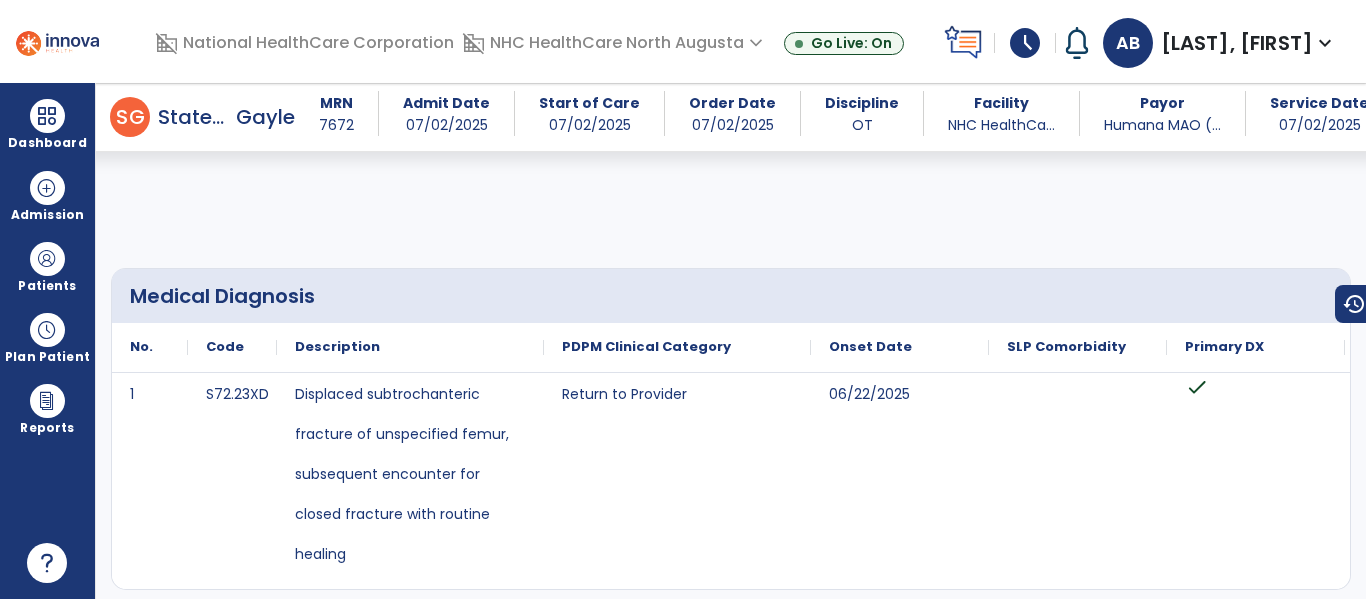 scroll, scrollTop: 0, scrollLeft: 0, axis: both 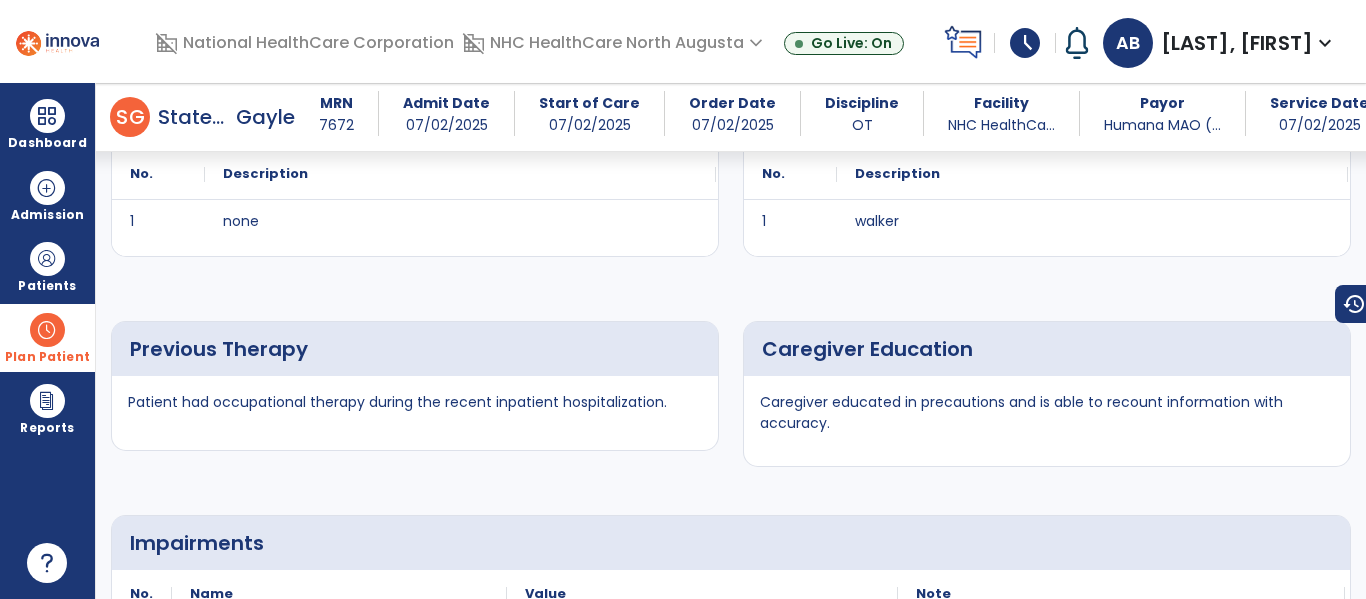 click at bounding box center [47, 330] 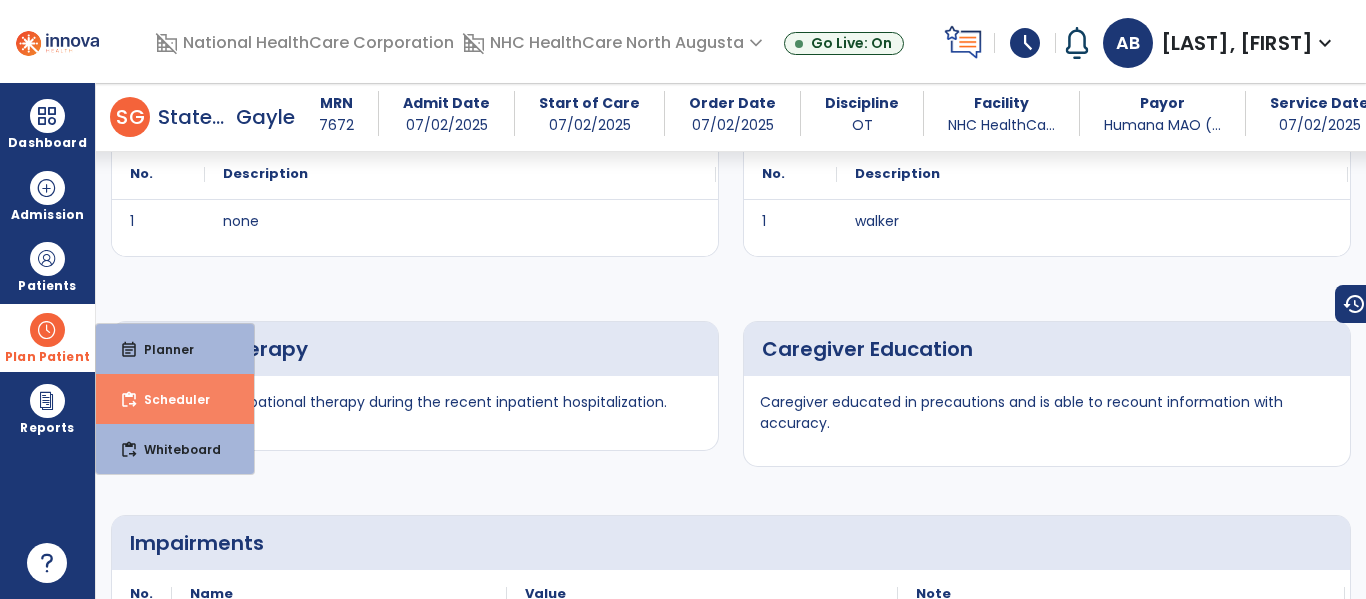 click on "Scheduler" at bounding box center (169, 399) 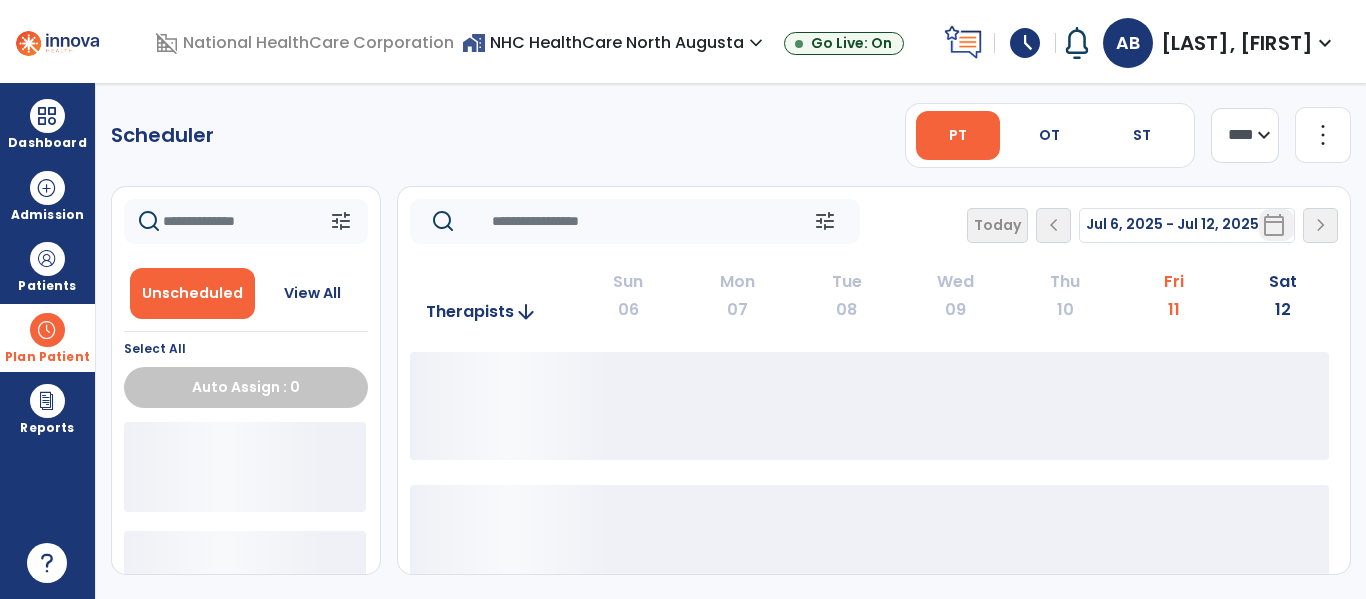 scroll, scrollTop: 0, scrollLeft: 0, axis: both 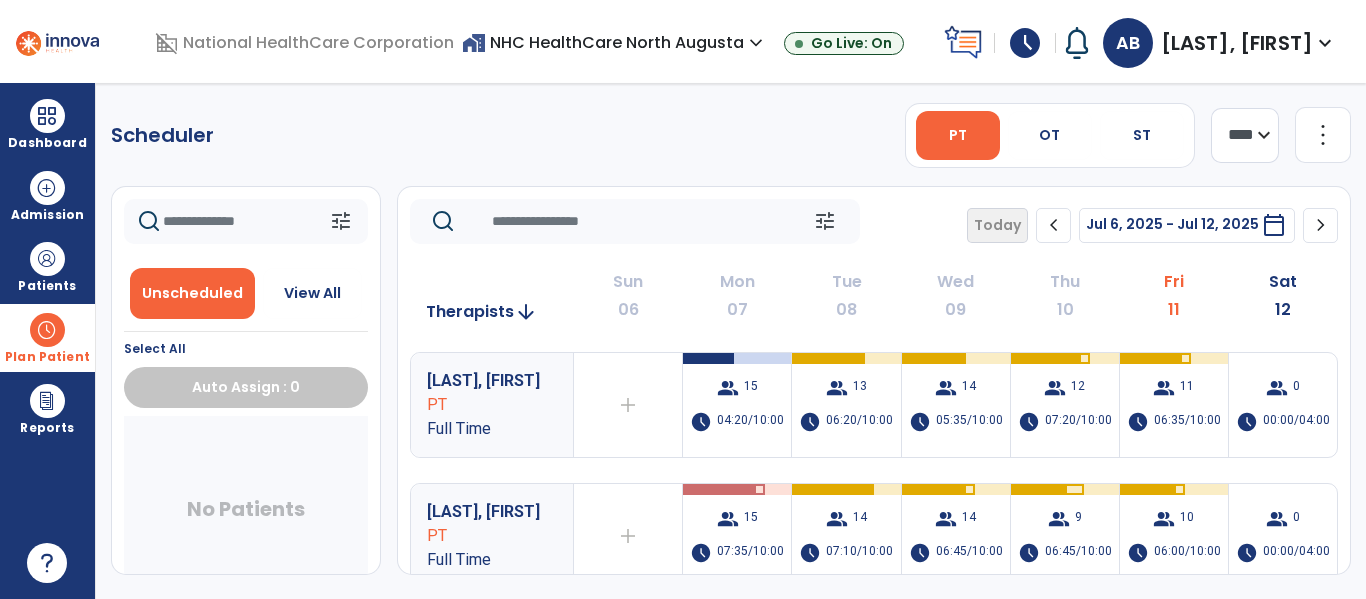 click on "AB   [LAST], [FIRST]   expand_more" at bounding box center (1220, 43) 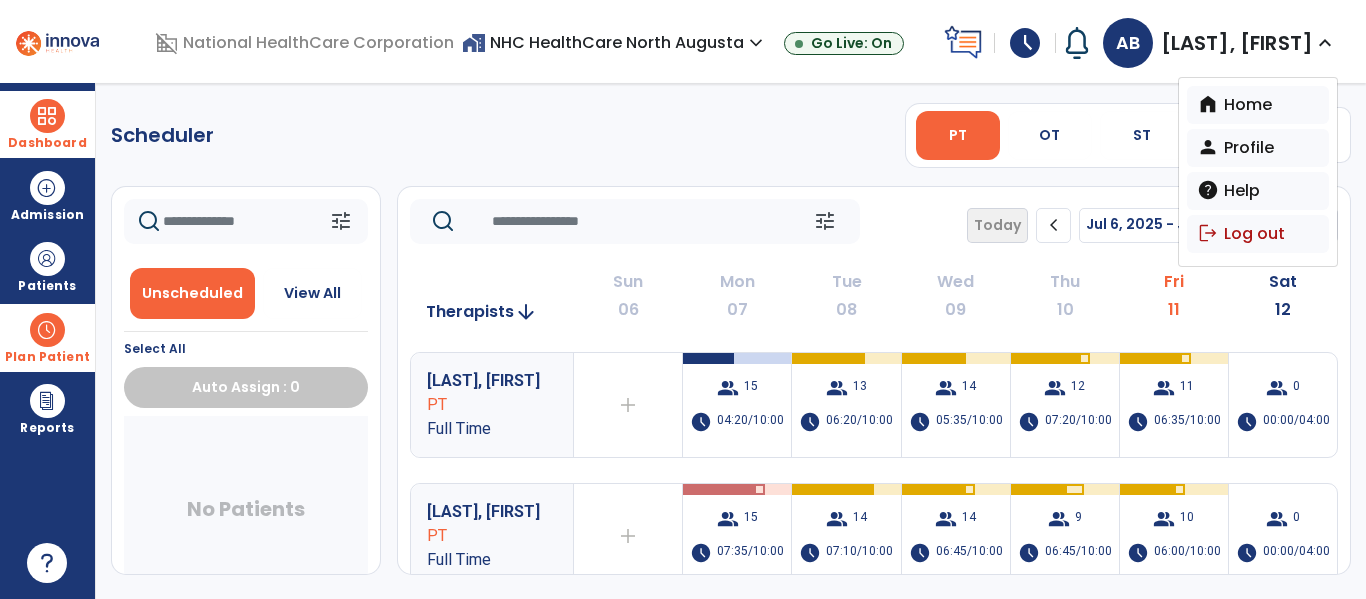 click on "Dashboard" at bounding box center (47, 124) 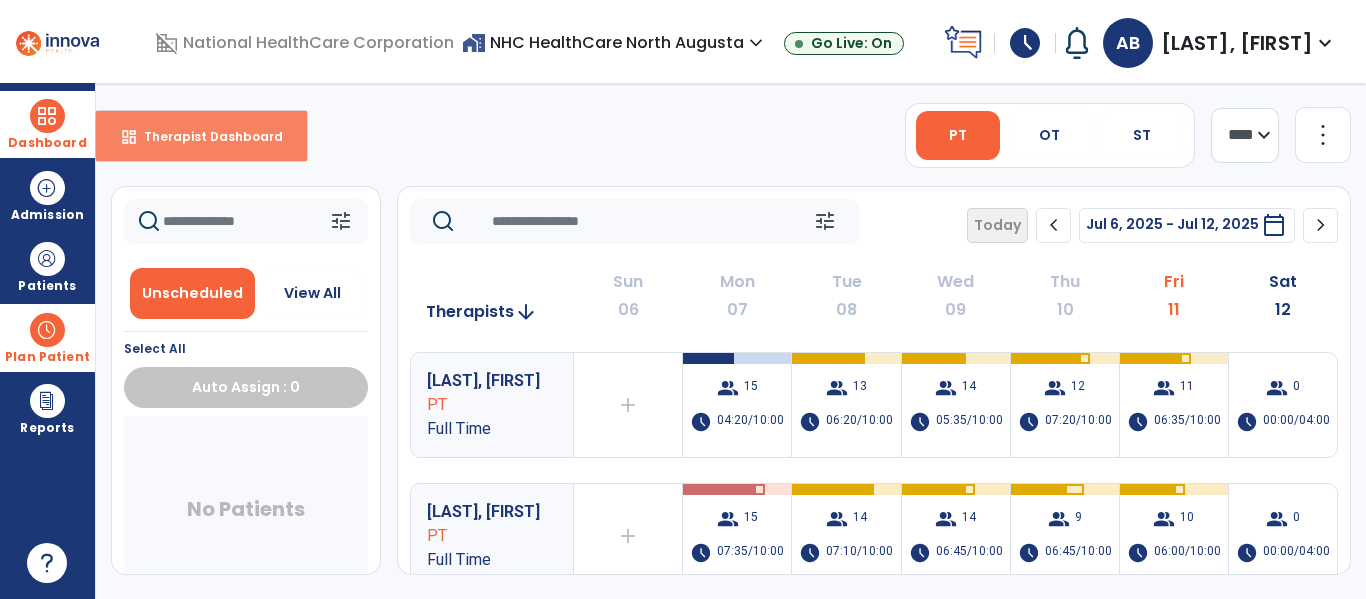 click on "dashboard" at bounding box center (129, 137) 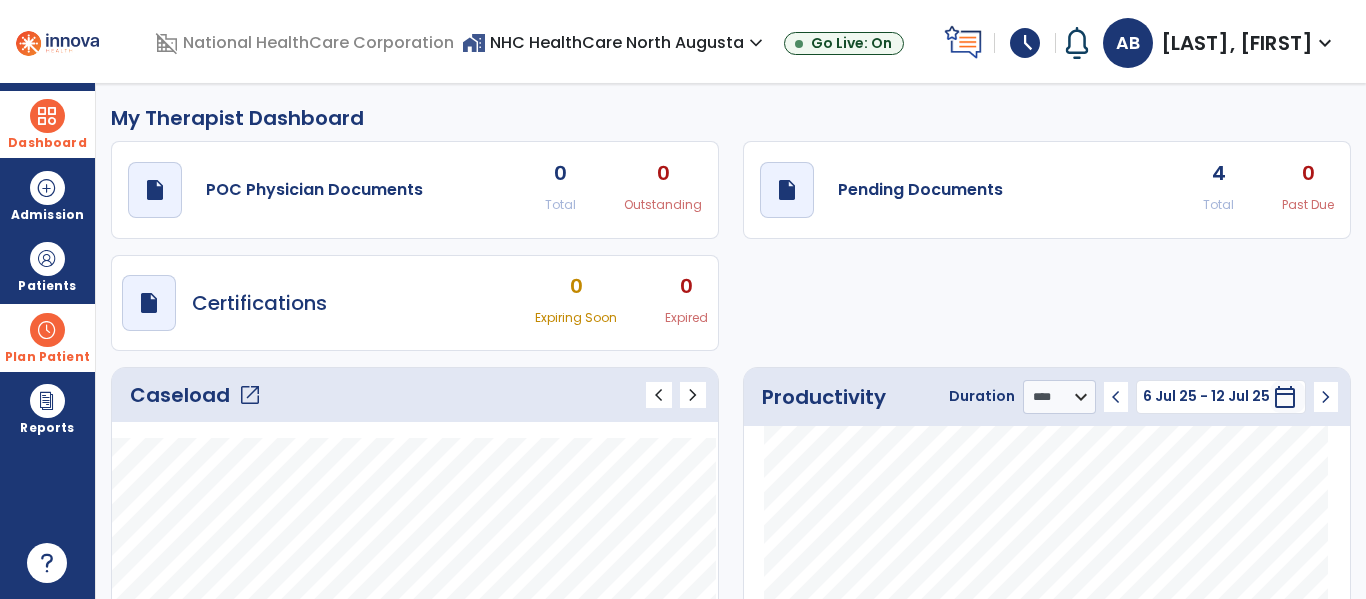 click on "4 Total" 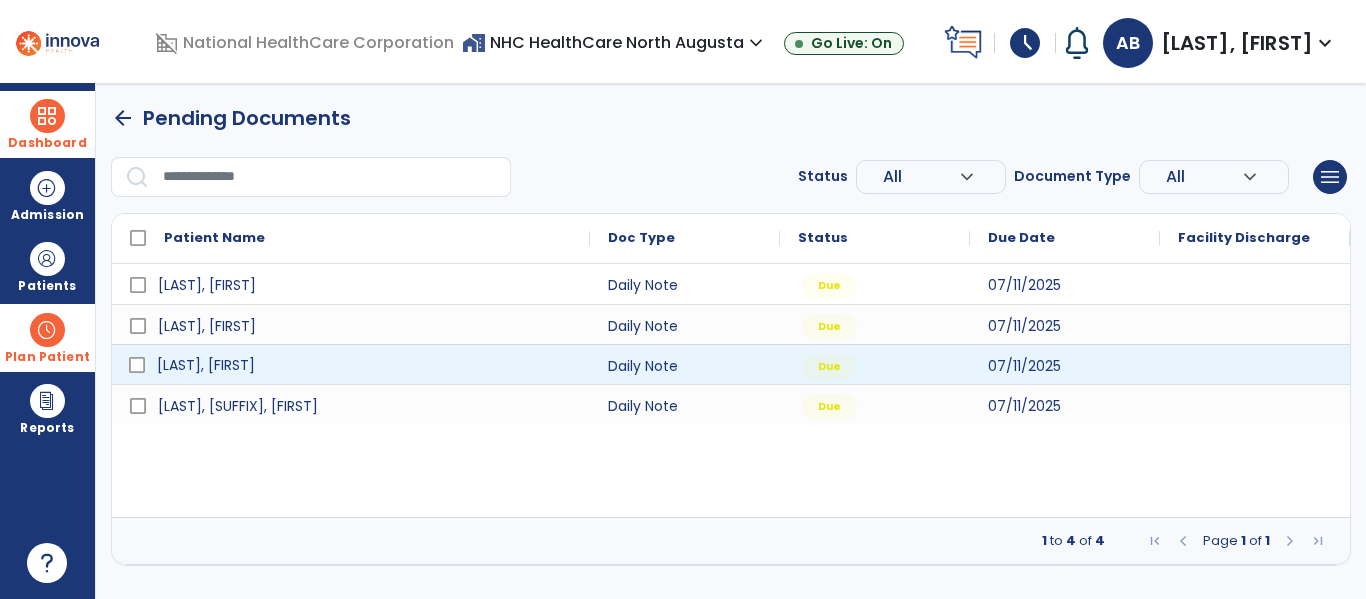 click on "[LAST], [FIRST]" at bounding box center (365, 365) 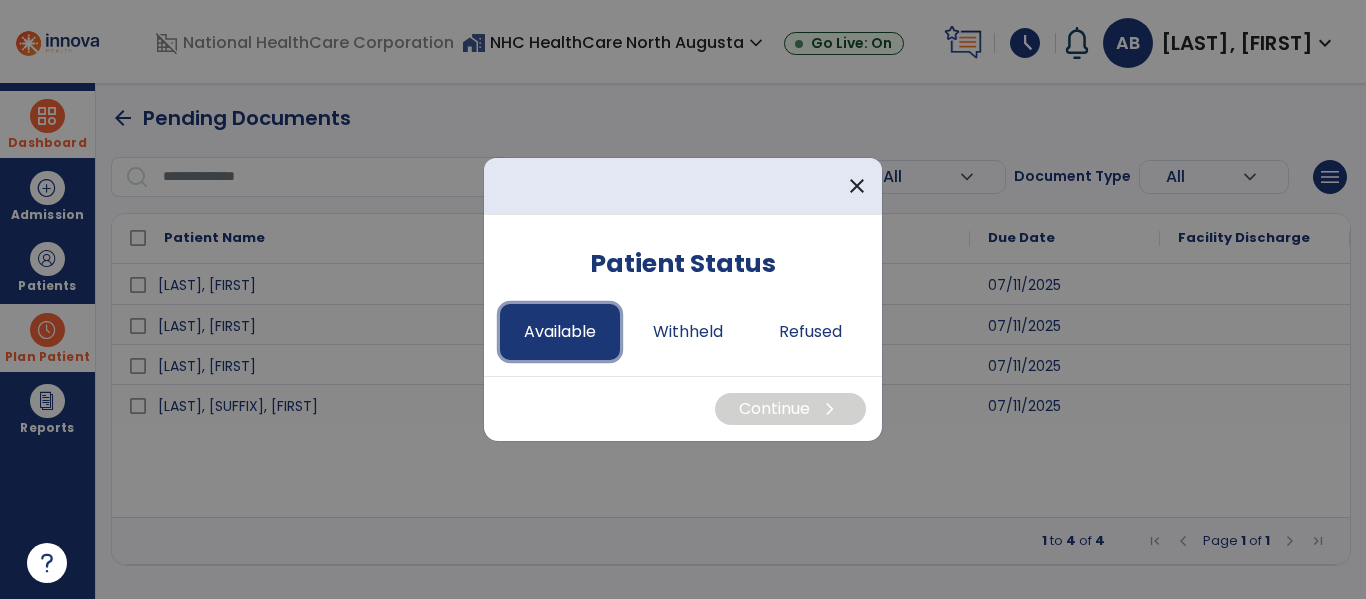 click on "Available" at bounding box center [560, 332] 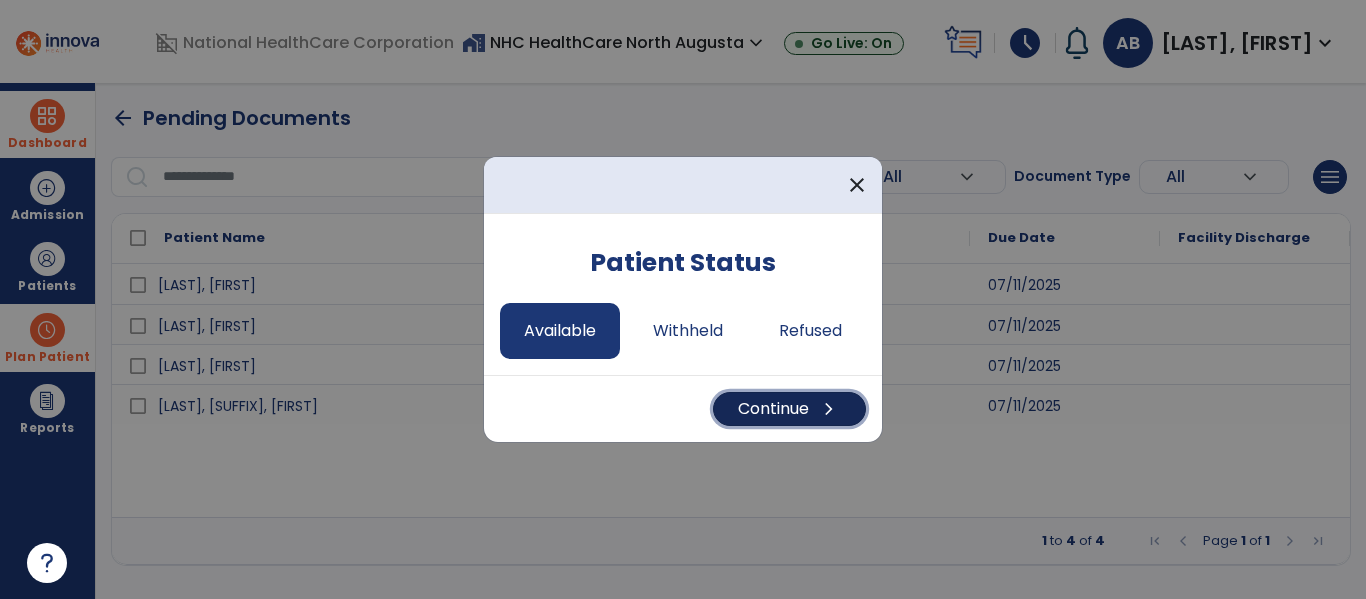click on "Continue   chevron_right" at bounding box center (789, 409) 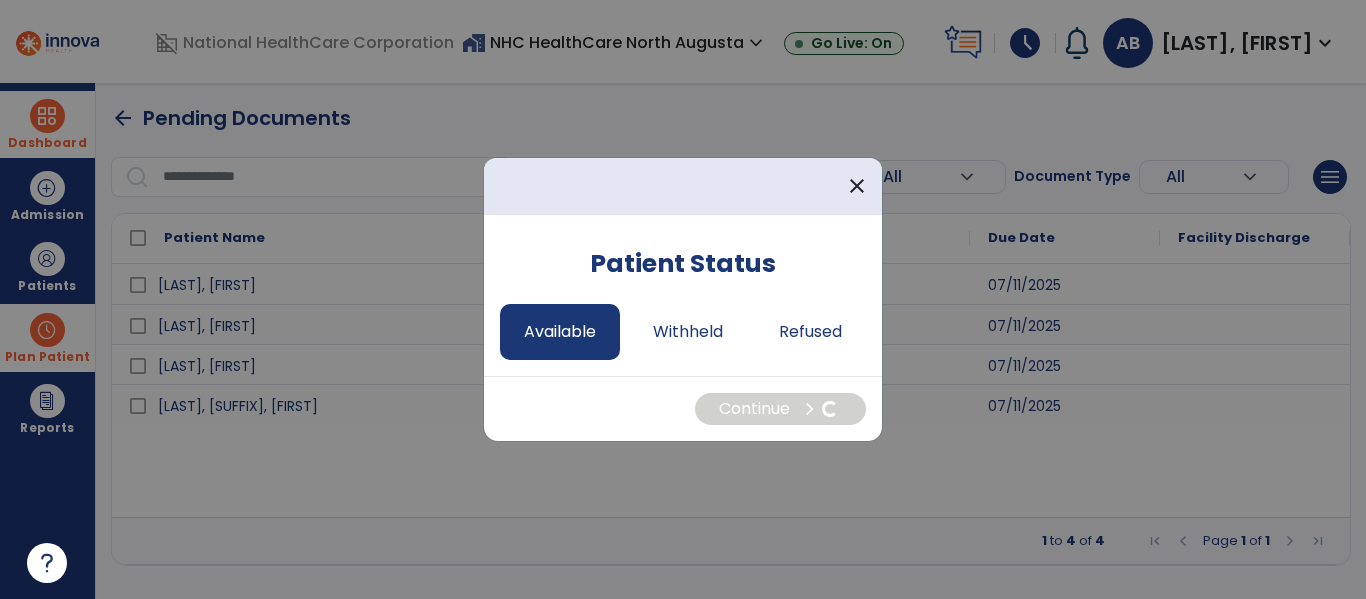 select on "*" 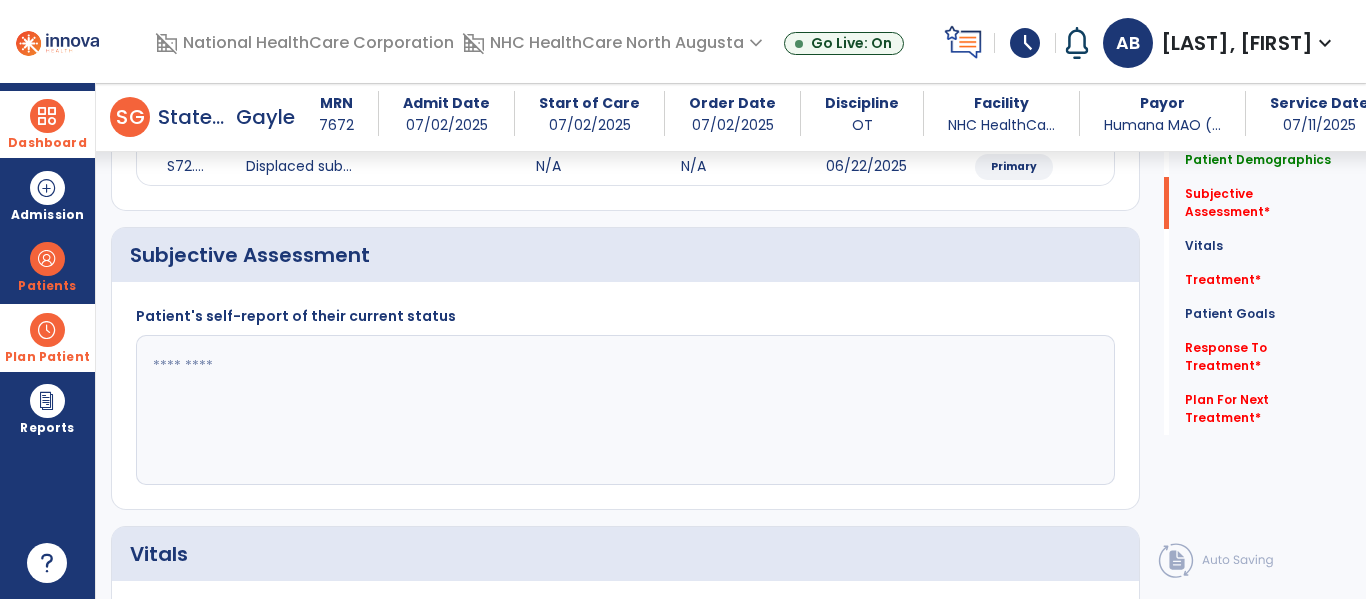 scroll, scrollTop: 400, scrollLeft: 0, axis: vertical 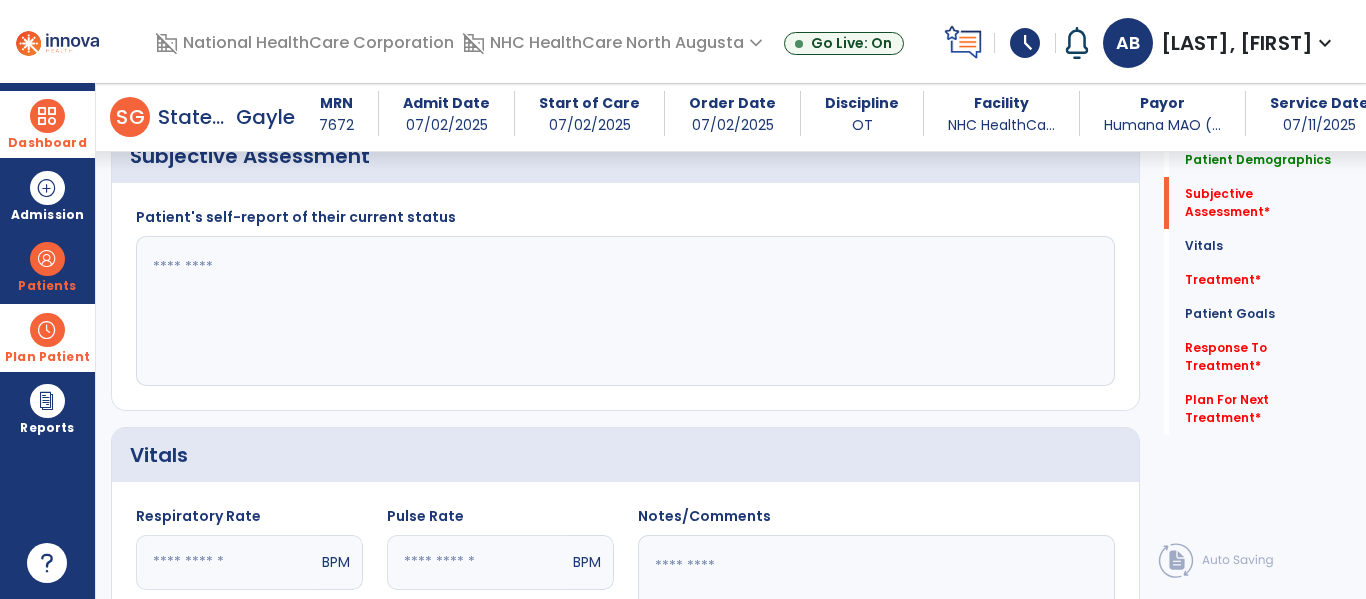 click 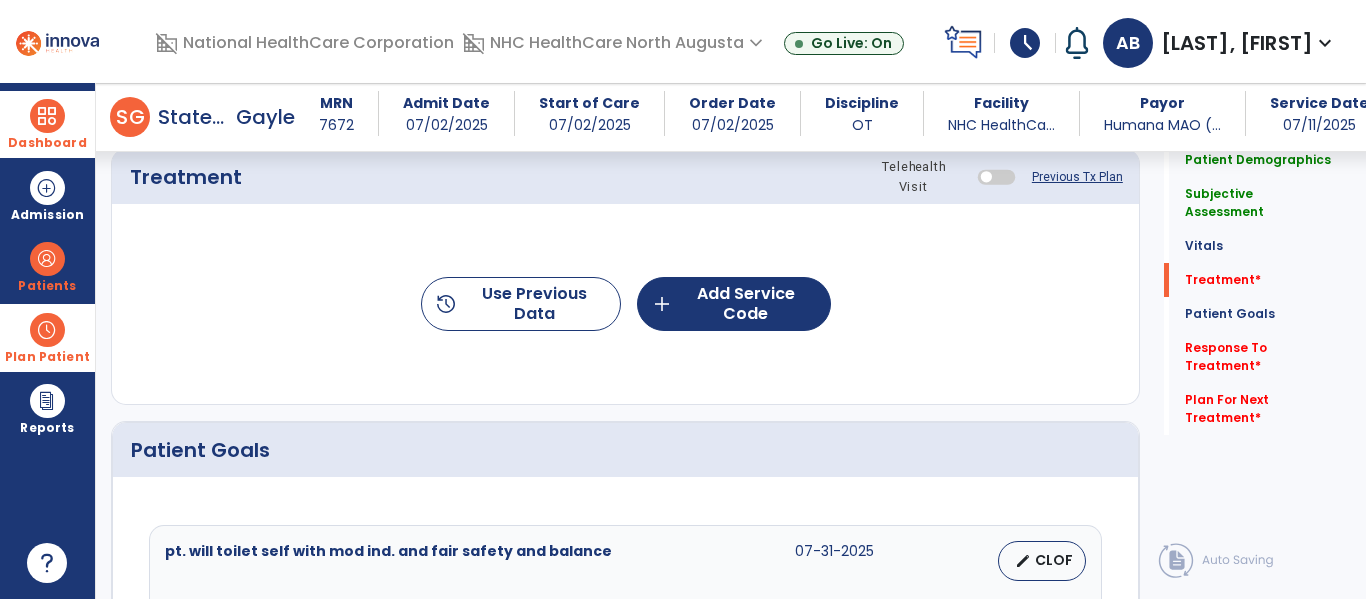 type on "**********" 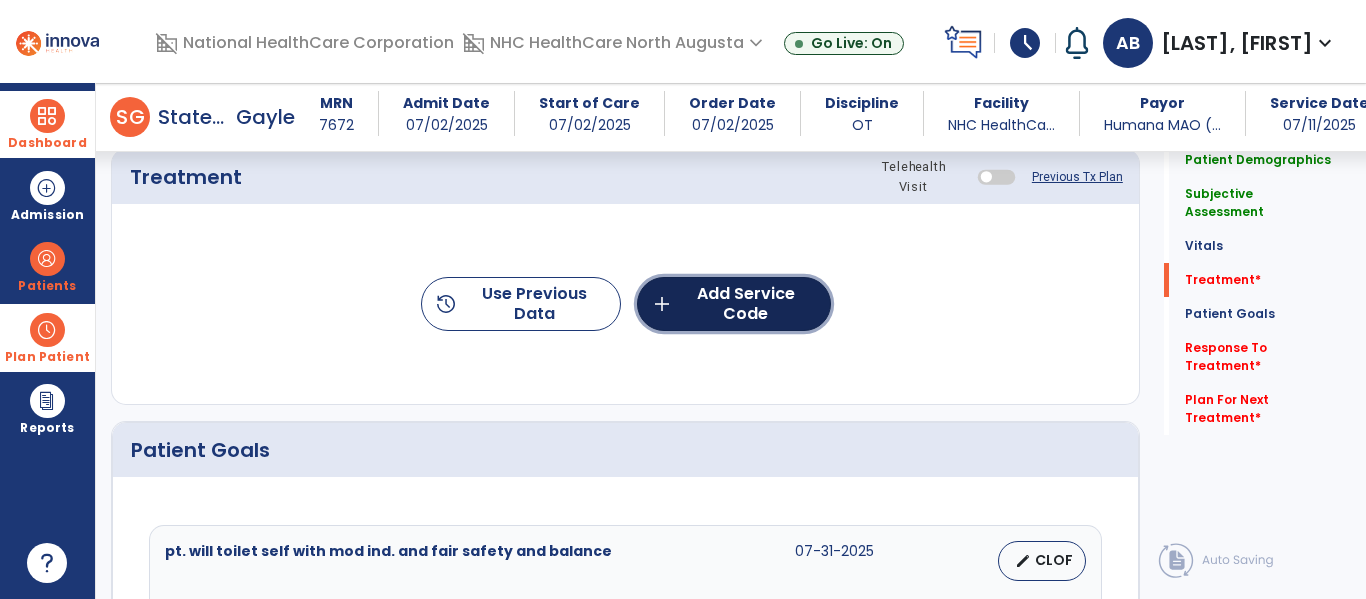 click on "add  Add Service Code" 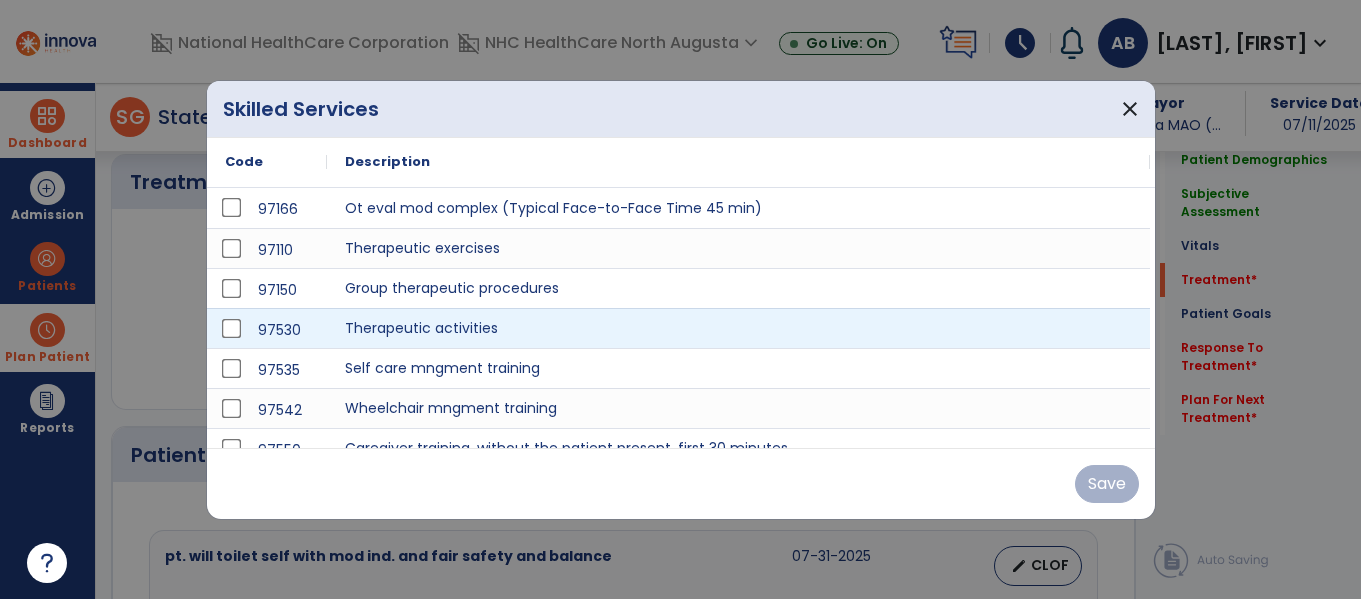 scroll, scrollTop: 1100, scrollLeft: 0, axis: vertical 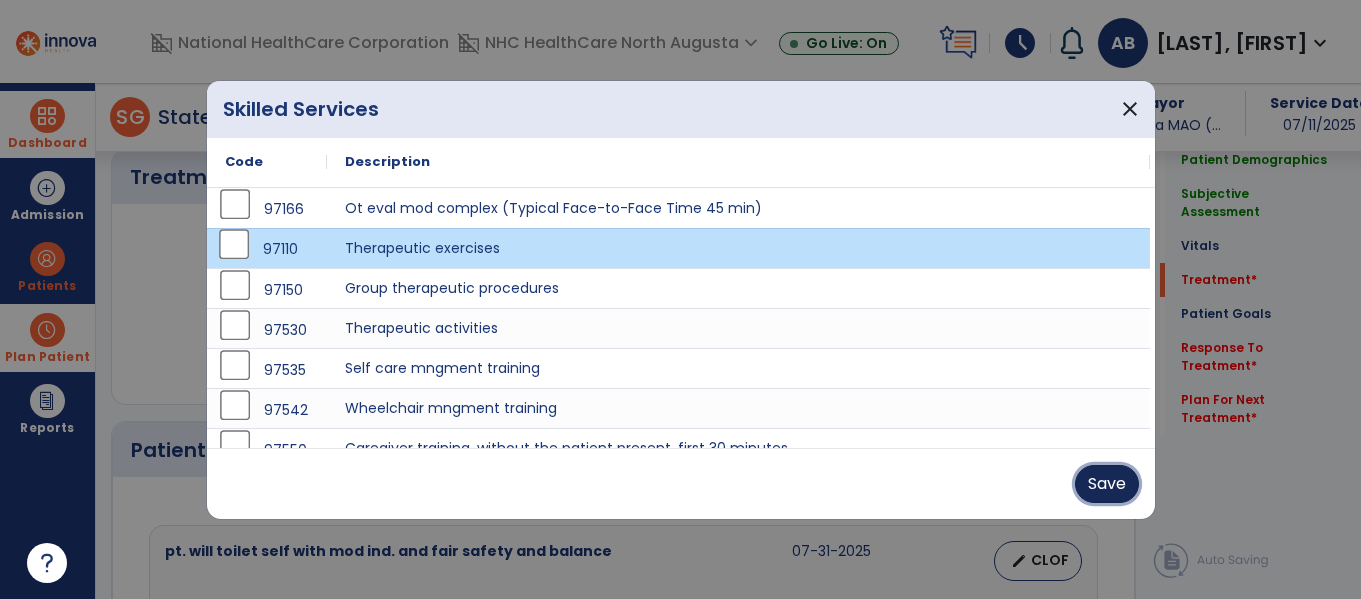click on "Save" at bounding box center (1107, 484) 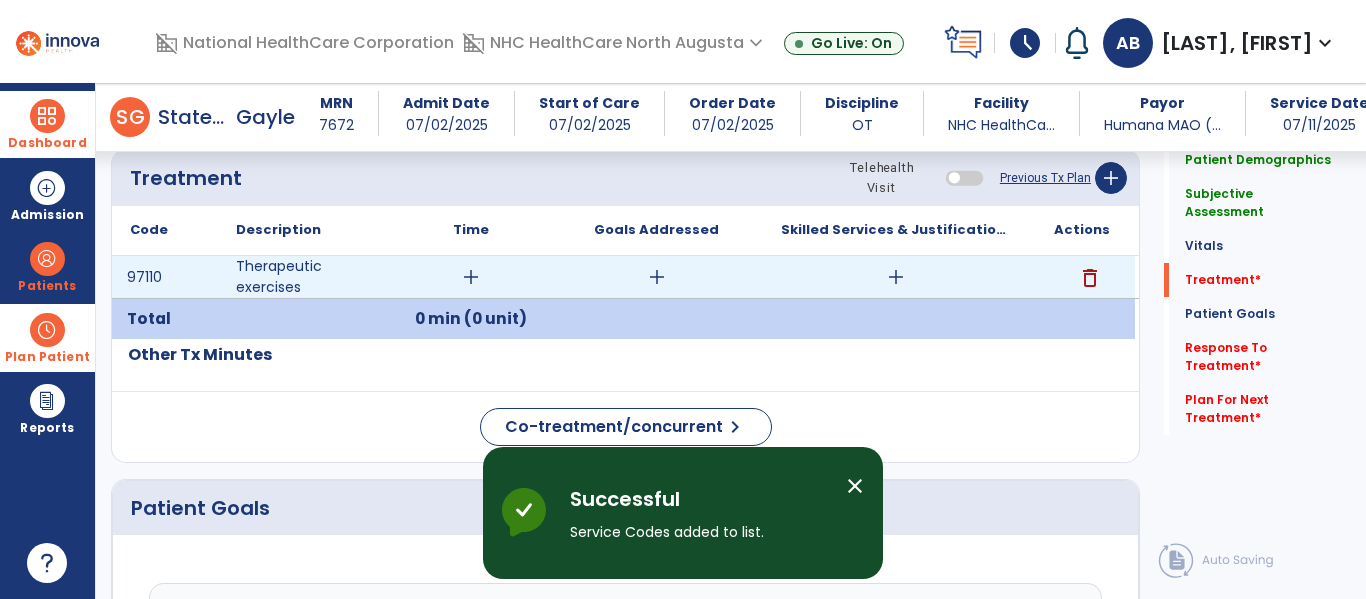 click on "add" at bounding box center [471, 277] 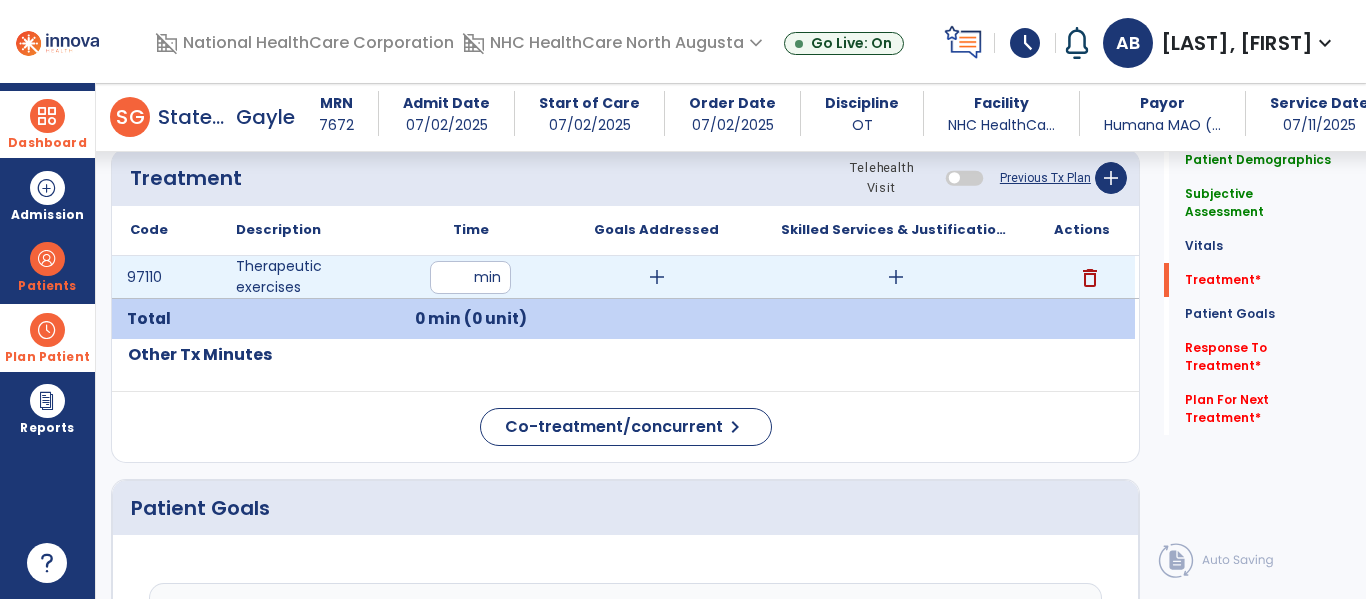 type on "**" 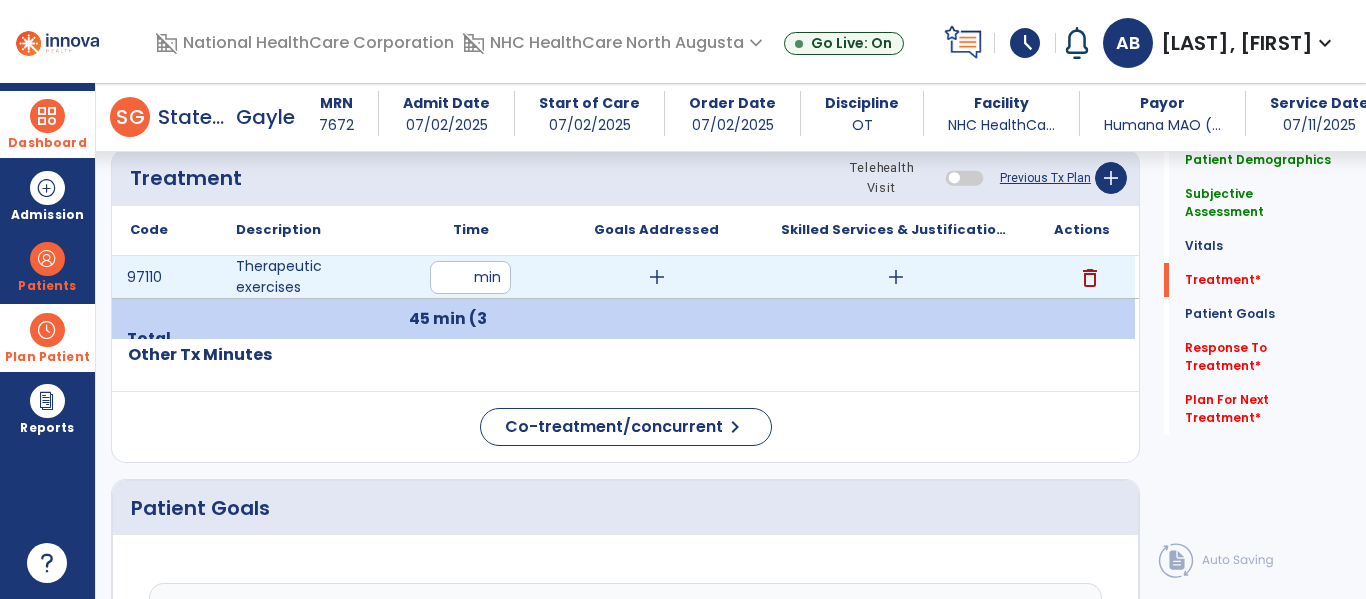click on "add" at bounding box center (657, 277) 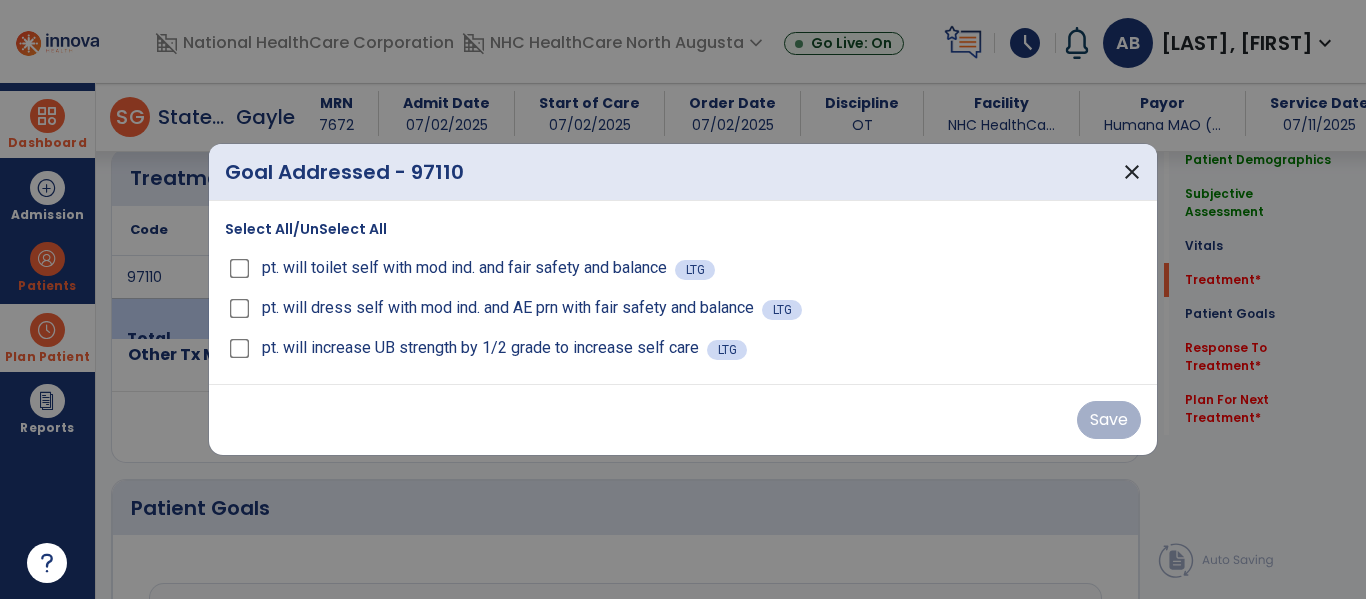 scroll, scrollTop: 1100, scrollLeft: 0, axis: vertical 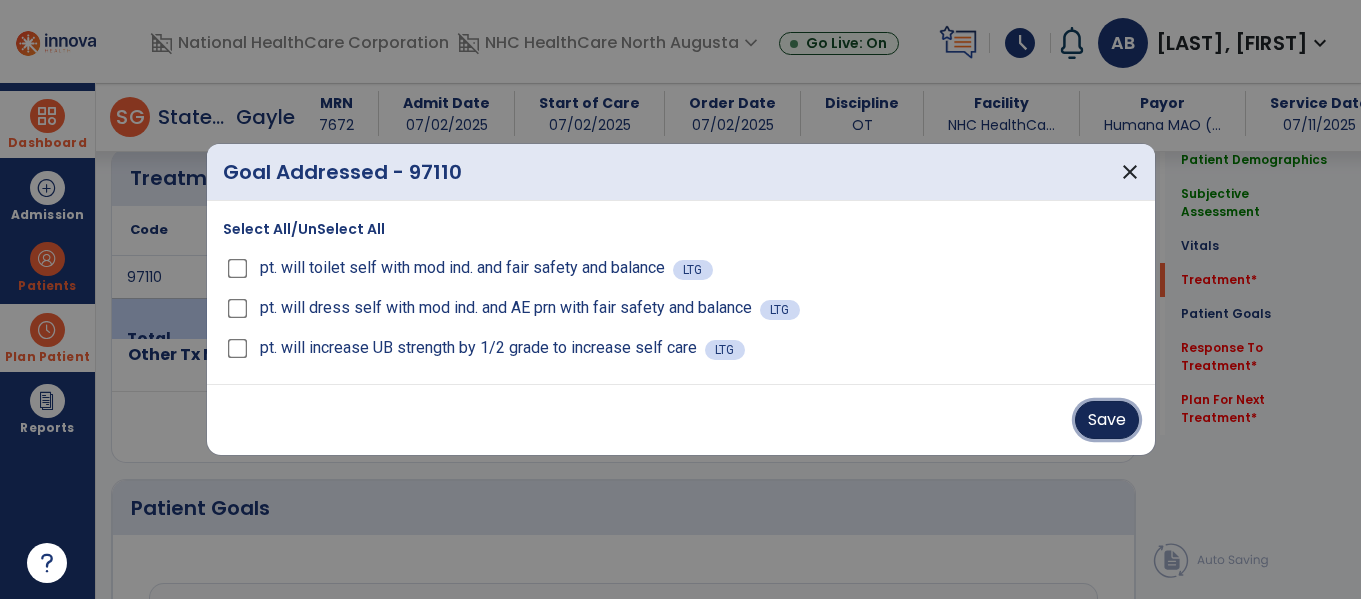 click on "Save" at bounding box center (1107, 420) 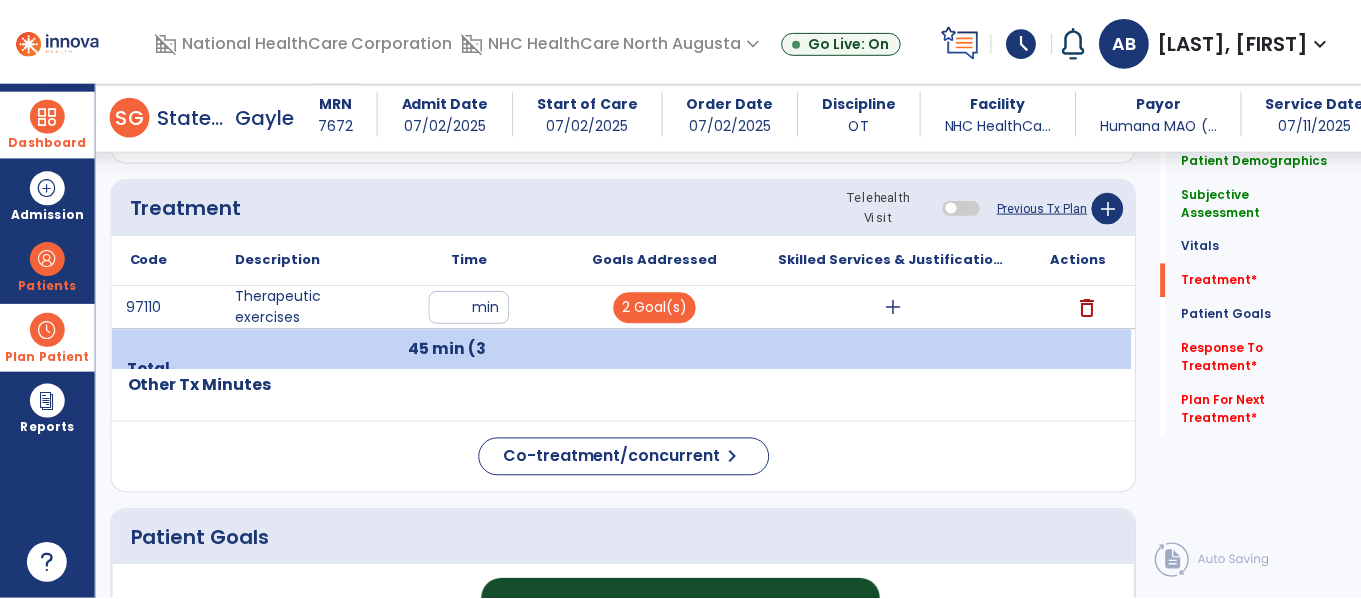 scroll, scrollTop: 1100, scrollLeft: 0, axis: vertical 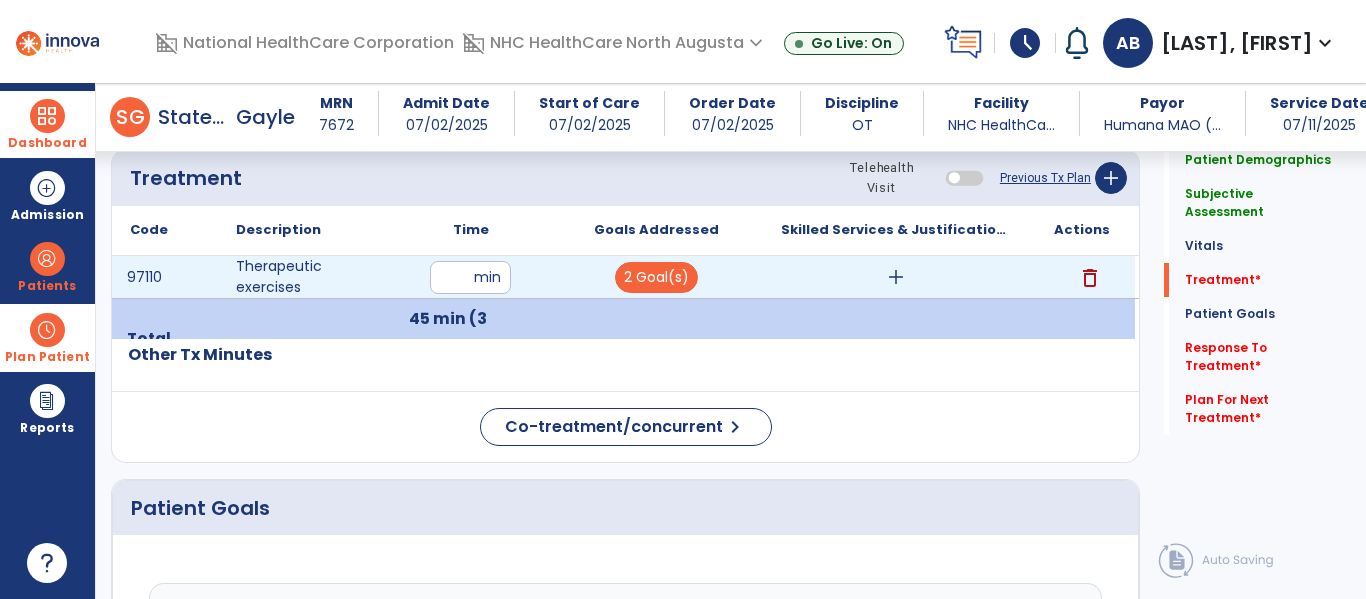 click on "add" at bounding box center (896, 277) 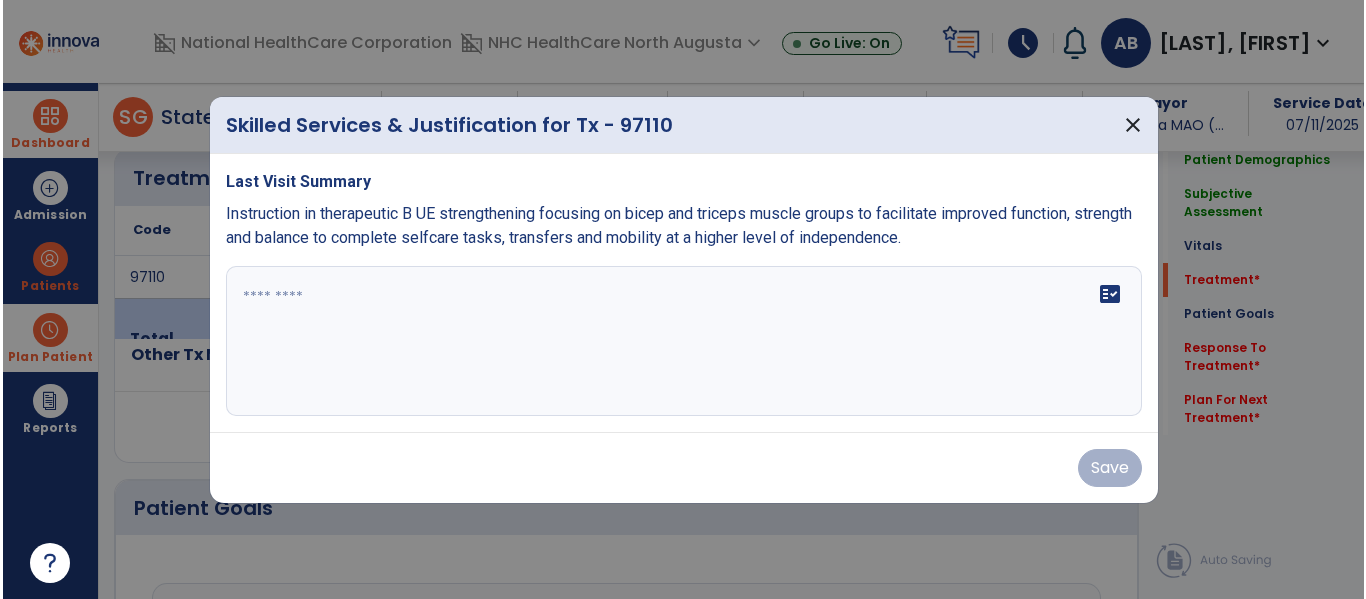 scroll, scrollTop: 1100, scrollLeft: 0, axis: vertical 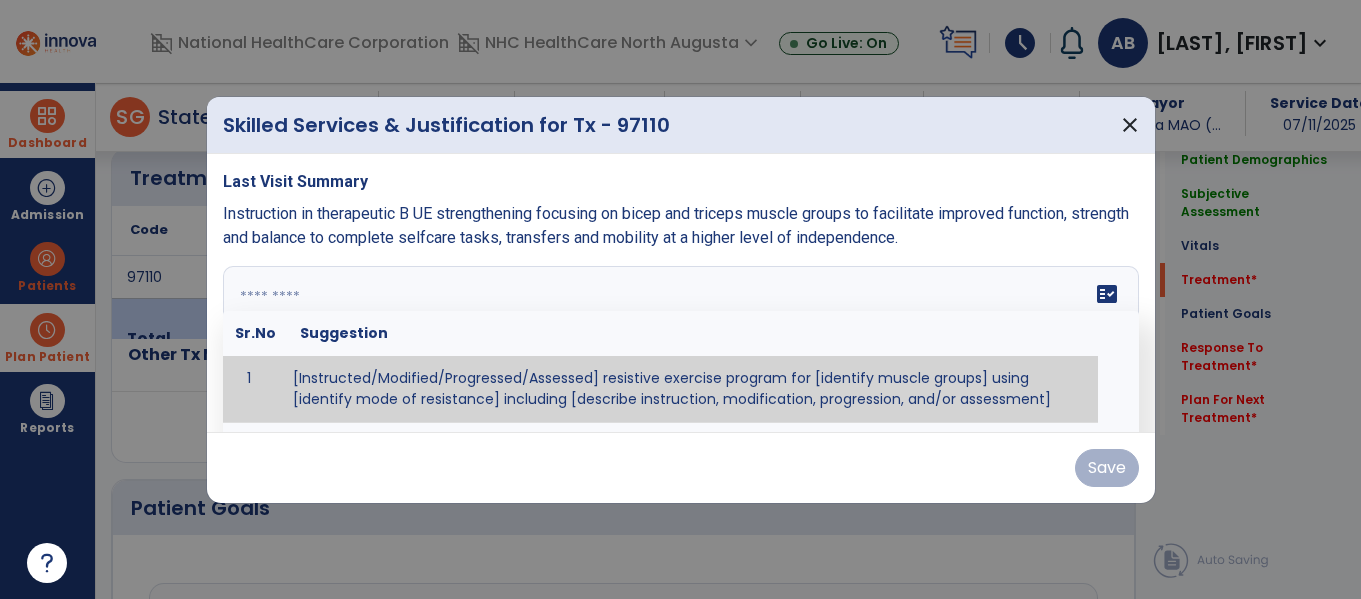 click at bounding box center (681, 341) 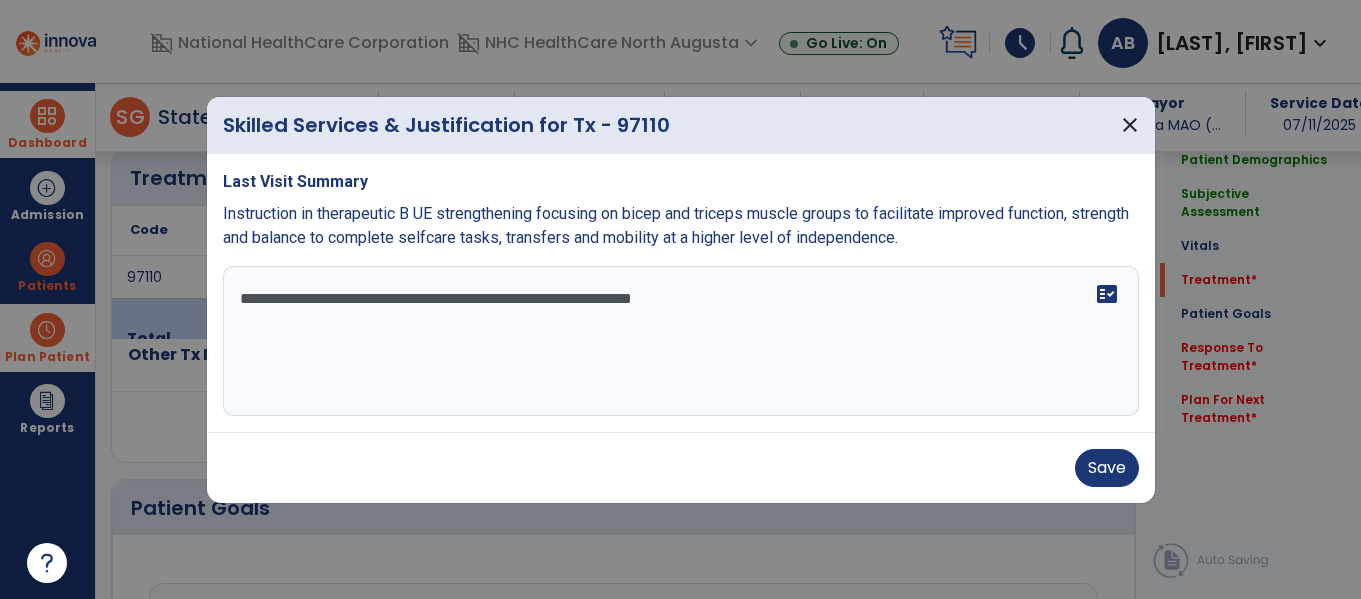 click on "**********" at bounding box center (681, 341) 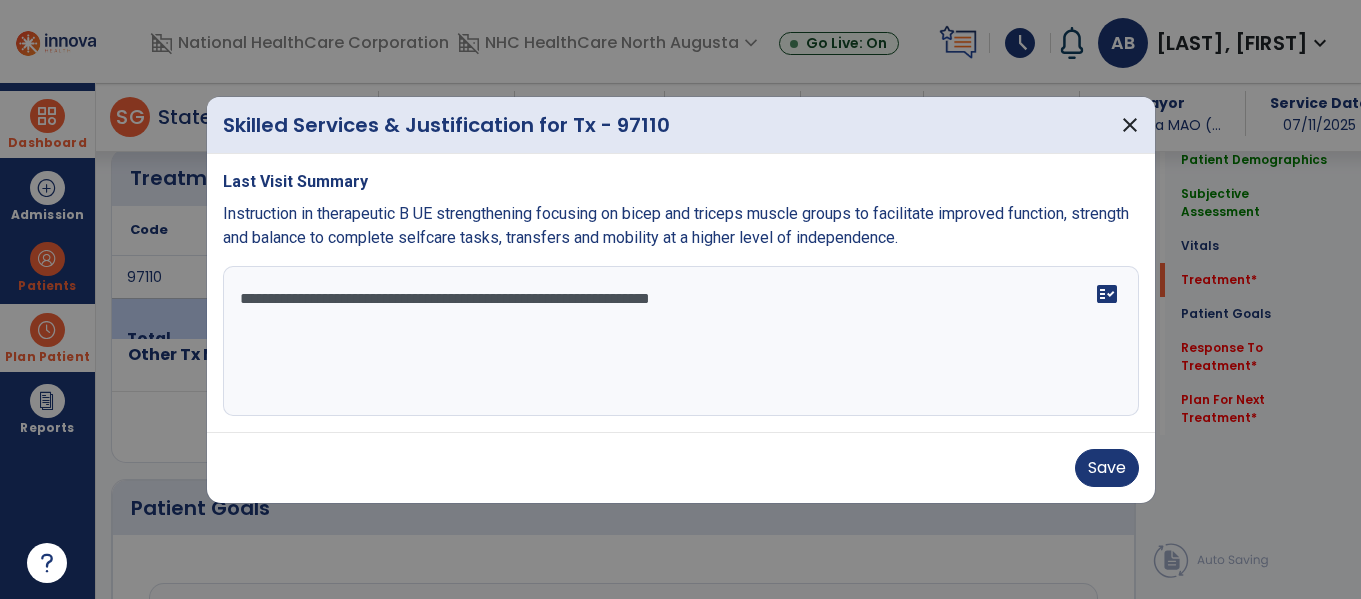 click on "**********" at bounding box center [681, 341] 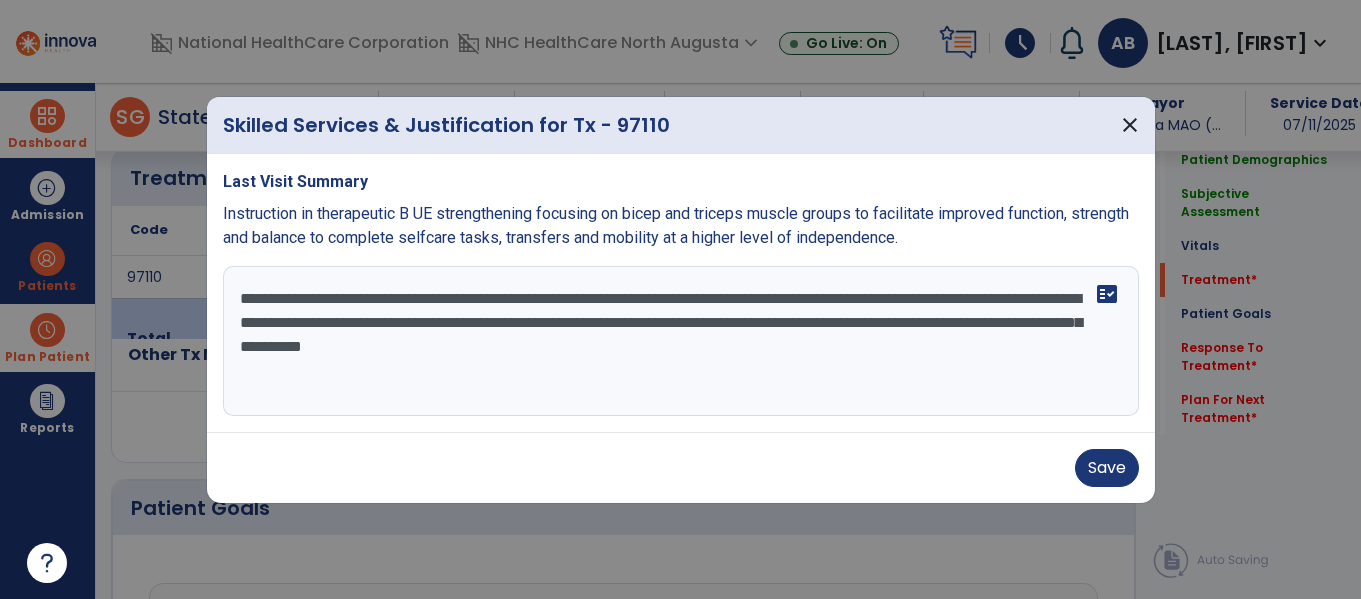 click on "**********" at bounding box center [681, 341] 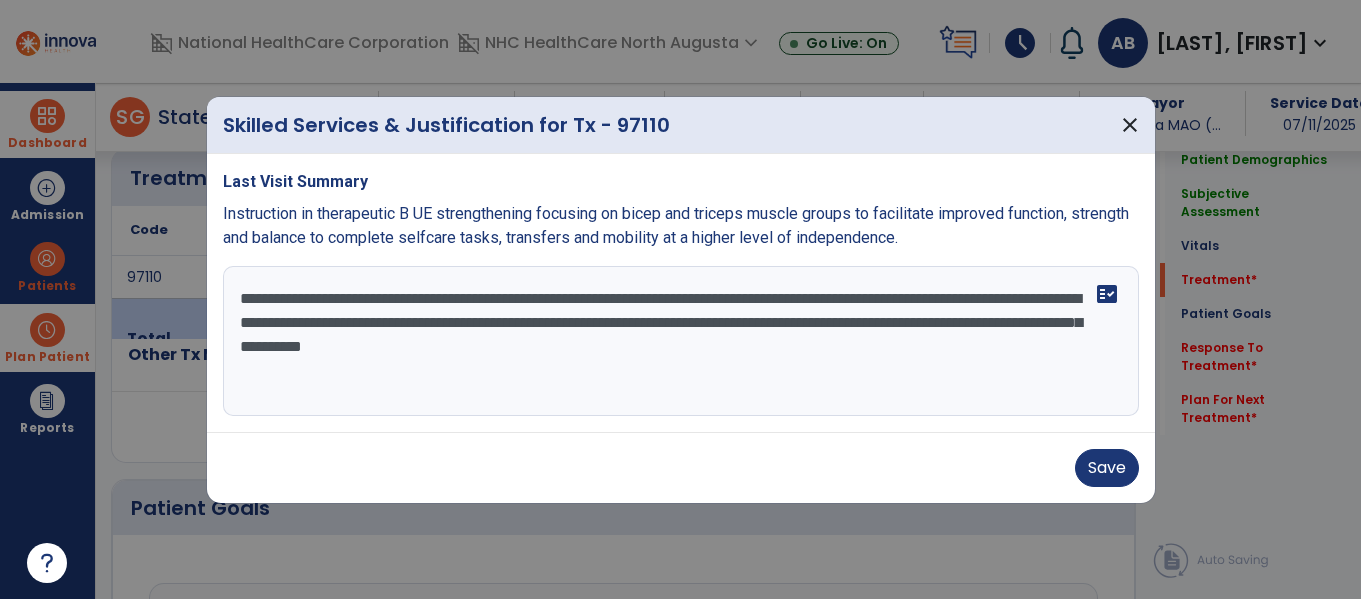 click on "**********" at bounding box center (681, 341) 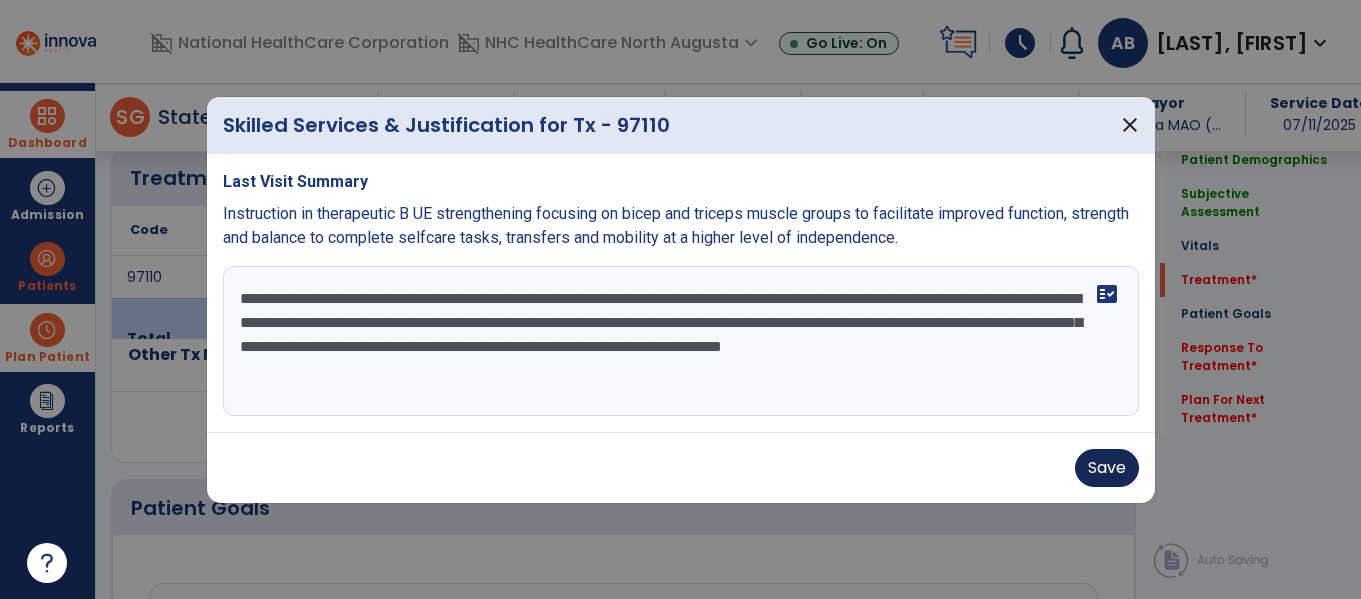type on "**********" 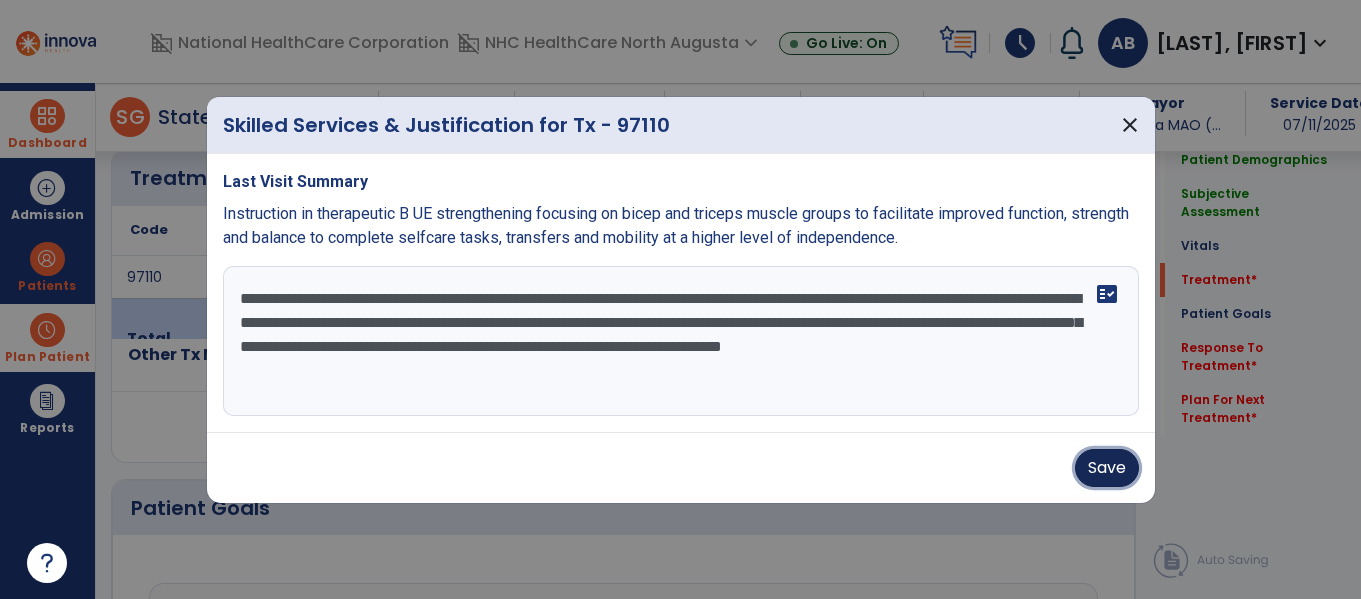 click on "Save" at bounding box center (1107, 468) 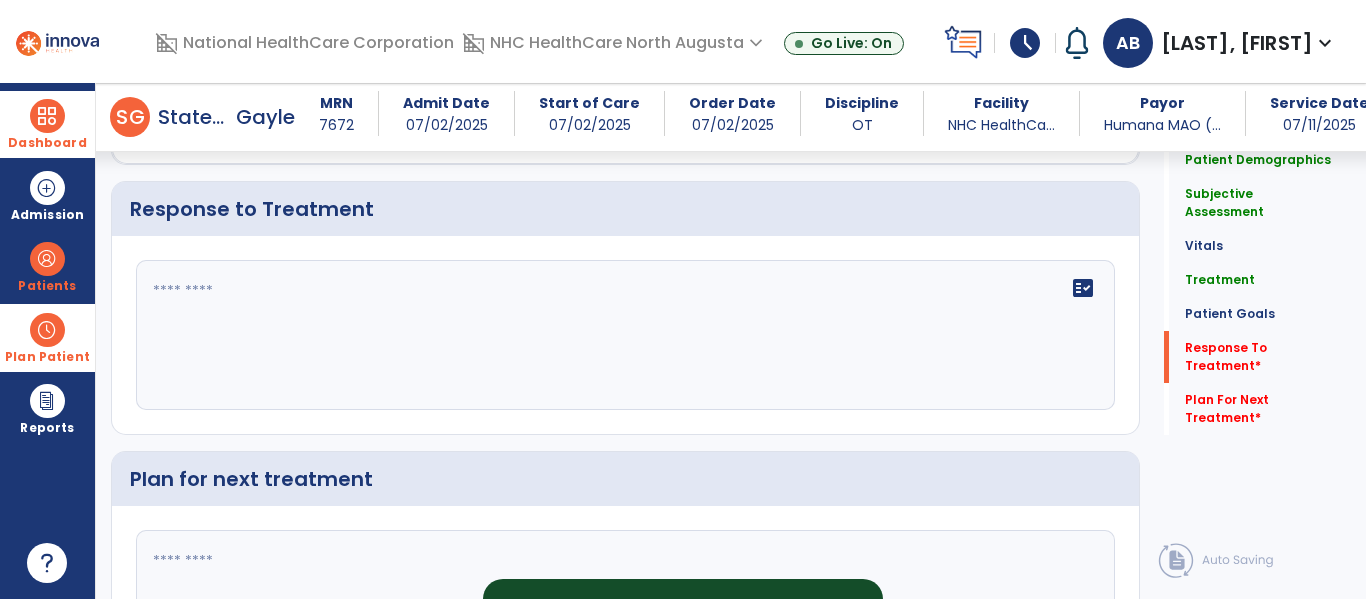 scroll, scrollTop: 2100, scrollLeft: 0, axis: vertical 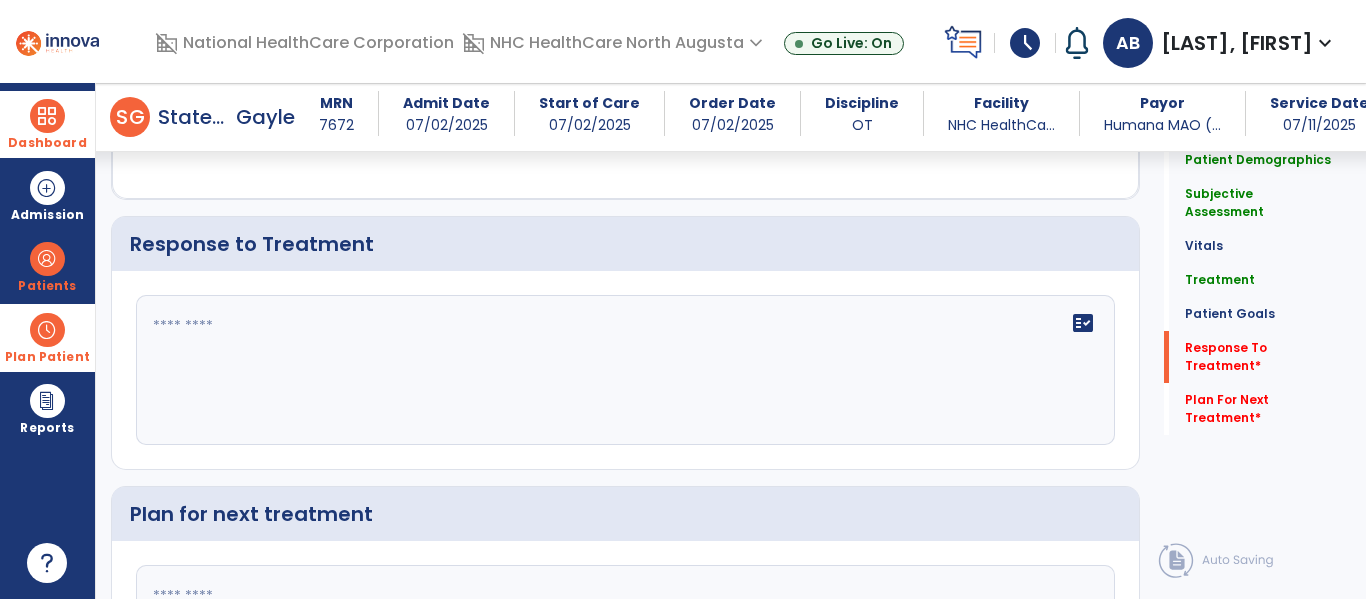 click on "fact_check" 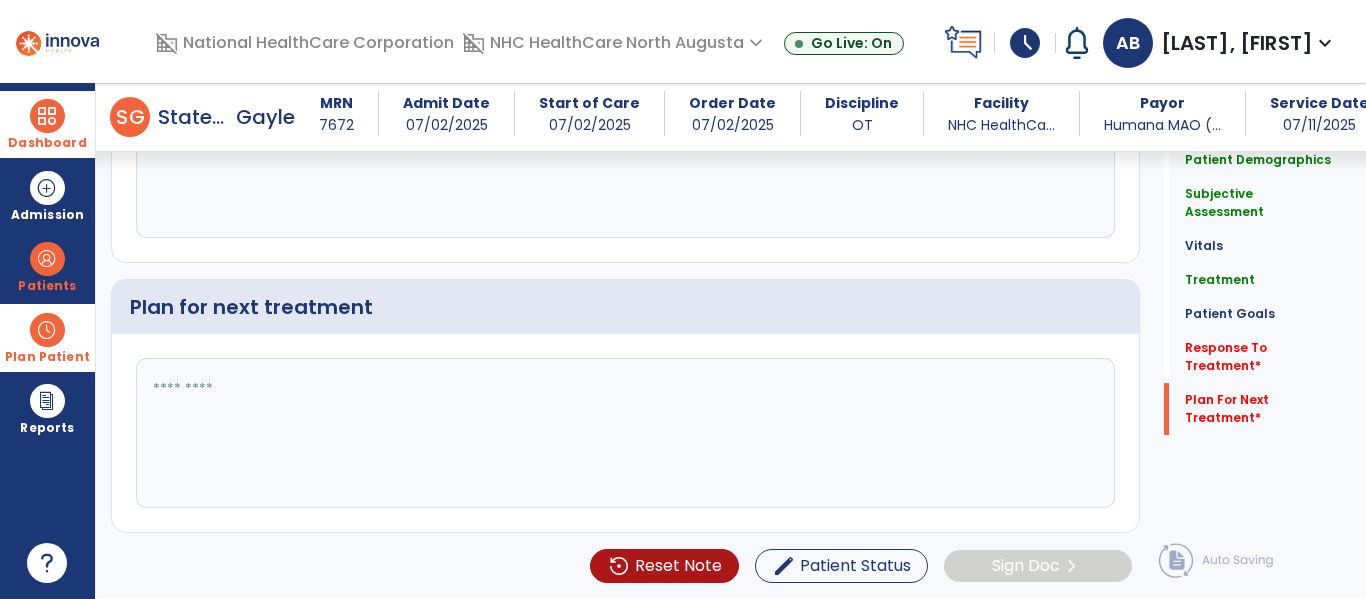type on "**********" 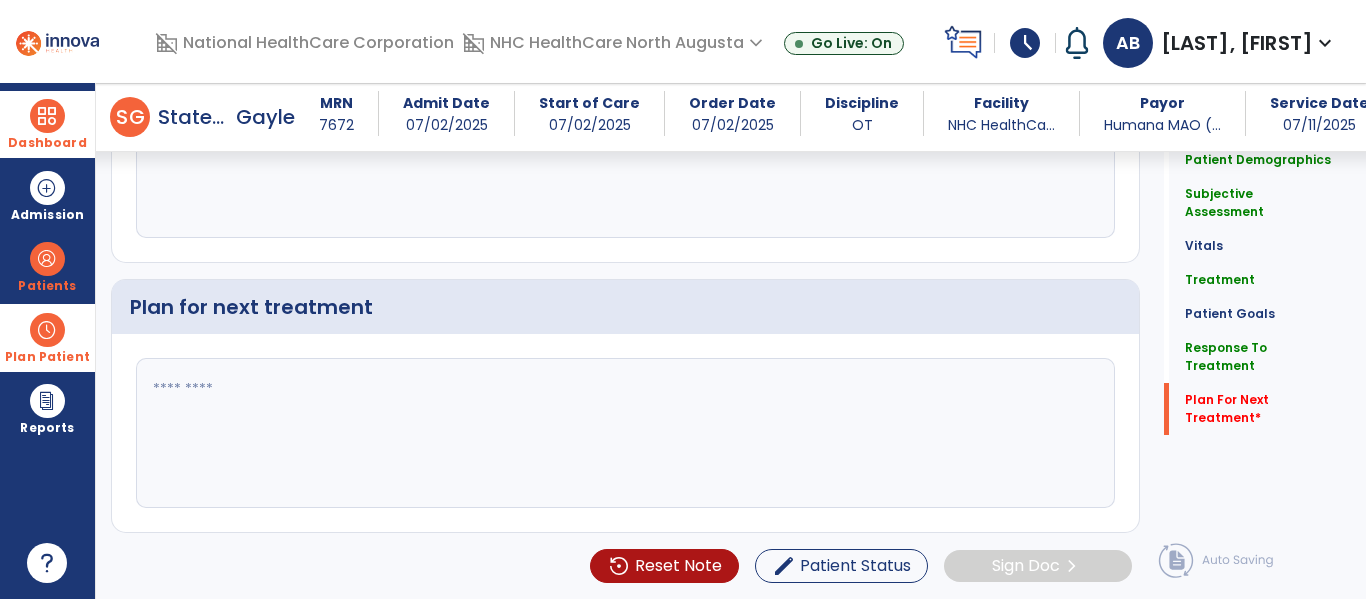 scroll, scrollTop: 2308, scrollLeft: 0, axis: vertical 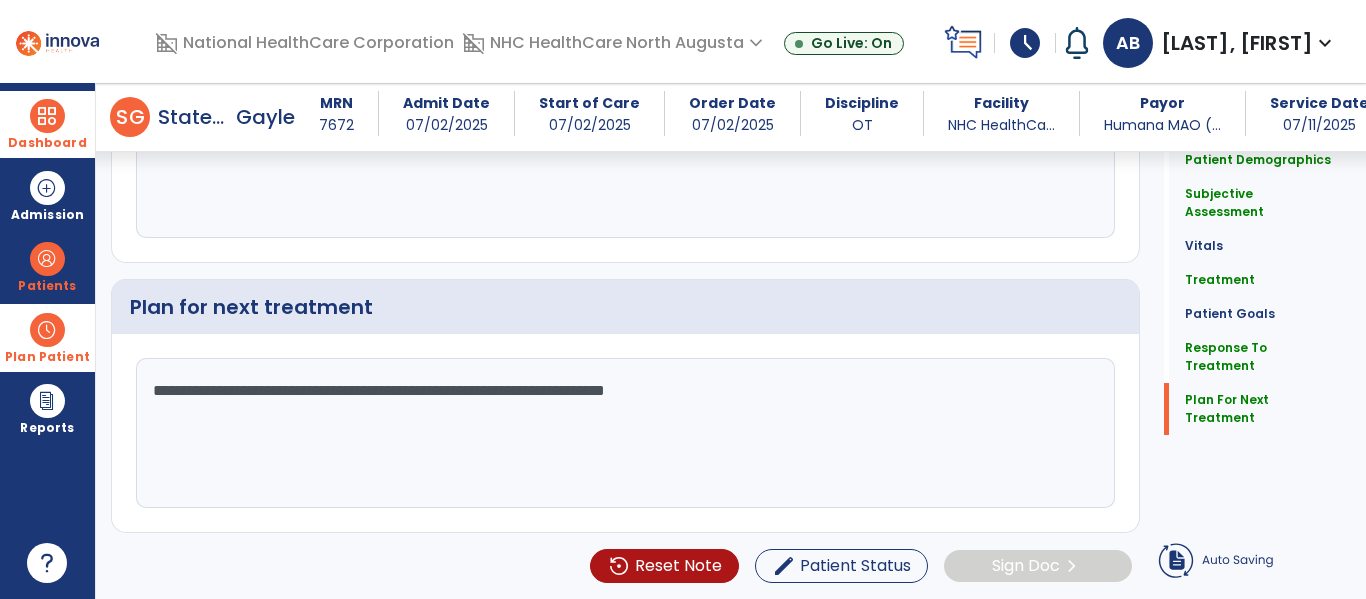 click on "**********" 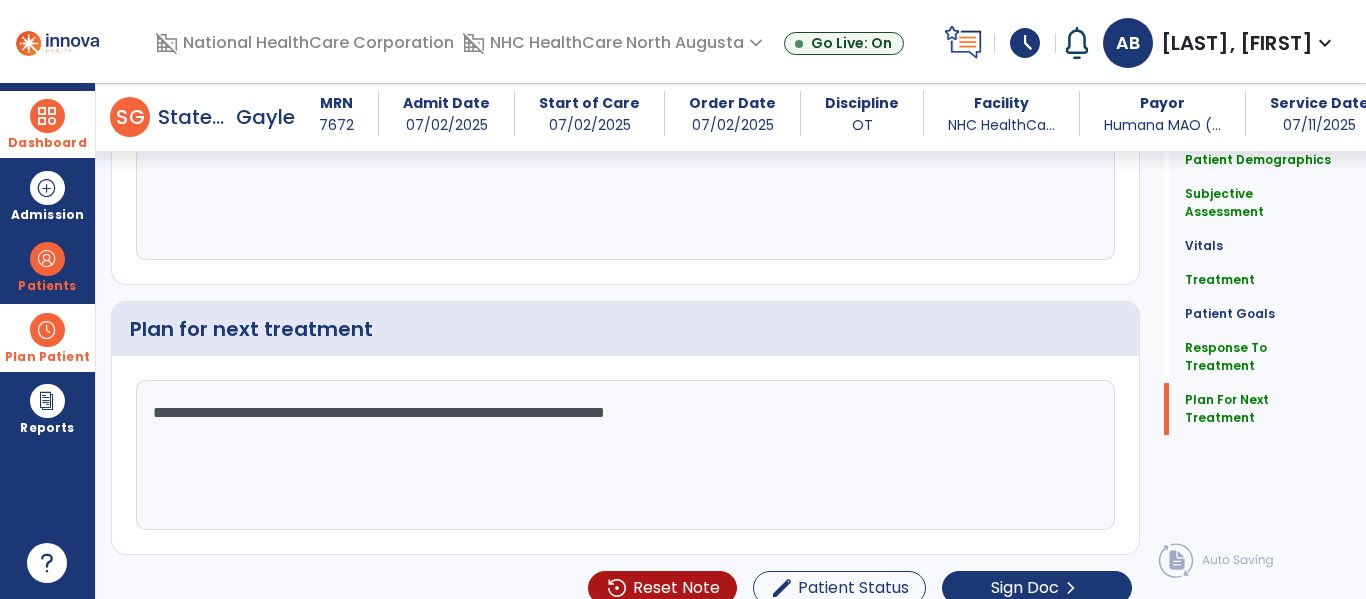 scroll, scrollTop: 2308, scrollLeft: 0, axis: vertical 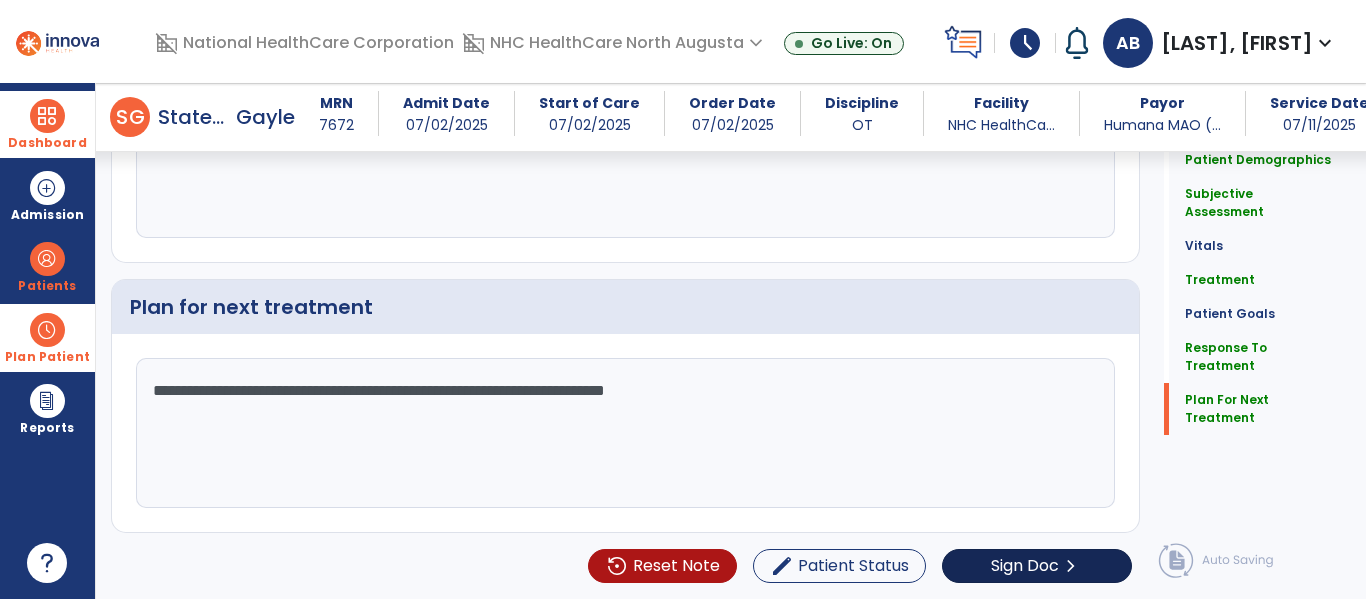 type on "**********" 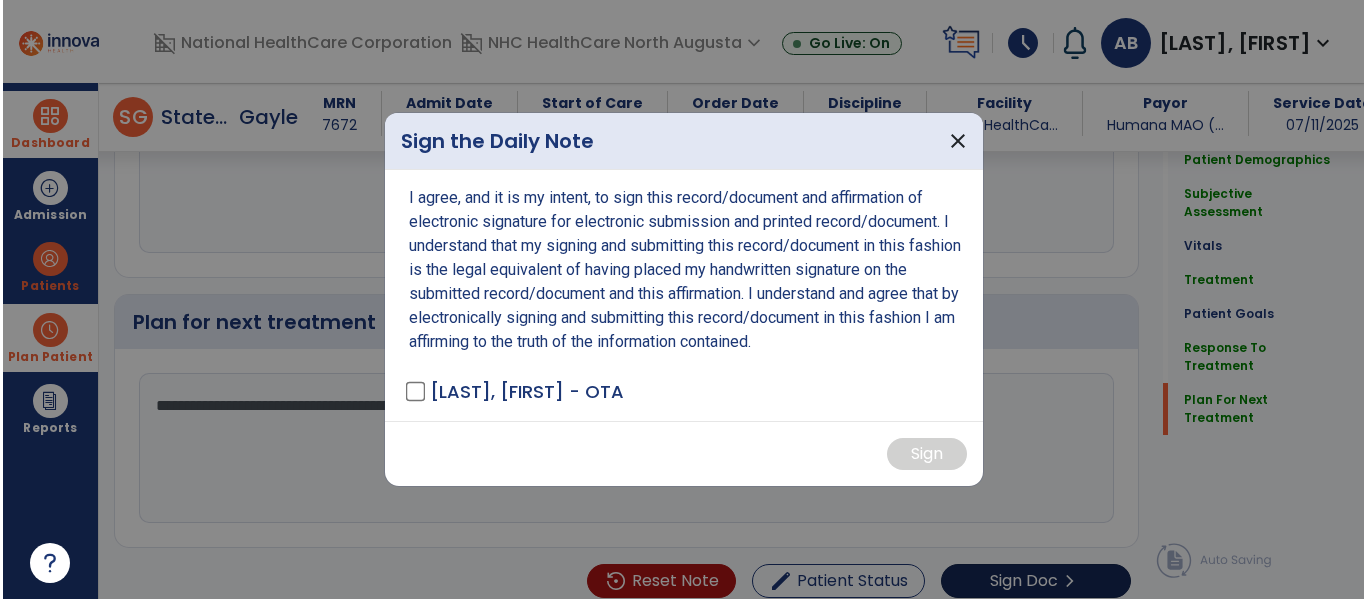scroll, scrollTop: 2329, scrollLeft: 0, axis: vertical 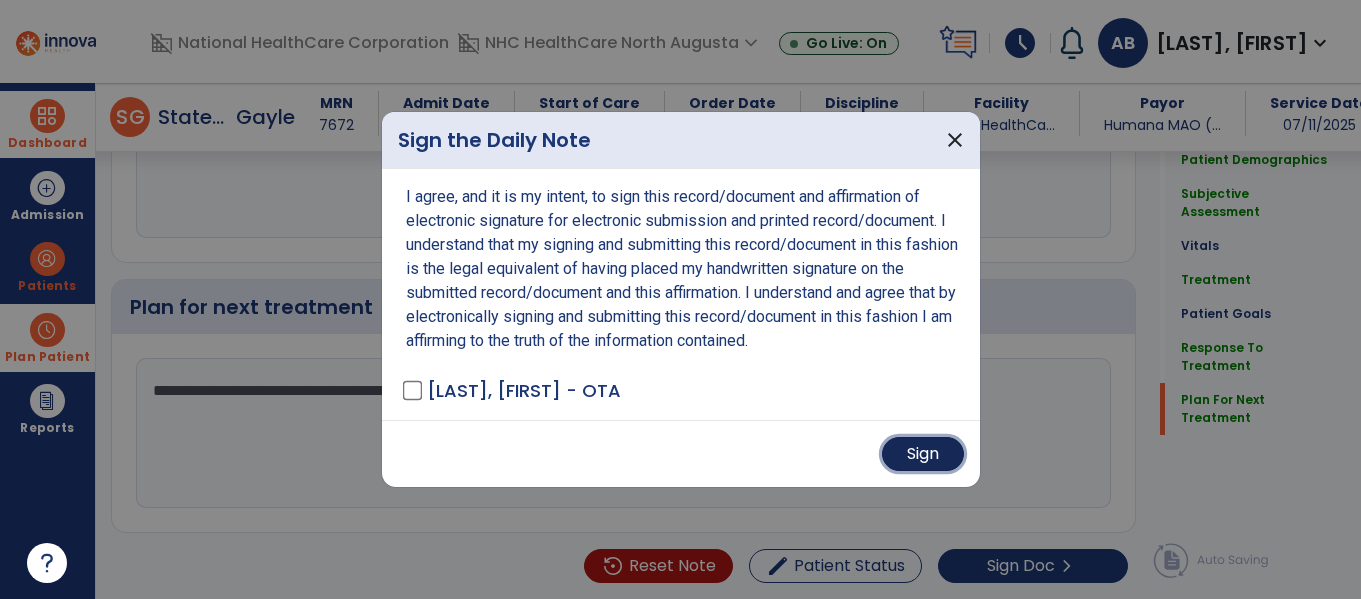 click on "Sign" at bounding box center (923, 454) 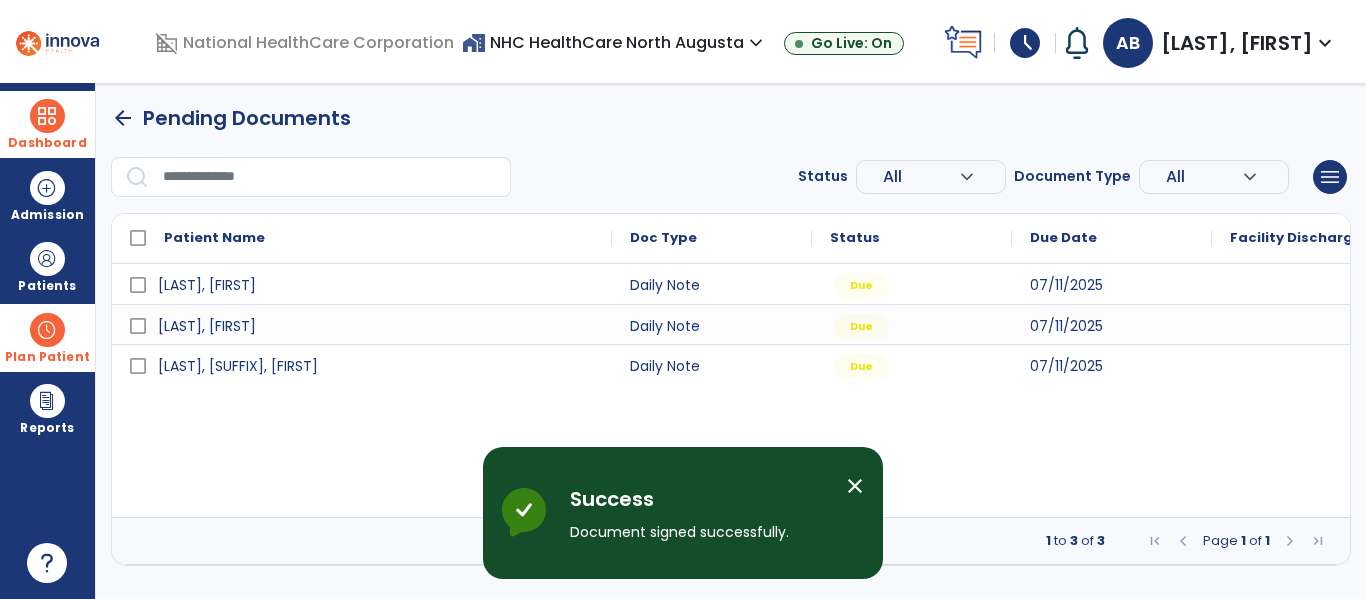 scroll, scrollTop: 0, scrollLeft: 0, axis: both 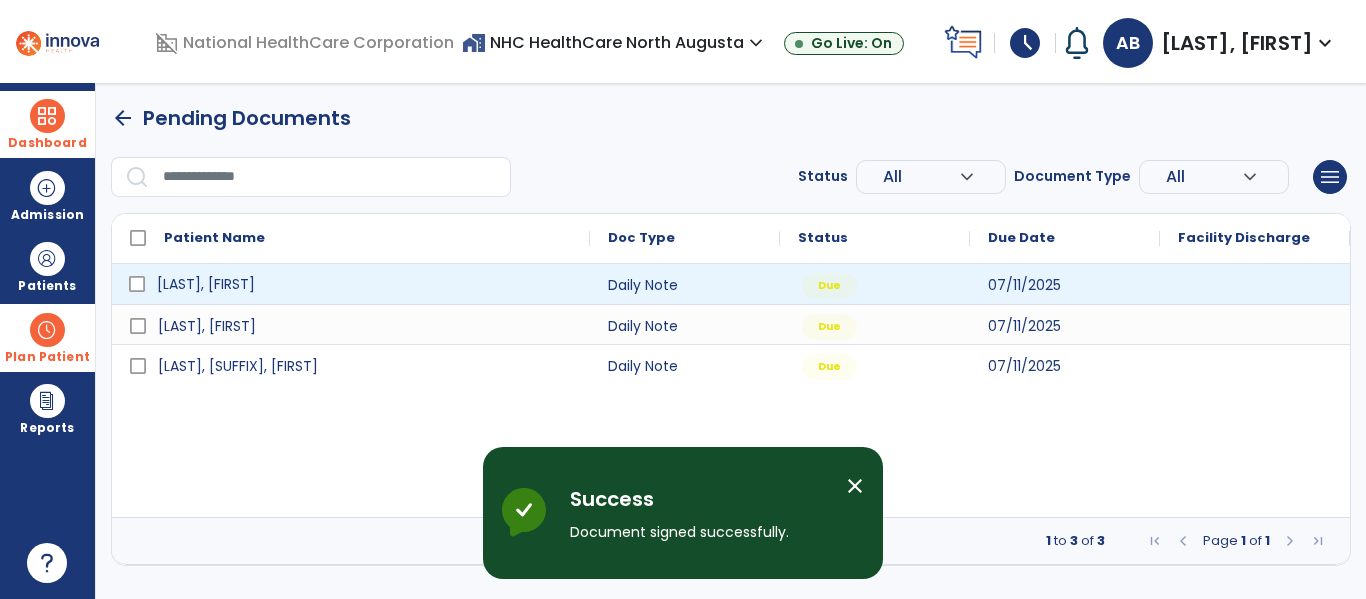 click on "[LAST], [FIRST]" at bounding box center (365, 284) 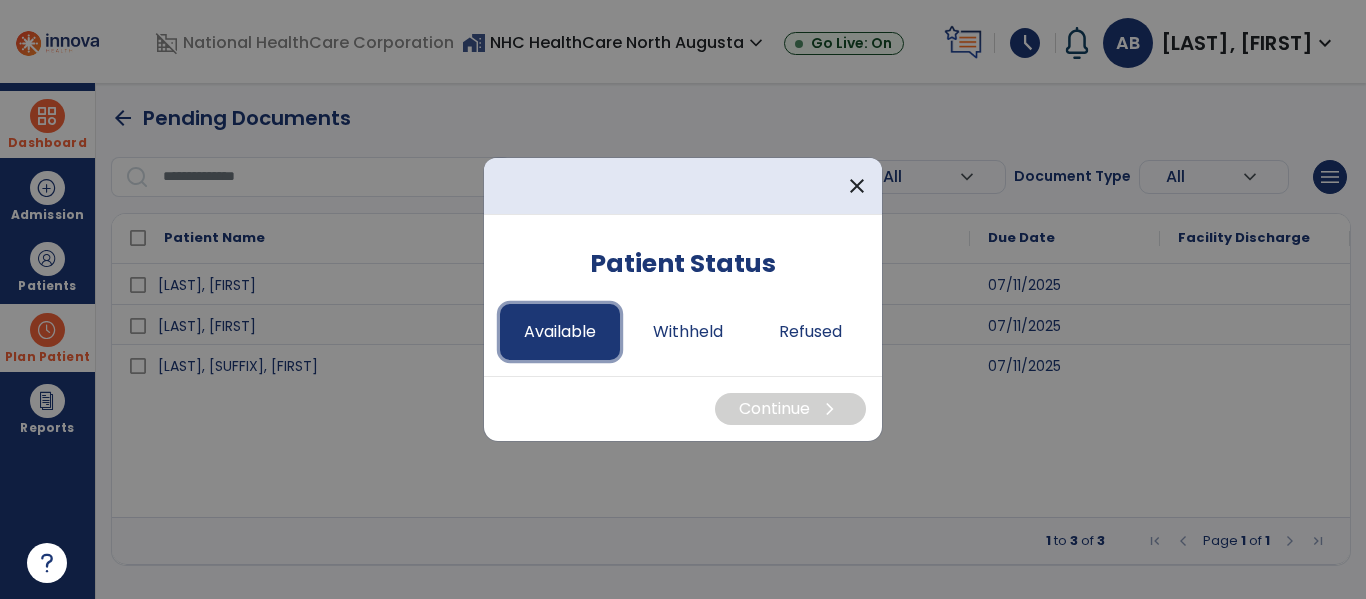 click on "Available" at bounding box center (560, 332) 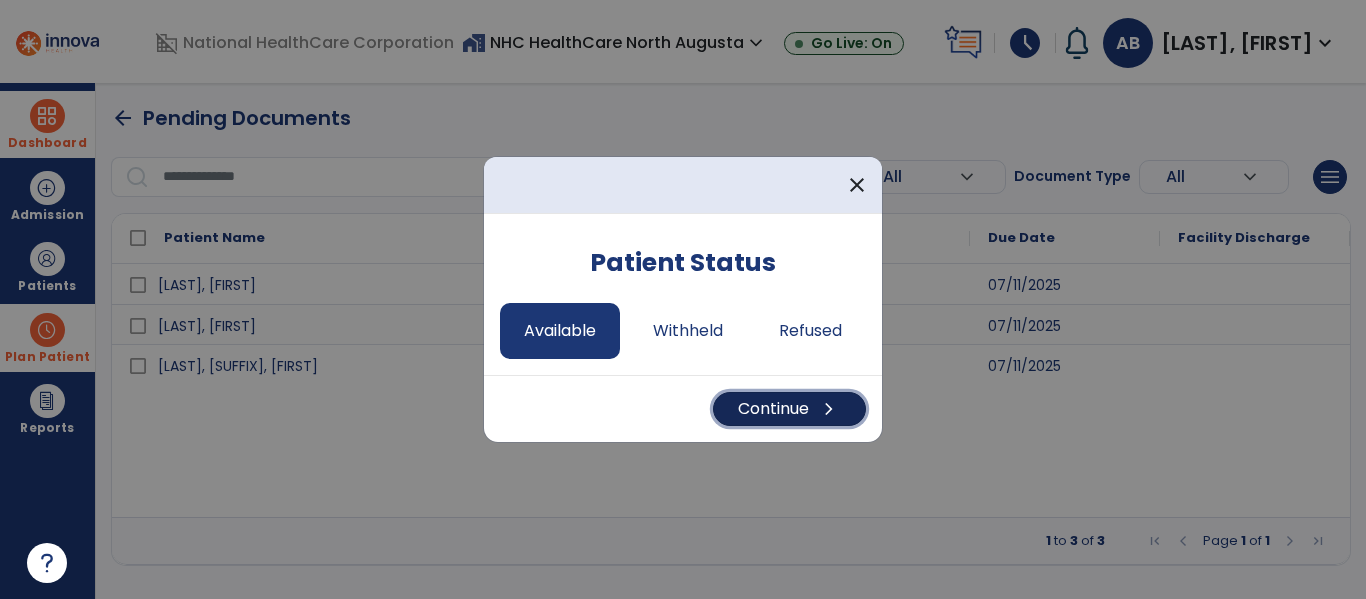 click on "Continue   chevron_right" at bounding box center (789, 409) 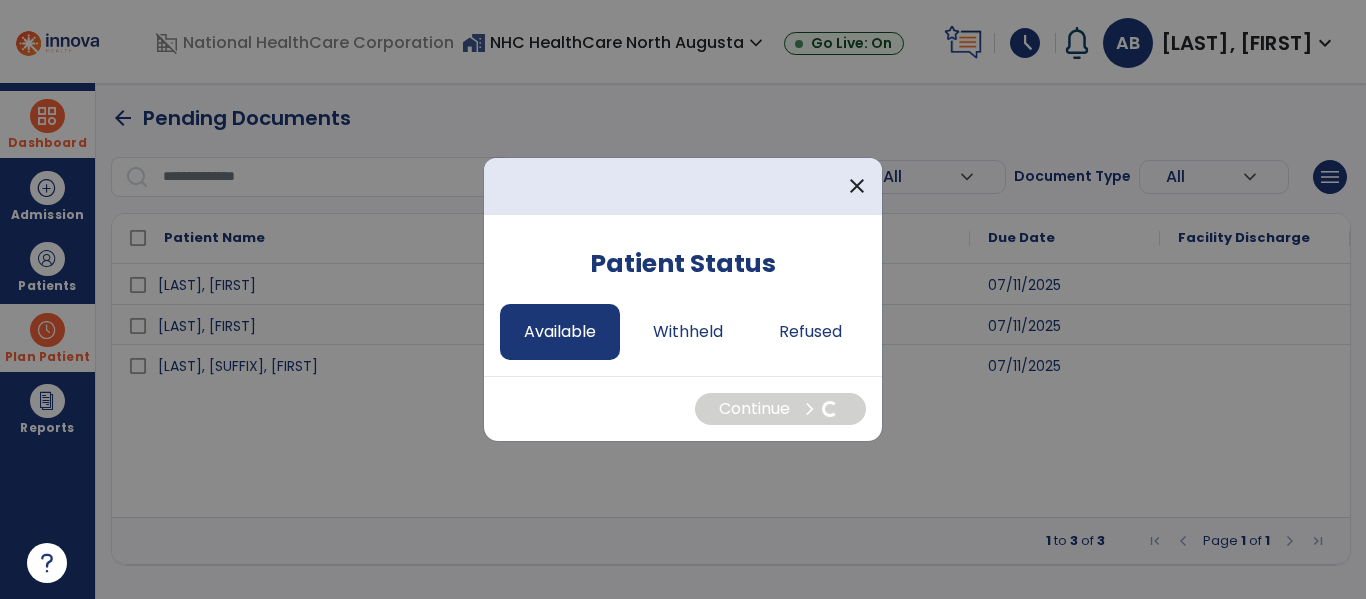 select on "*" 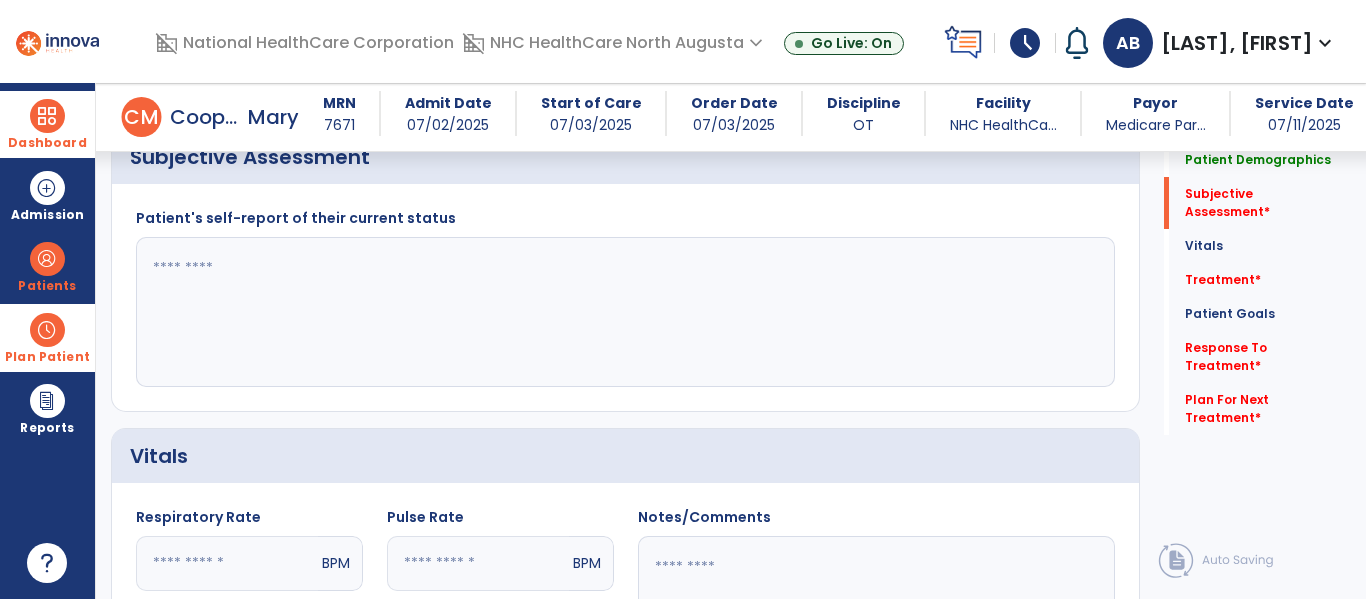 scroll, scrollTop: 400, scrollLeft: 0, axis: vertical 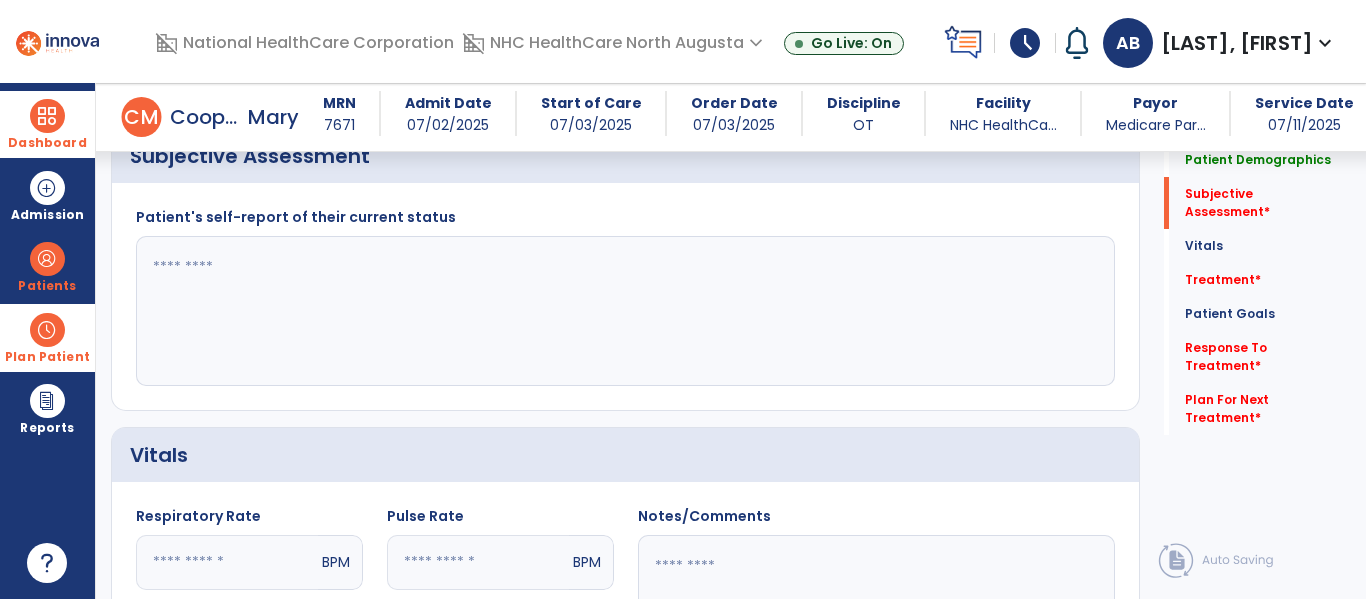 click 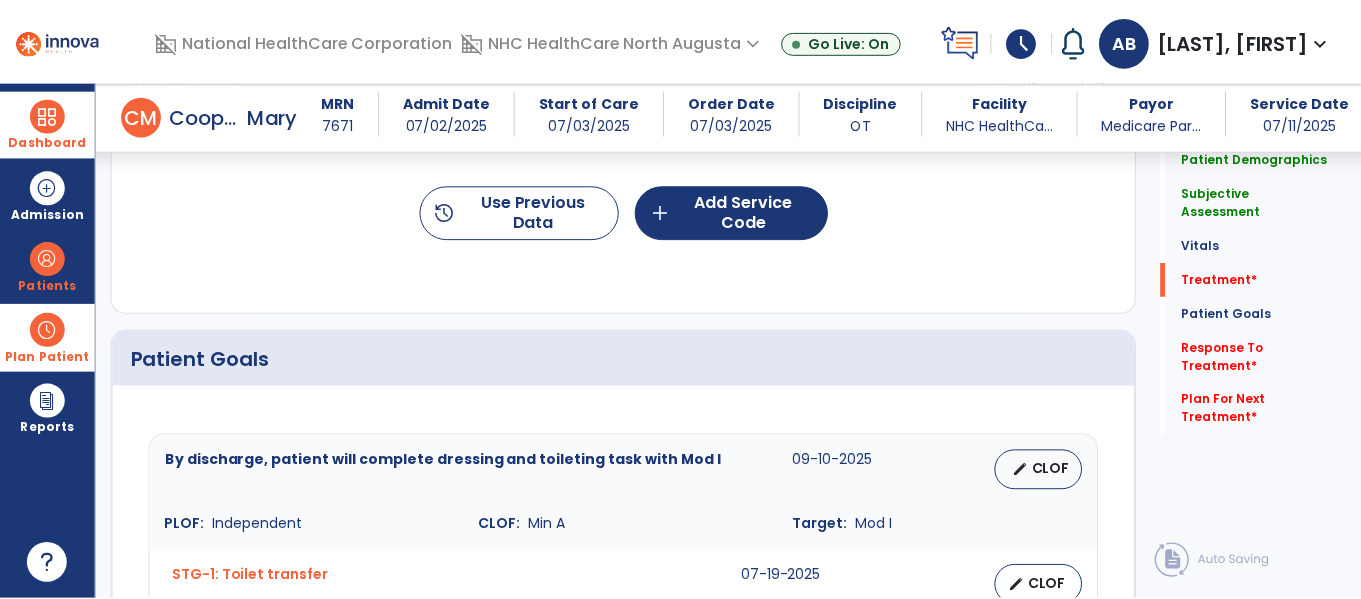 scroll, scrollTop: 1200, scrollLeft: 0, axis: vertical 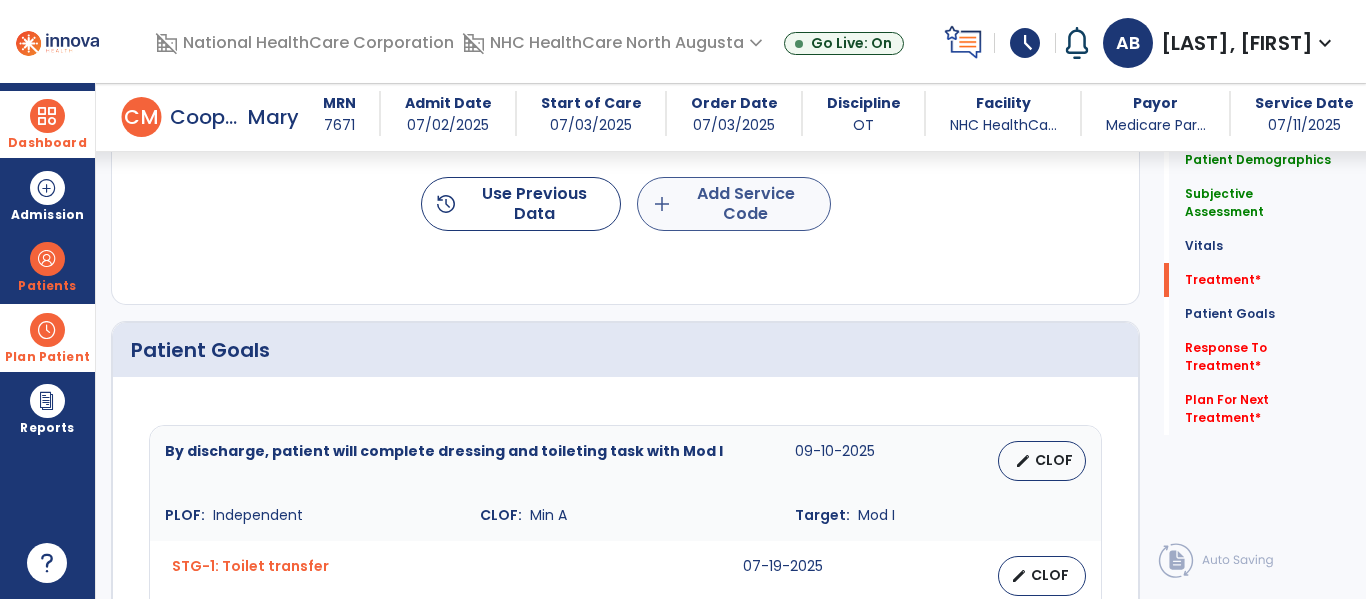 type on "**********" 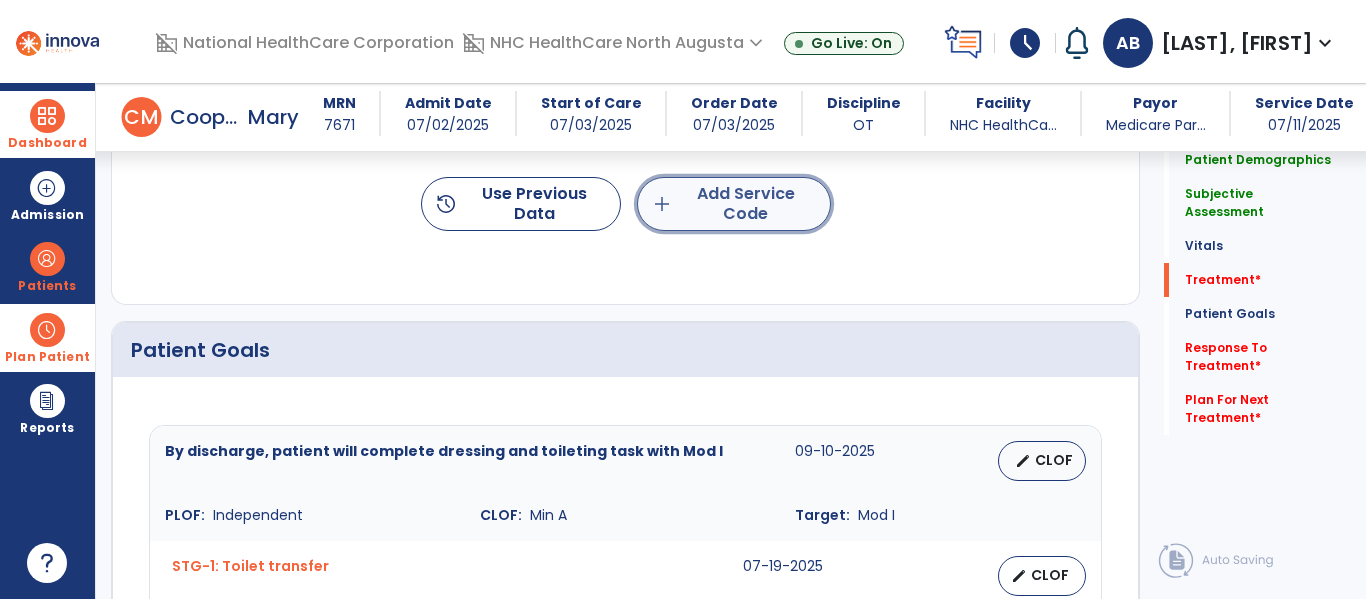 click on "add  Add Service Code" 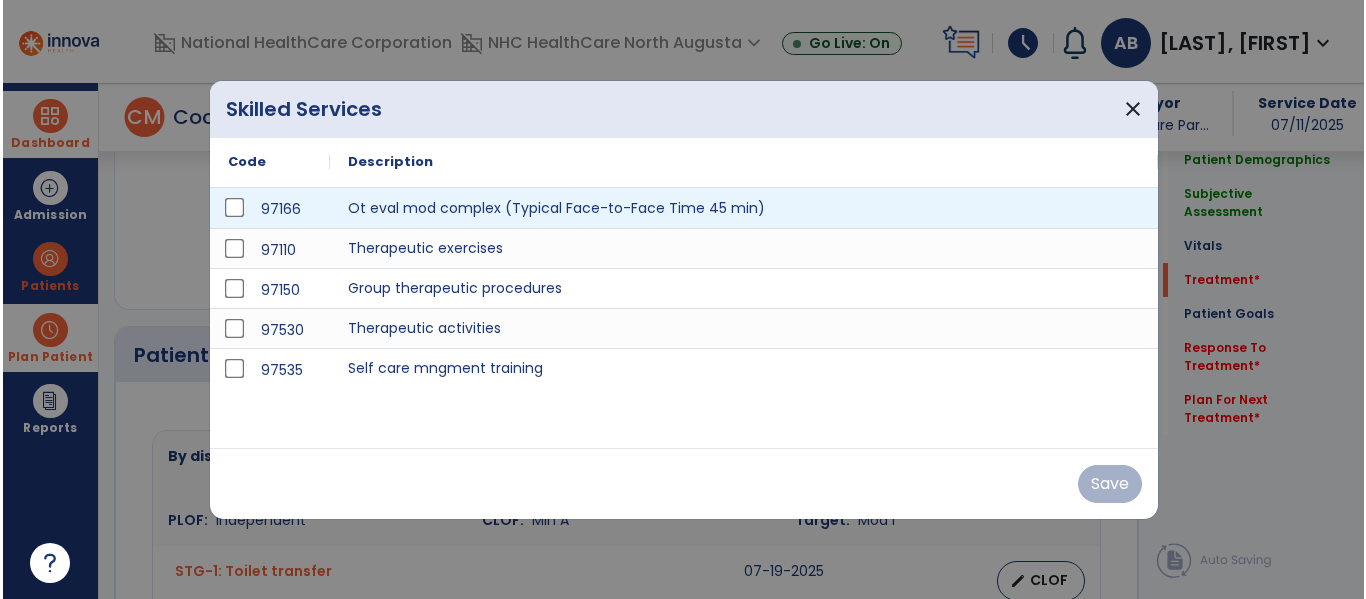 scroll, scrollTop: 1200, scrollLeft: 0, axis: vertical 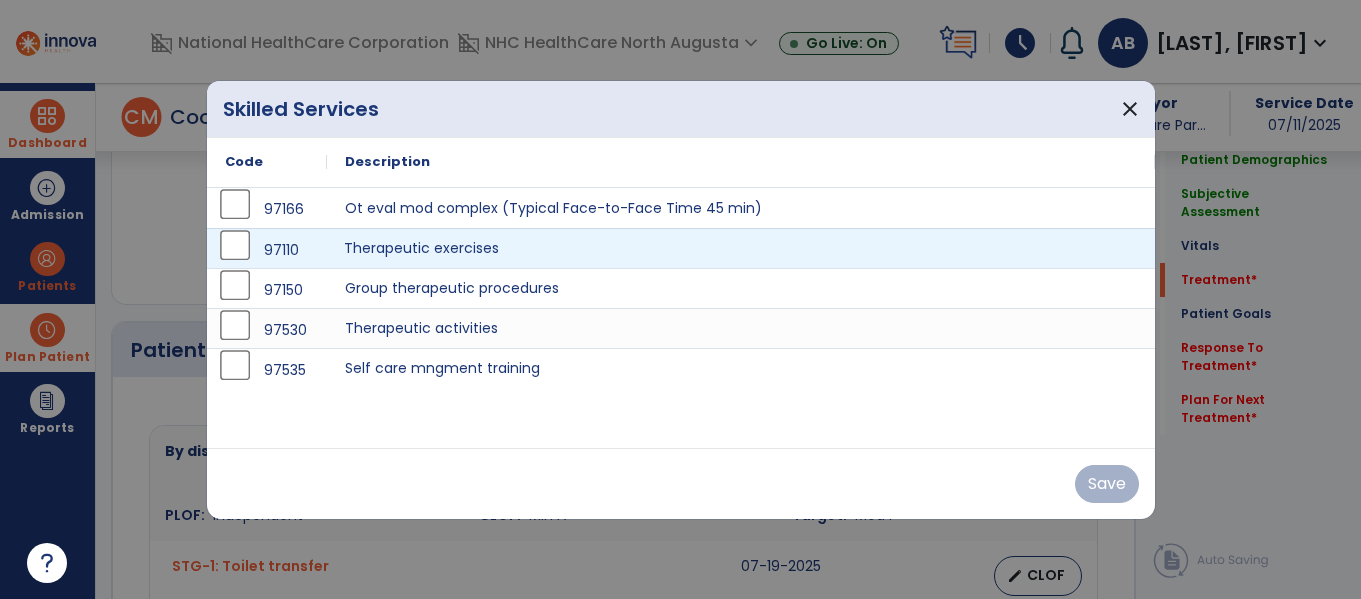 click on "Therapeutic exercises" at bounding box center [741, 248] 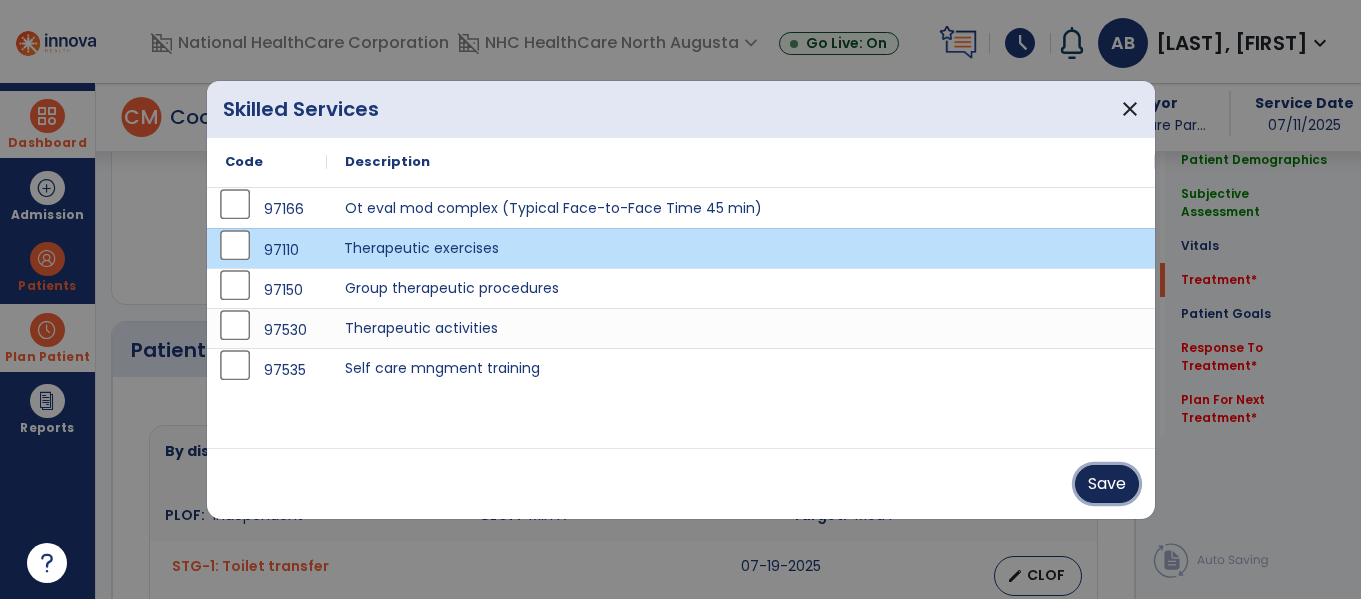 click on "Save" at bounding box center [1107, 484] 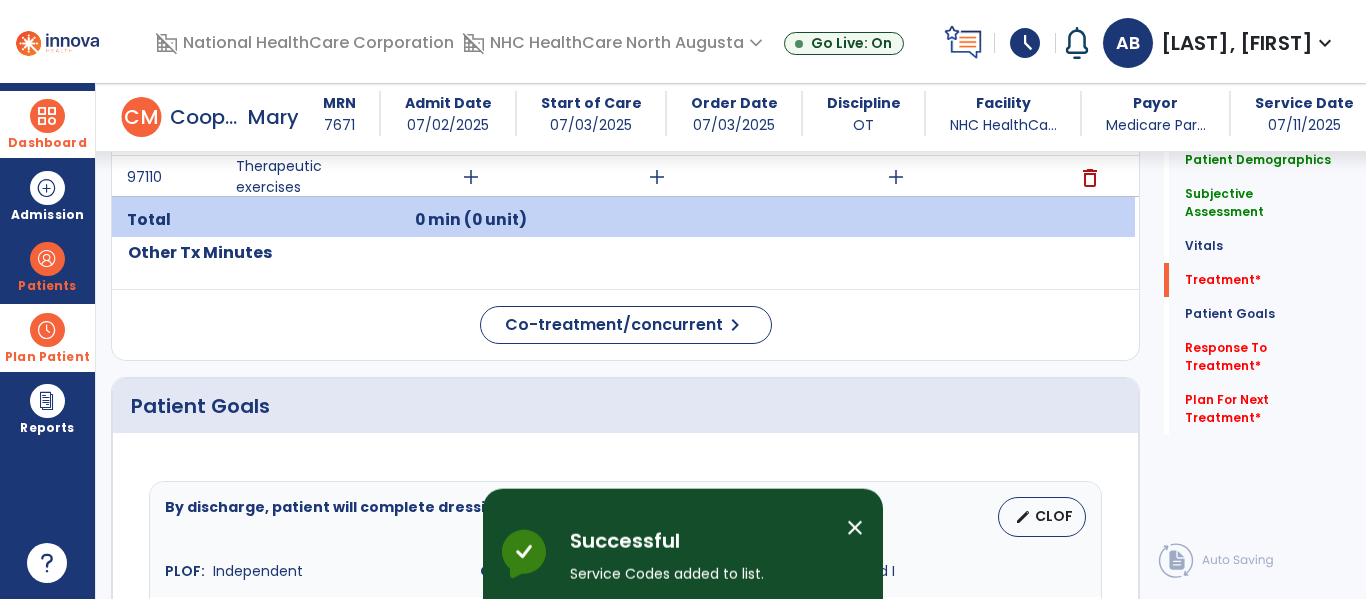 scroll, scrollTop: 1201, scrollLeft: 0, axis: vertical 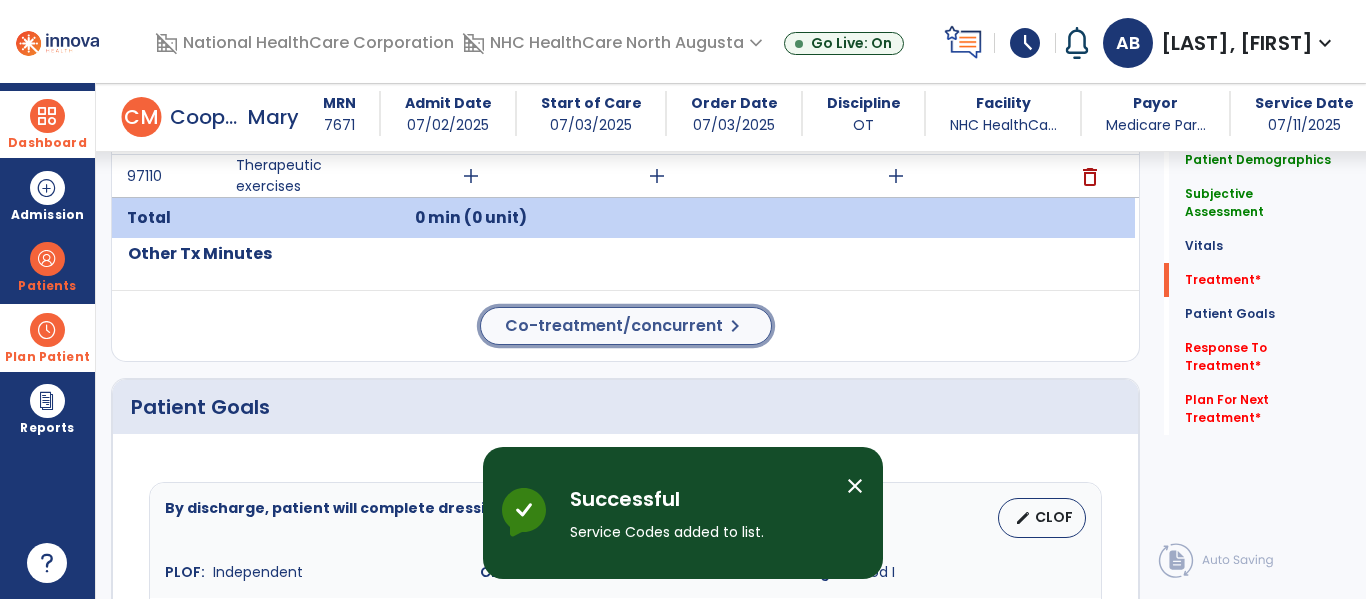 click on "chevron_right" 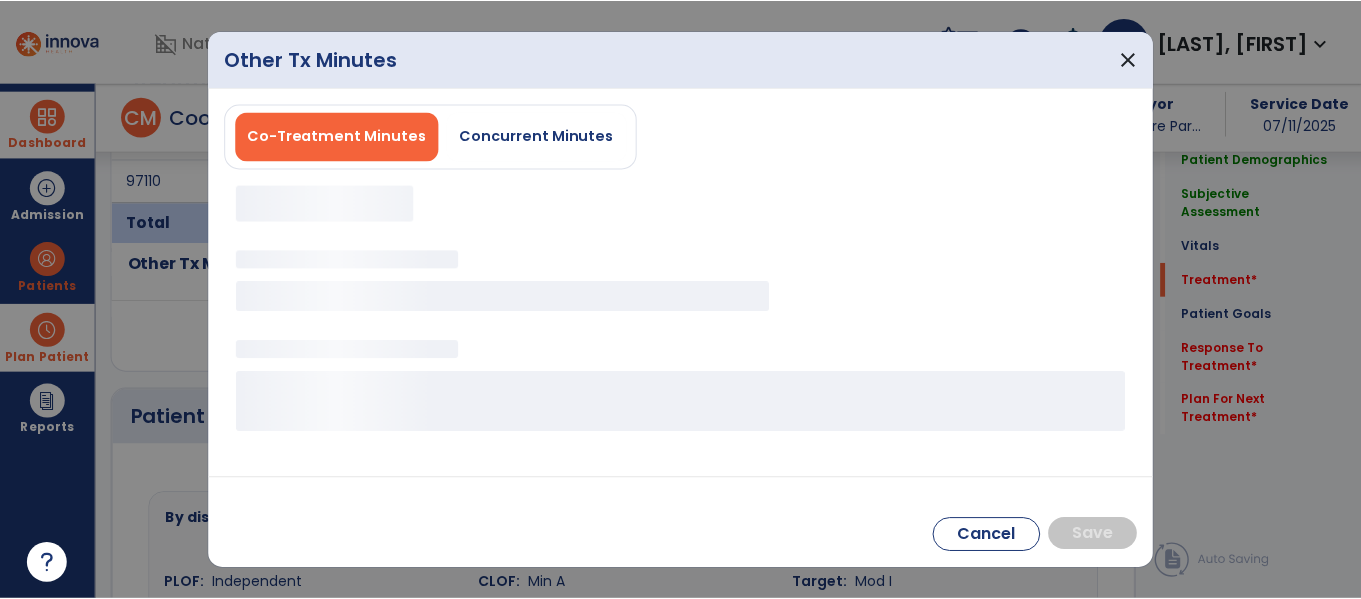 scroll, scrollTop: 1201, scrollLeft: 0, axis: vertical 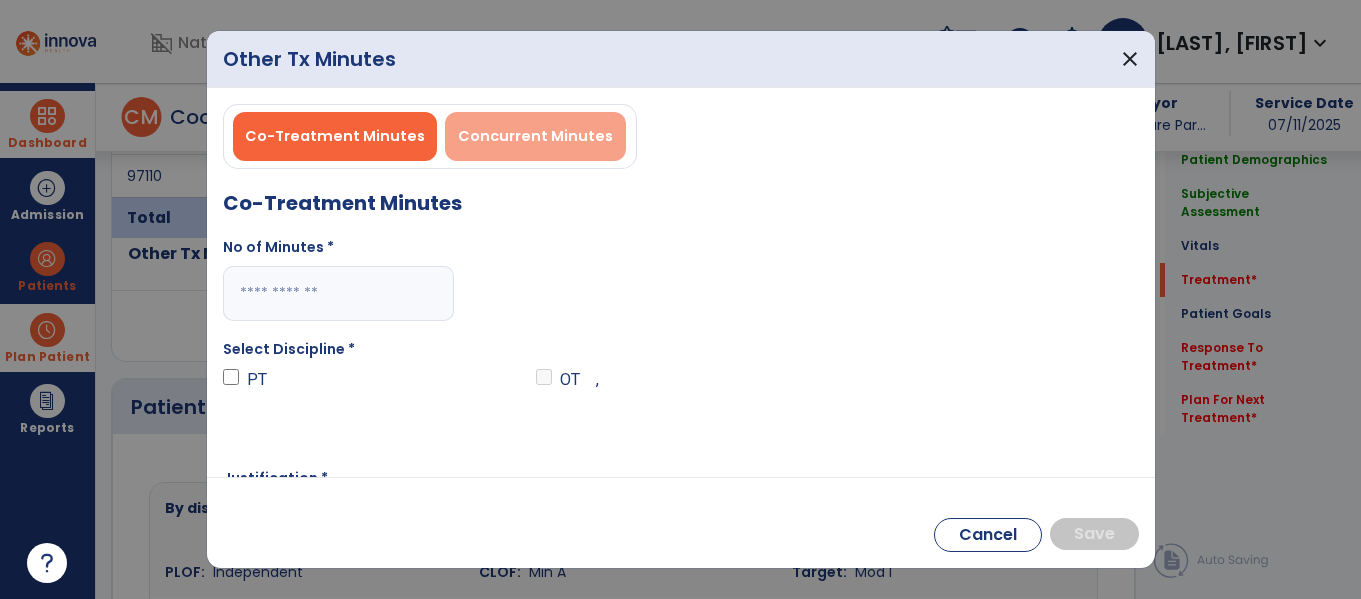 click on "Concurrent Minutes" at bounding box center [535, 136] 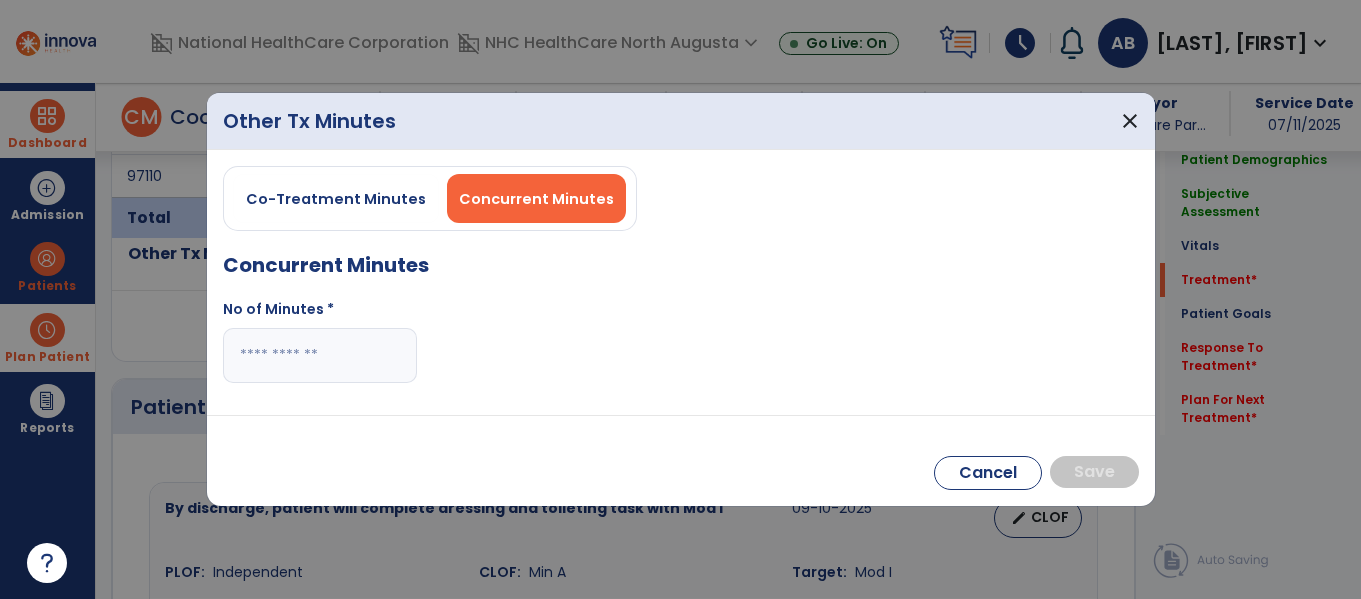 click at bounding box center [320, 355] 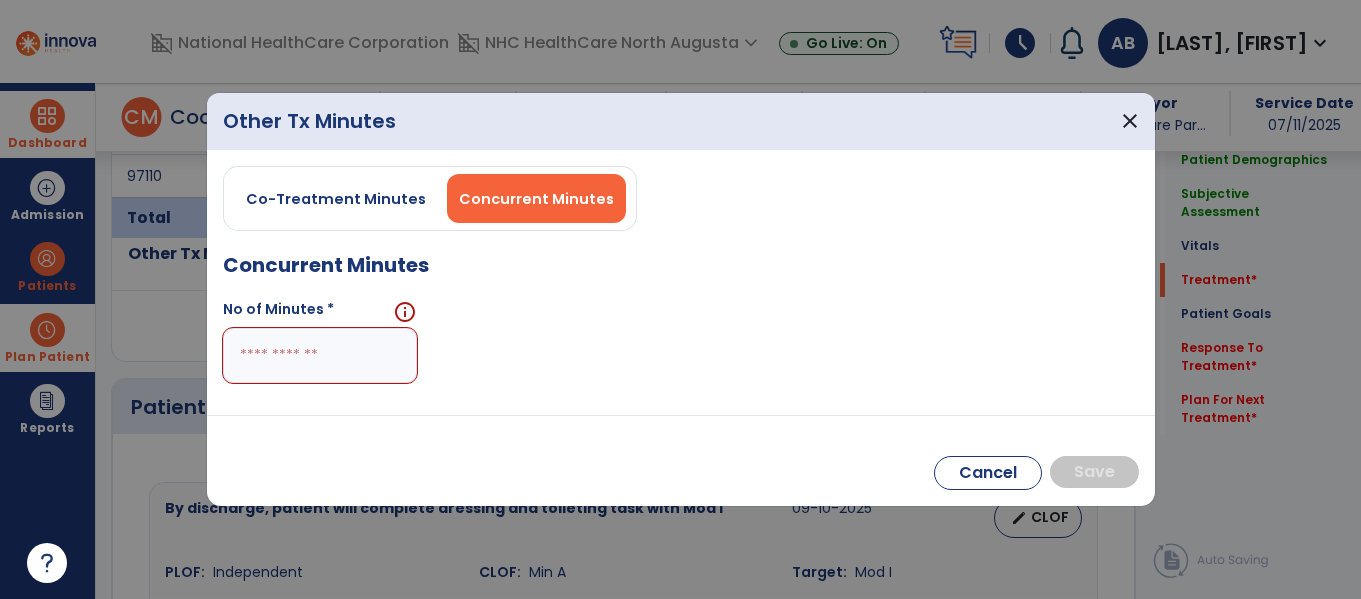 click at bounding box center [320, 355] 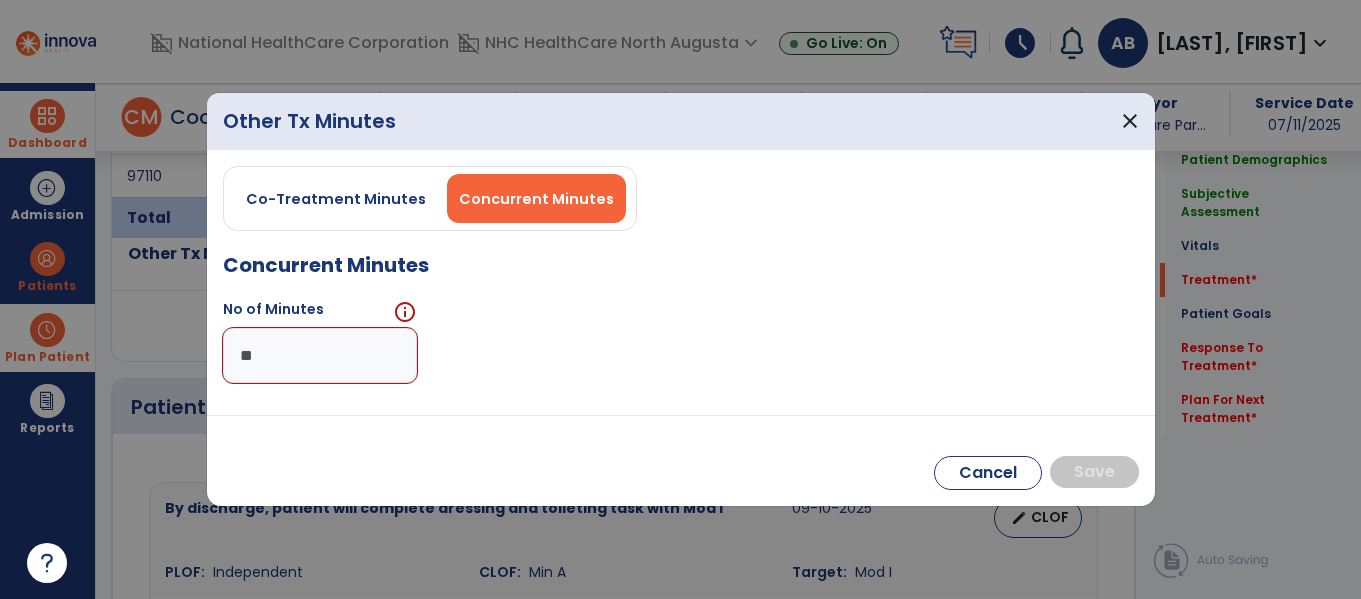 type on "**" 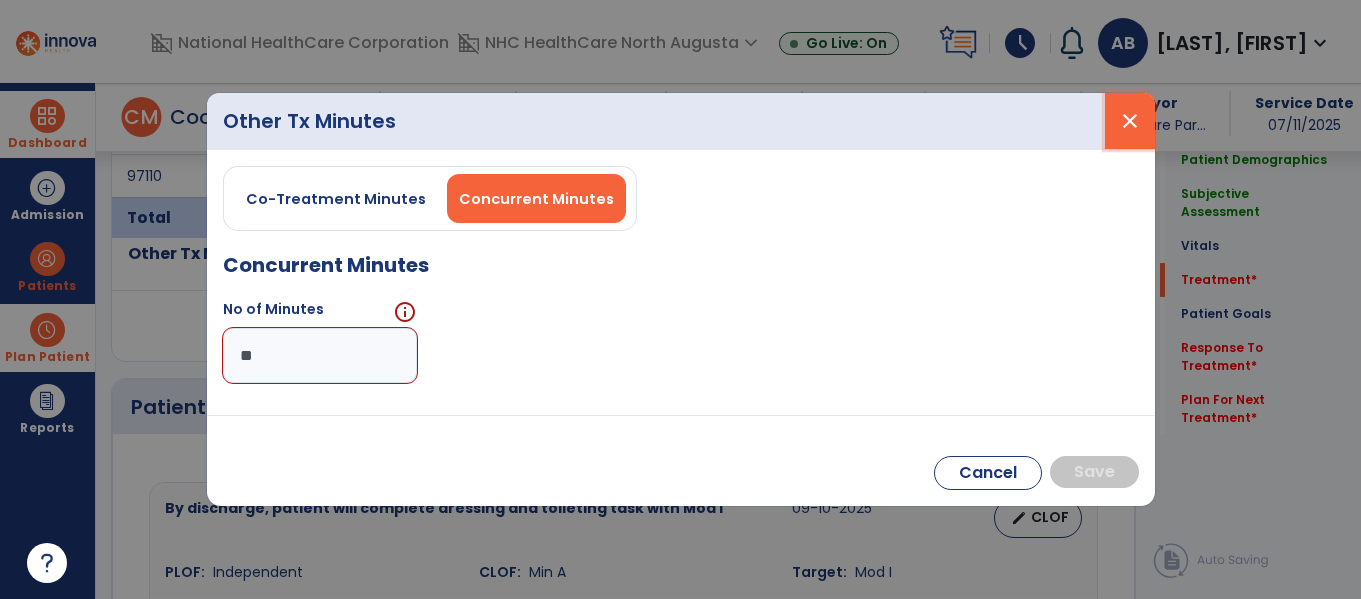 click on "close" at bounding box center (1130, 121) 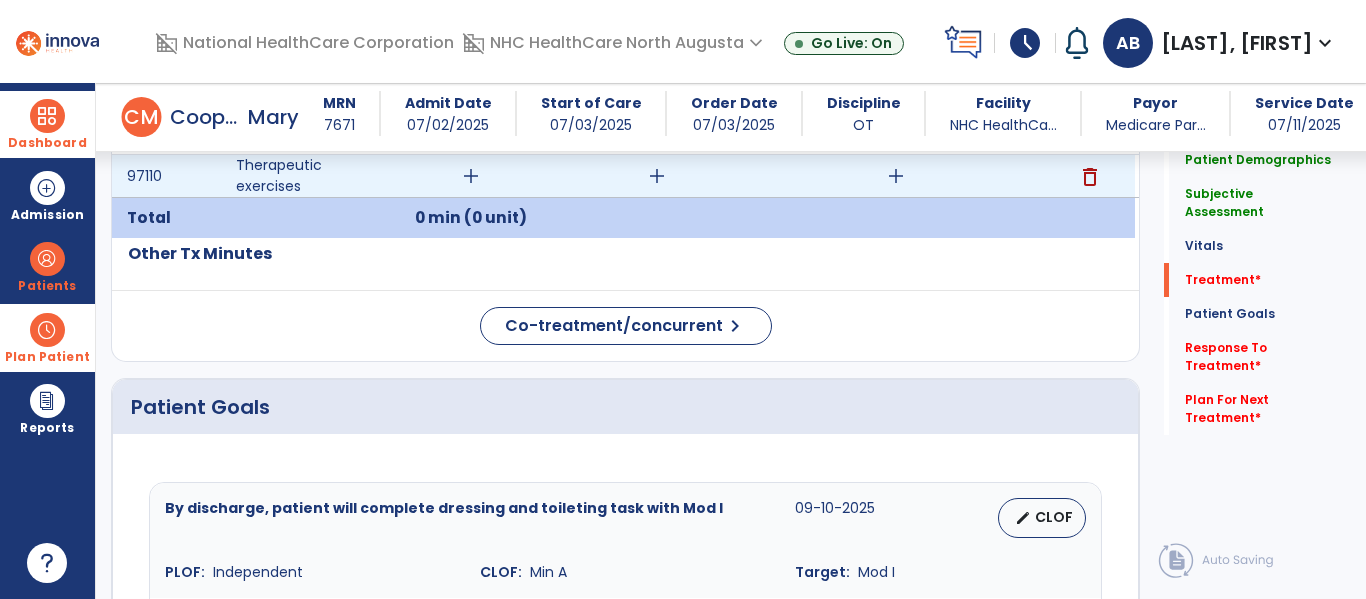 click on "add" at bounding box center [471, 176] 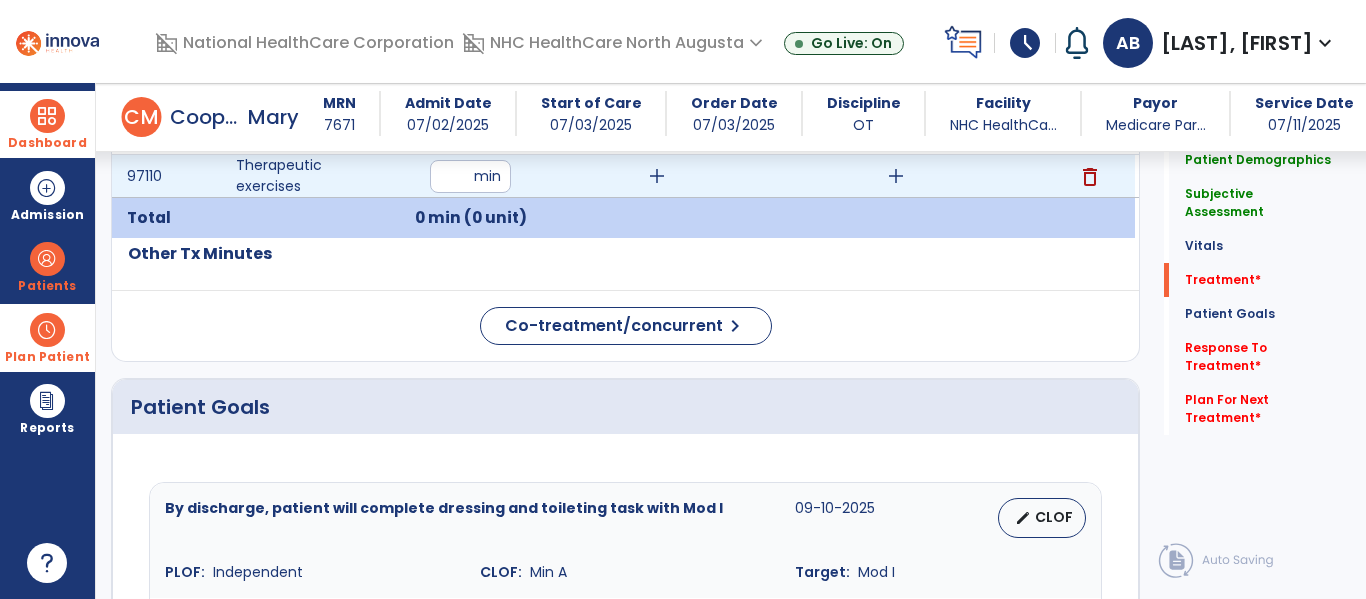 type on "**" 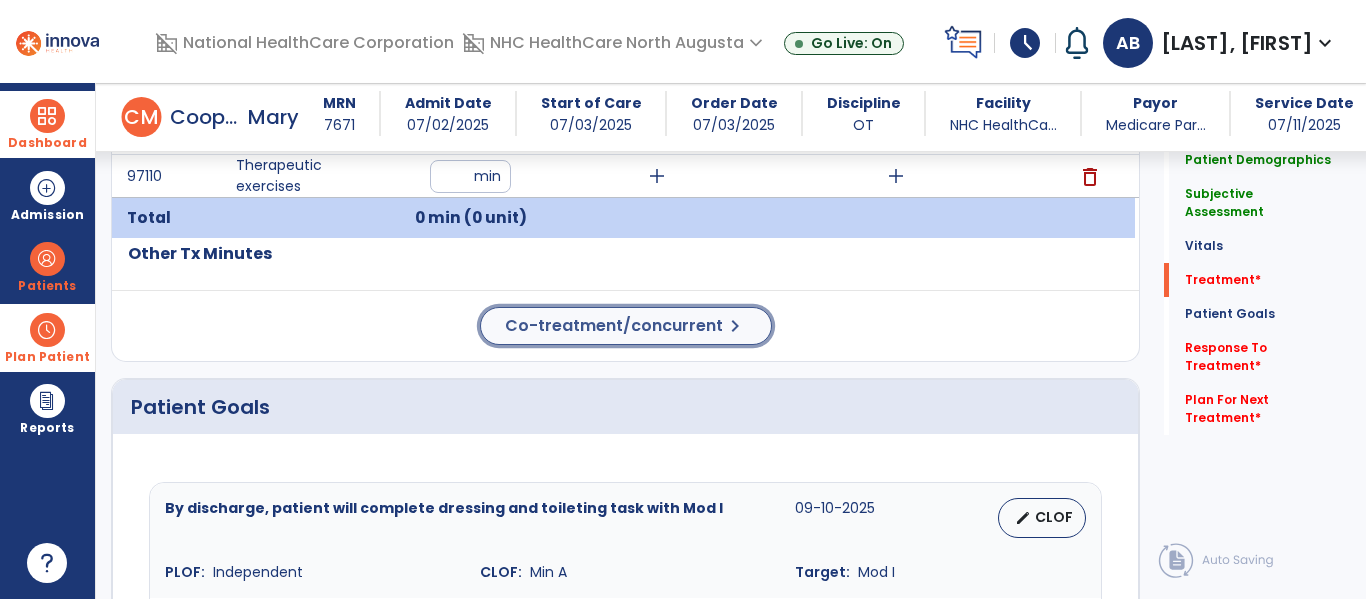 click on "Co-treatment/concurrent" 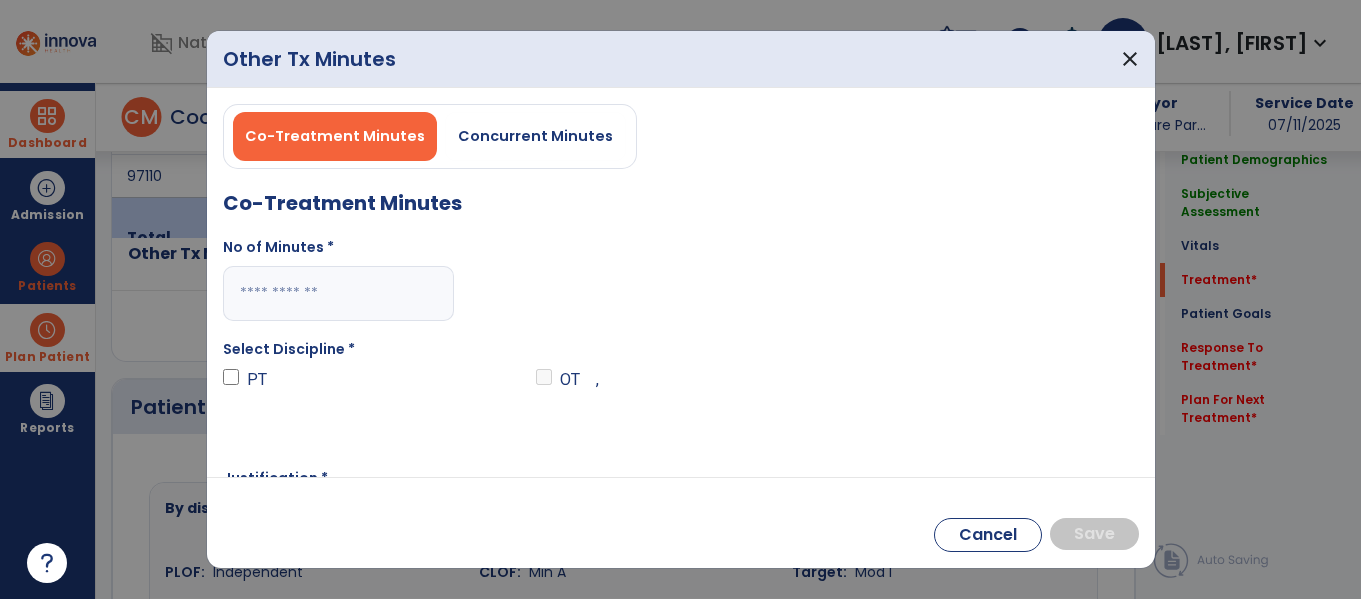 scroll, scrollTop: 1201, scrollLeft: 0, axis: vertical 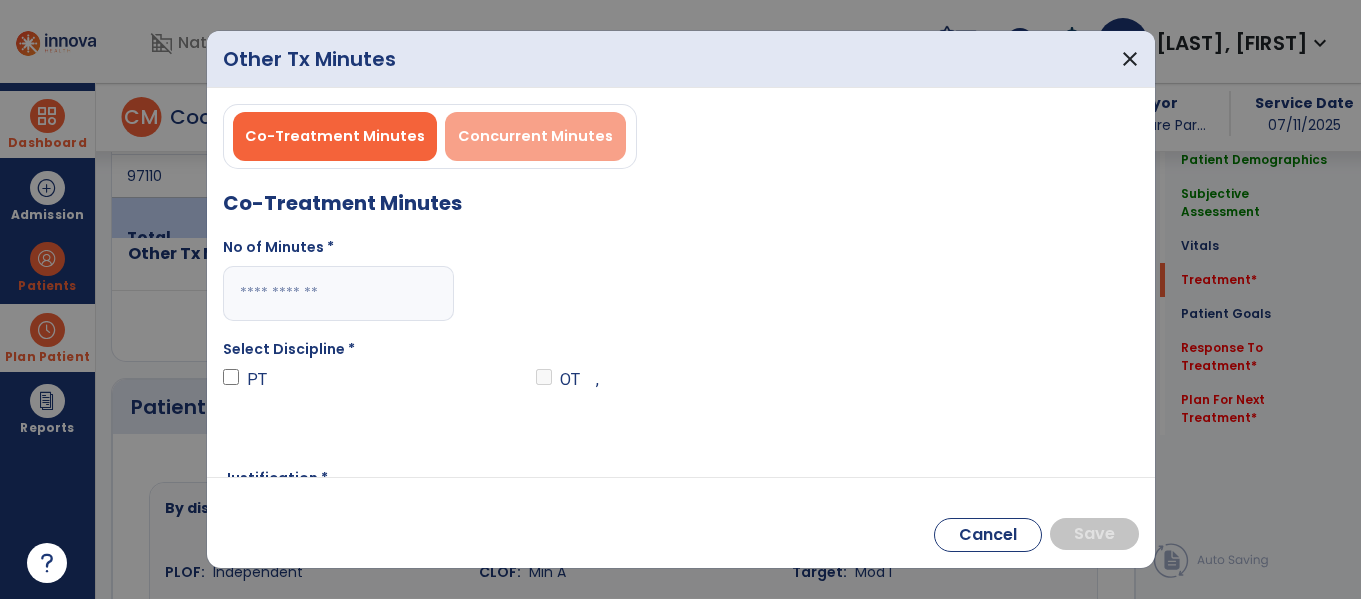 click on "Concurrent Minutes" at bounding box center (535, 136) 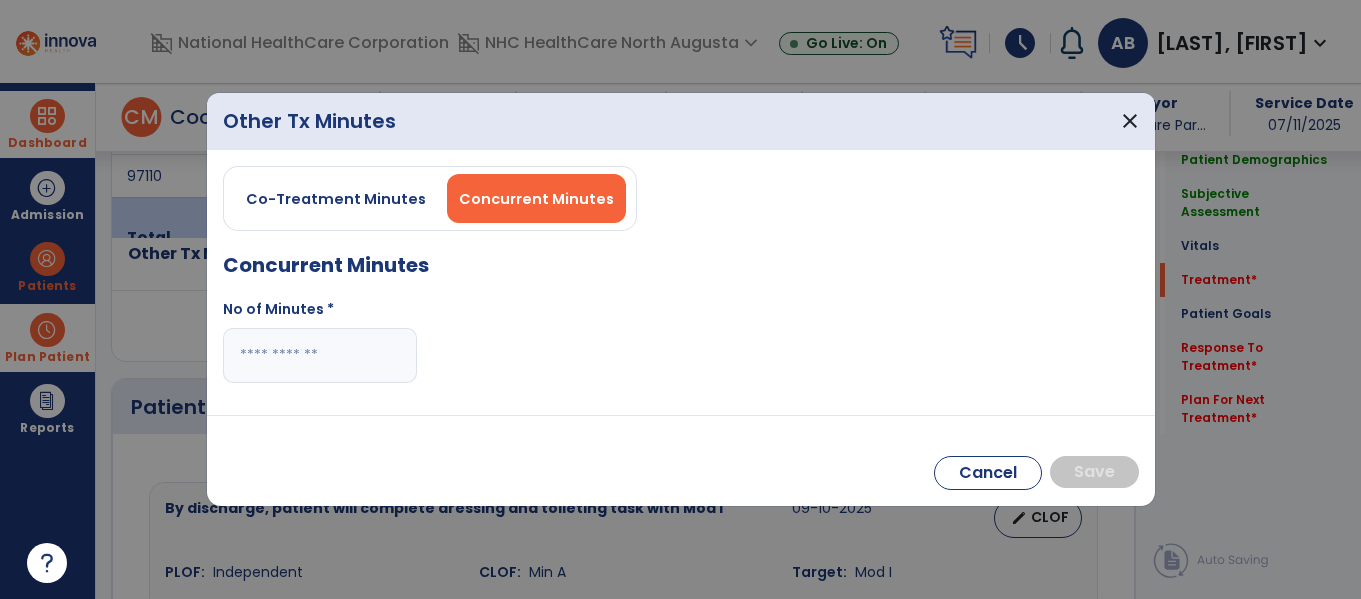click at bounding box center [320, 355] 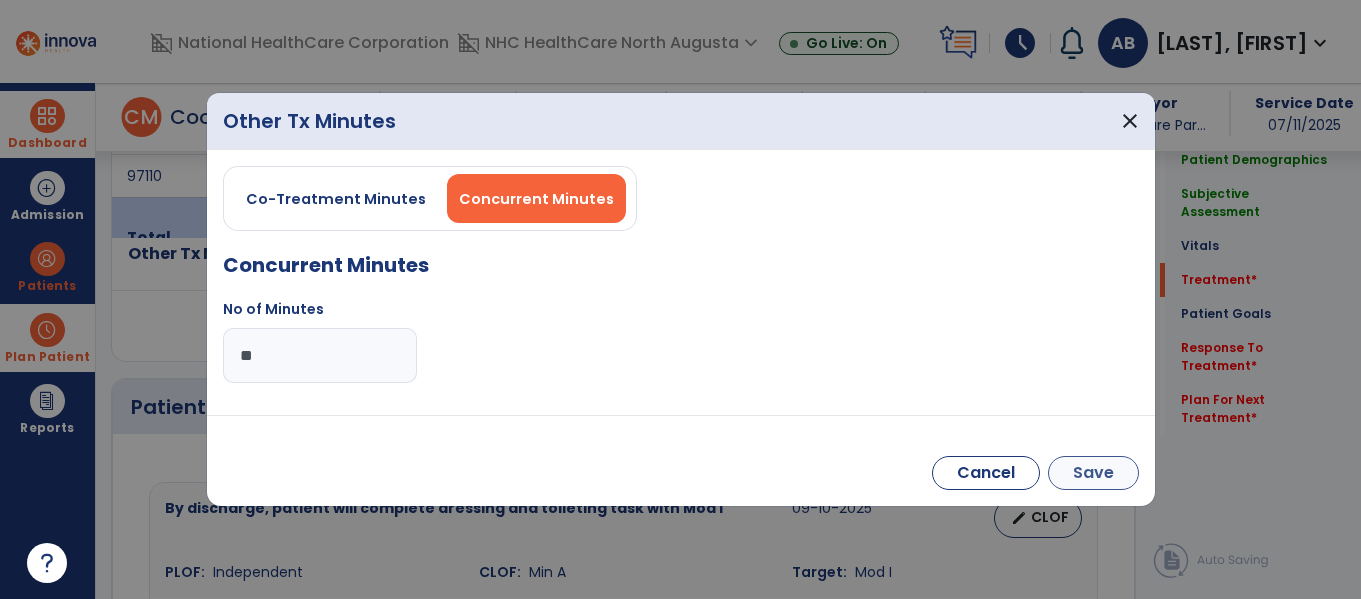 type on "**" 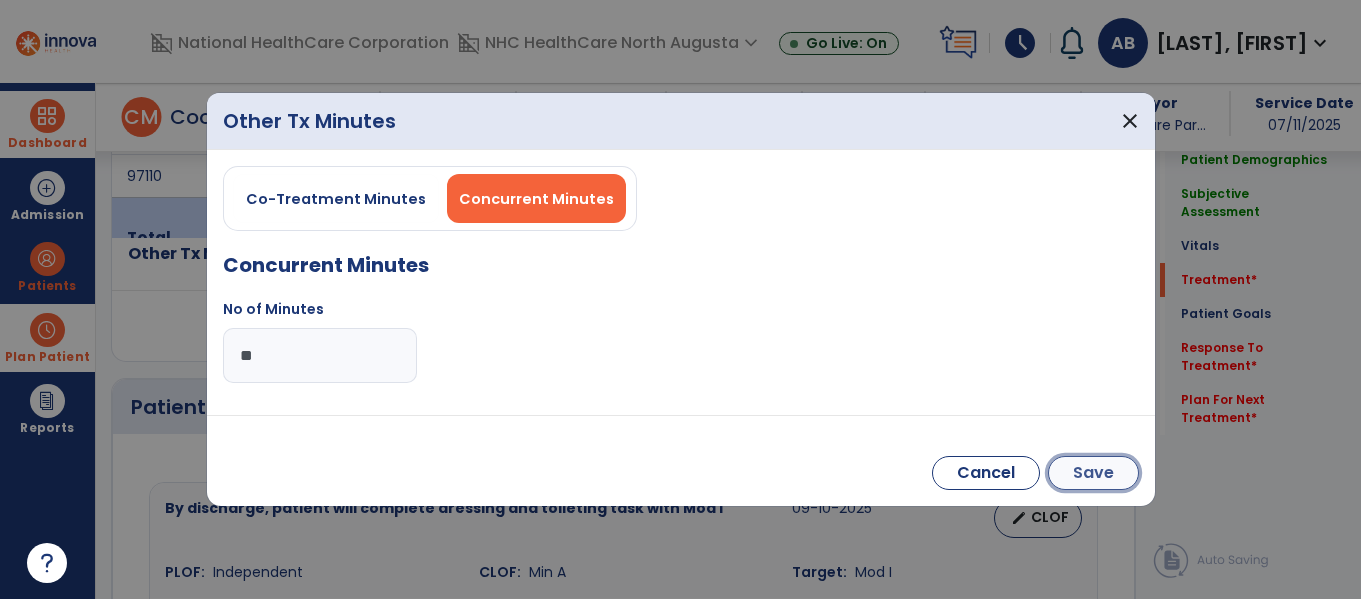 click on "Save" at bounding box center (1093, 473) 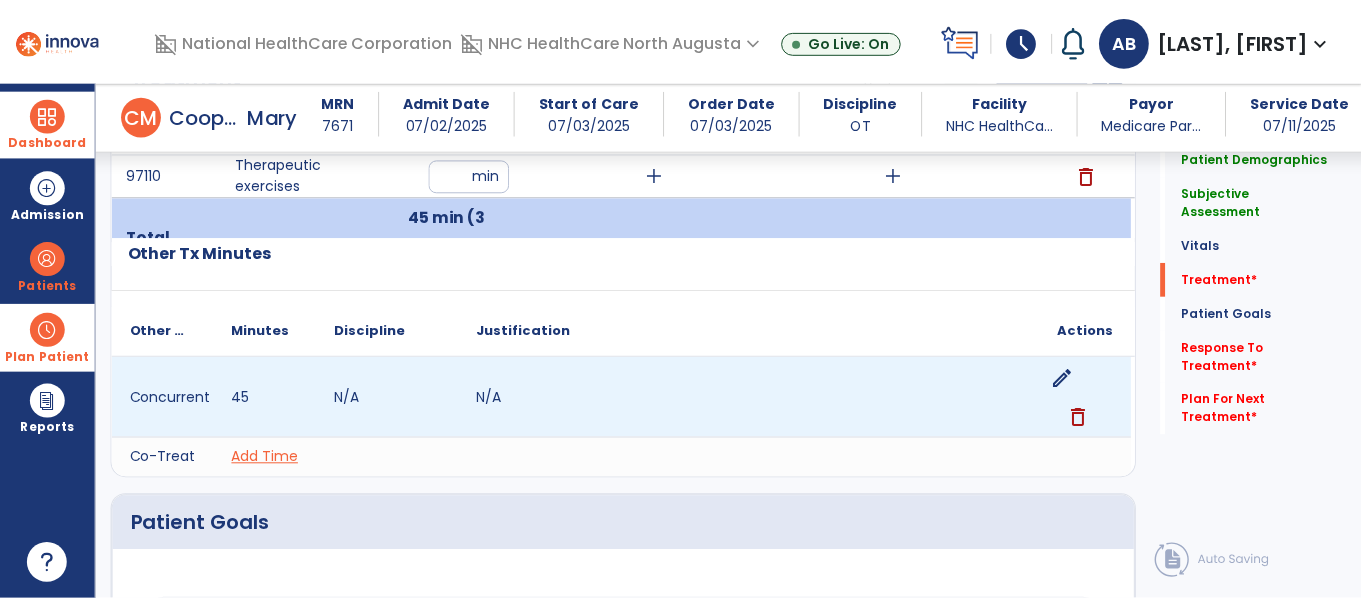 scroll, scrollTop: 1101, scrollLeft: 0, axis: vertical 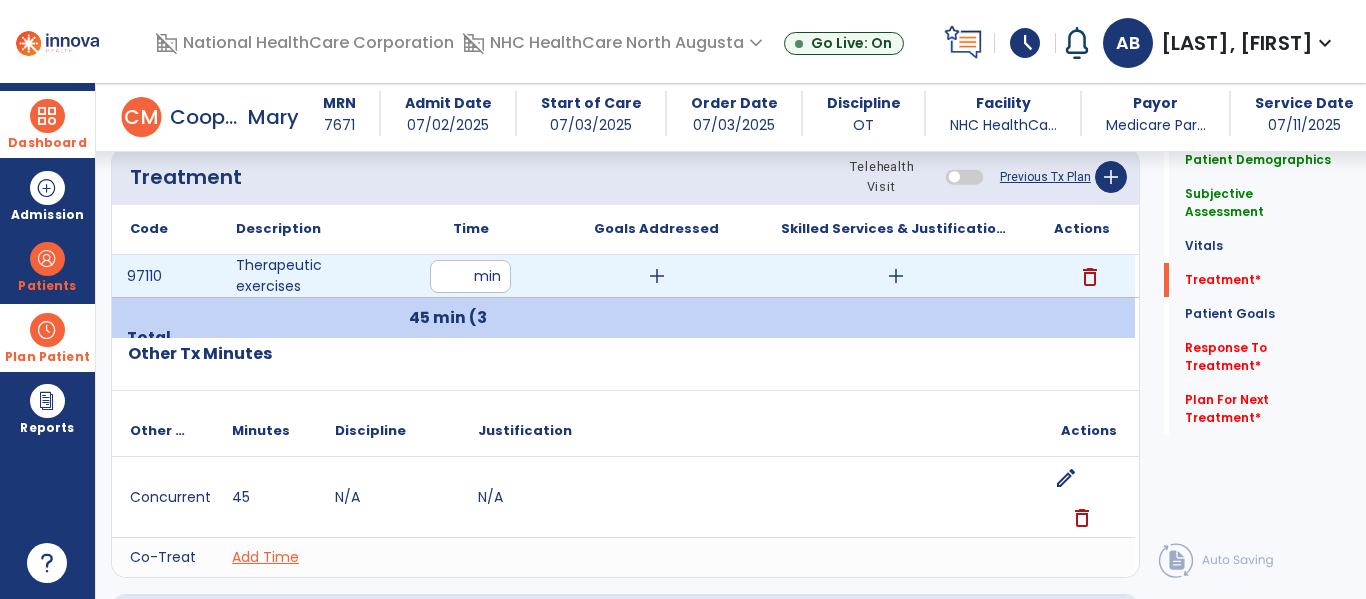 click on "add" at bounding box center (657, 276) 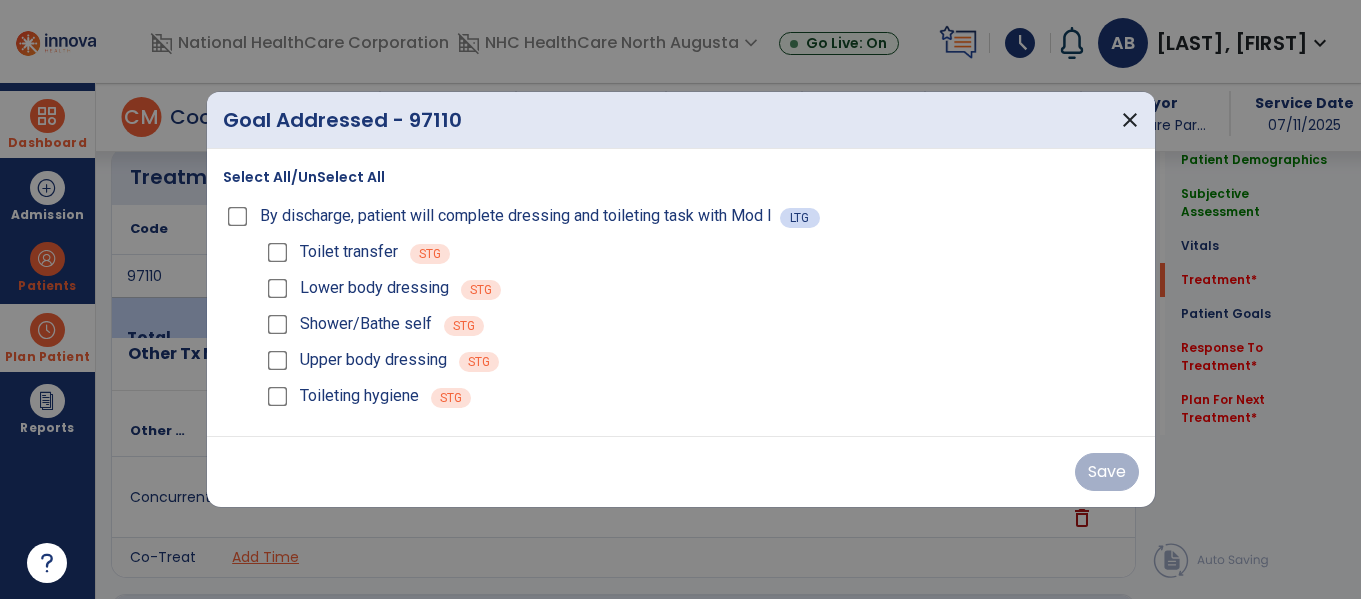 scroll, scrollTop: 1101, scrollLeft: 0, axis: vertical 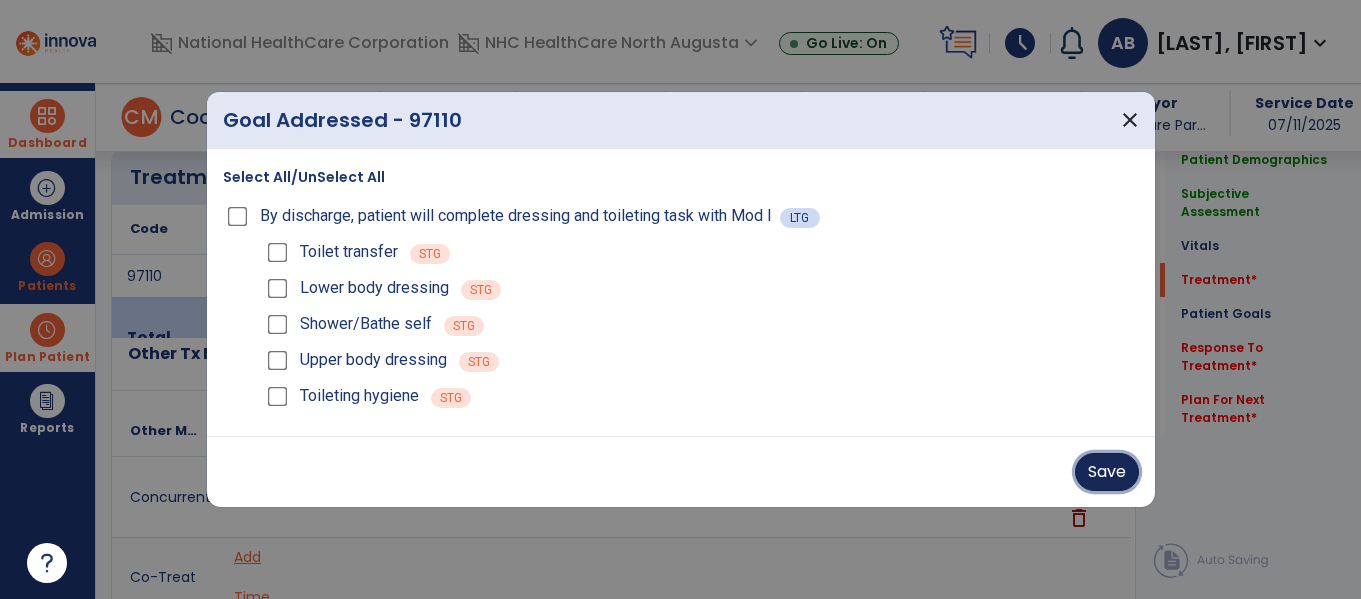 click on "Save" at bounding box center (1107, 472) 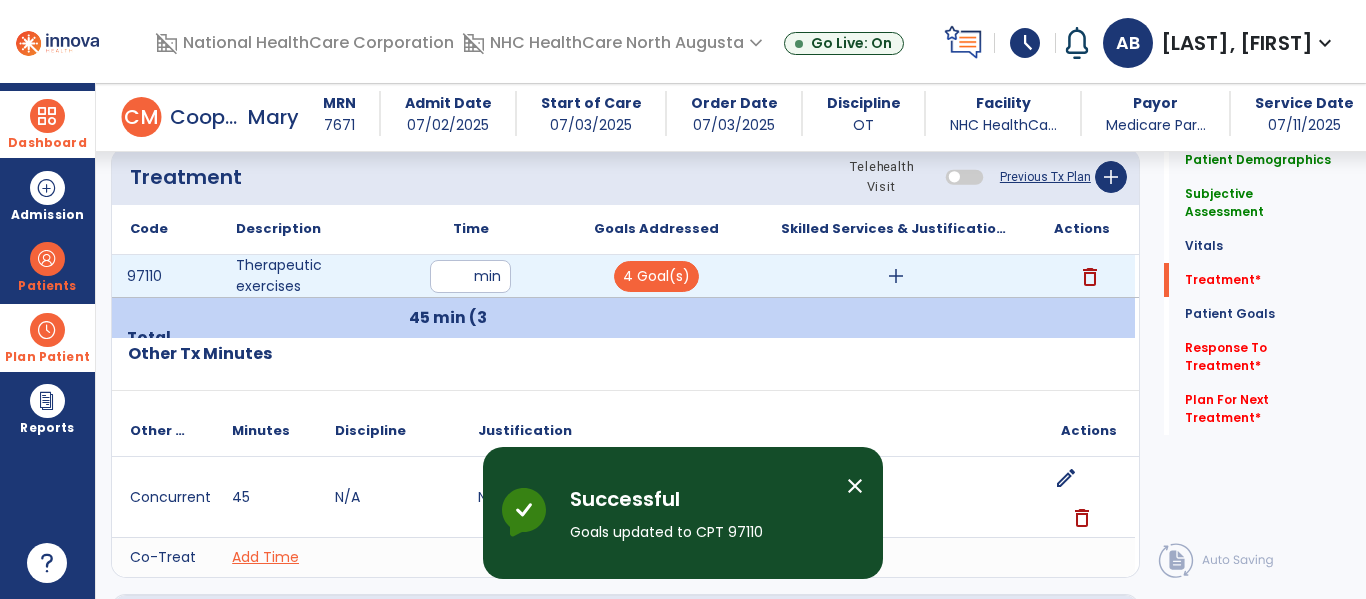 click on "add" at bounding box center (896, 276) 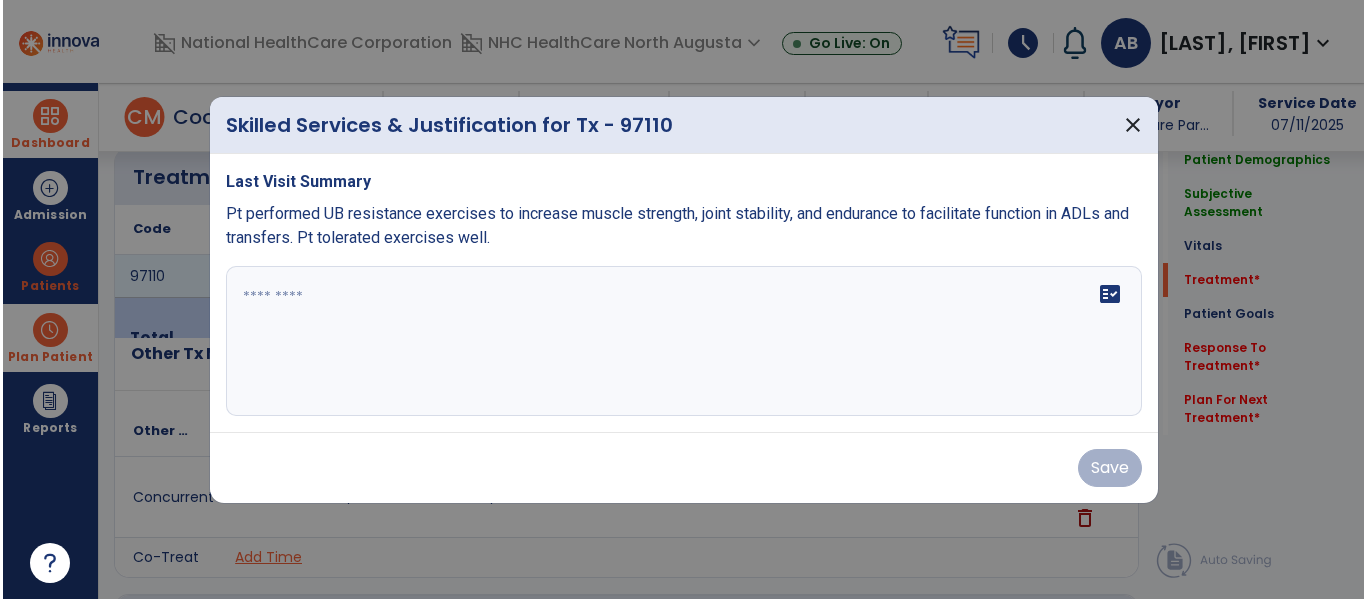 scroll, scrollTop: 1101, scrollLeft: 0, axis: vertical 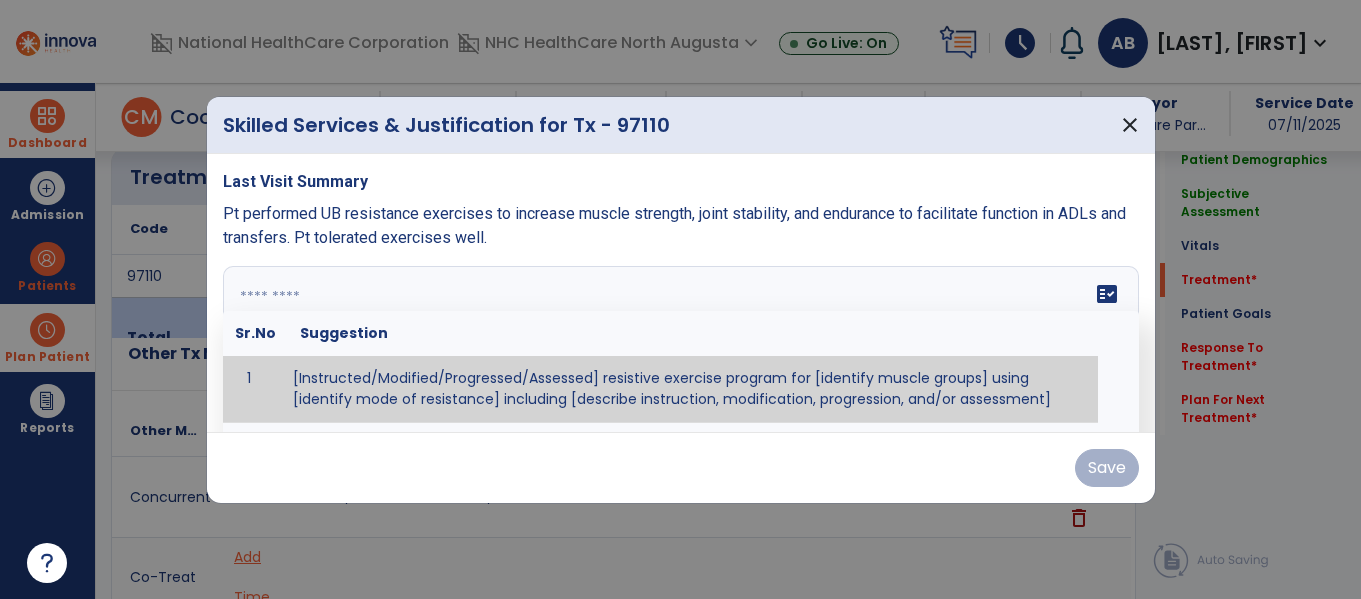 click at bounding box center (678, 341) 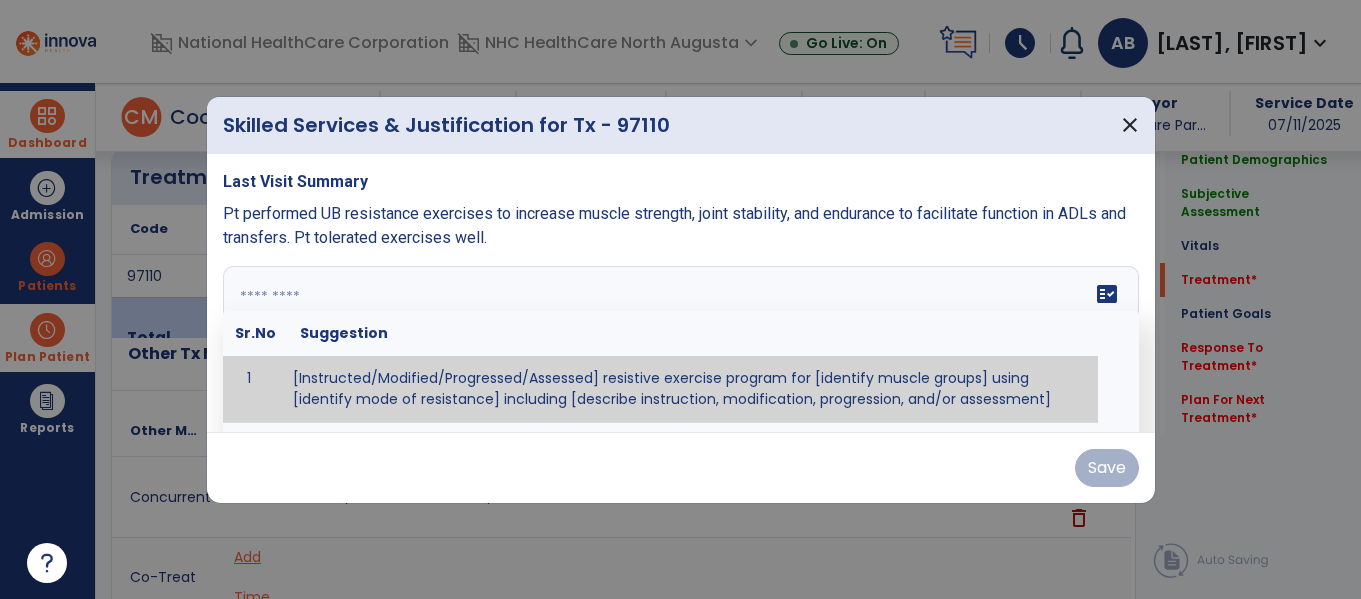 click on "Pt performed UB resistance exercises to increase muscle strength, joint stability, and endurance to facilitate function in ADLs and transfers. Pt tolerated exercises well." at bounding box center [681, 226] 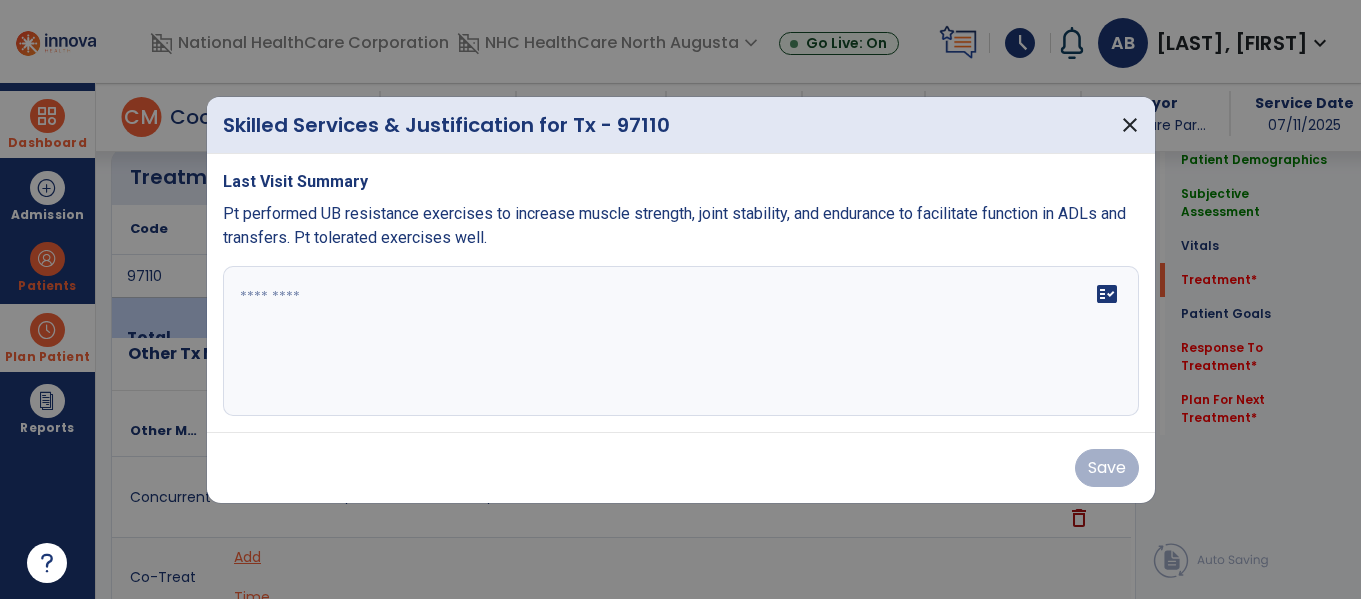 click on "Pt performed UB resistance exercises to increase muscle strength, joint stability, and endurance to facilitate function in ADLs and transfers. Pt tolerated exercises well." at bounding box center [674, 225] 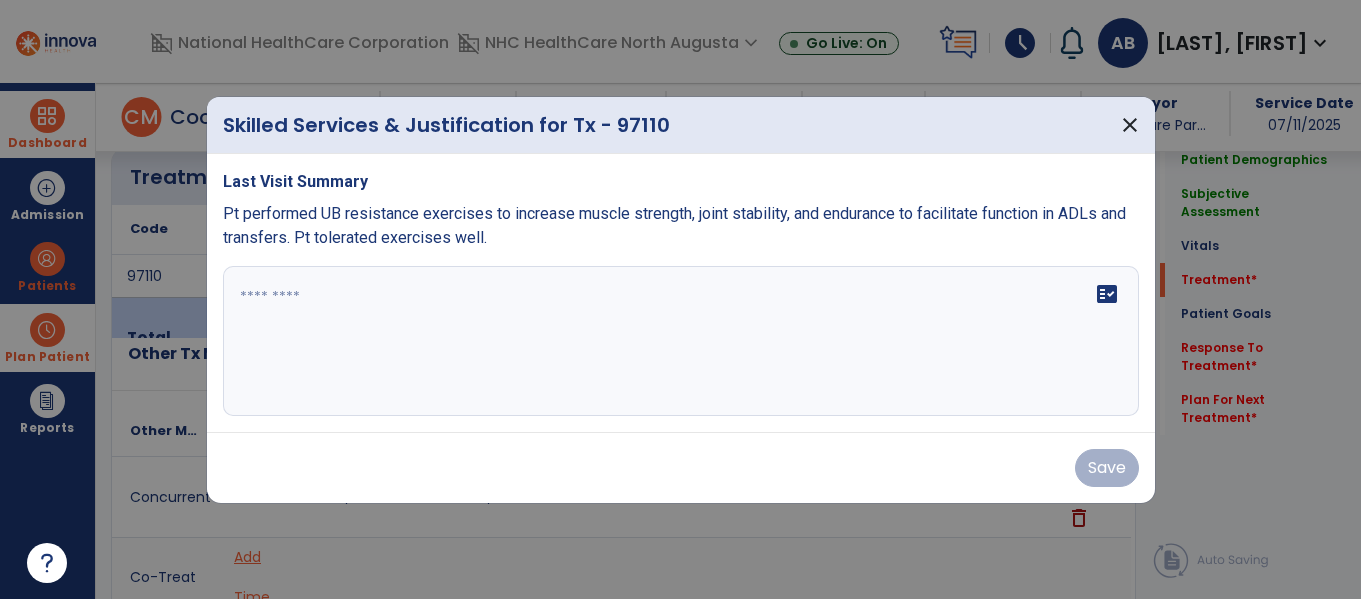 click on "Pt performed UB resistance exercises to increase muscle strength, joint stability, and endurance to facilitate function in ADLs and transfers. Pt tolerated exercises well." at bounding box center [681, 226] 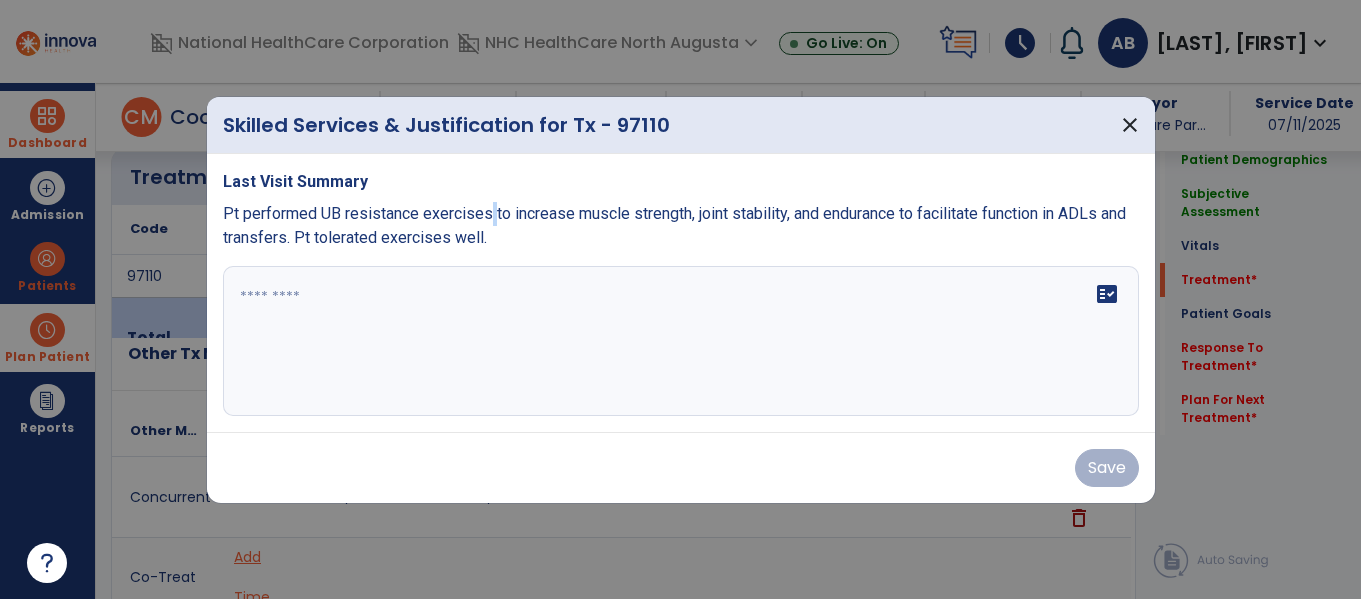 click on "Pt performed UB resistance exercises to increase muscle strength, joint stability, and endurance to facilitate function in ADLs and transfers. Pt tolerated exercises well." at bounding box center [681, 226] 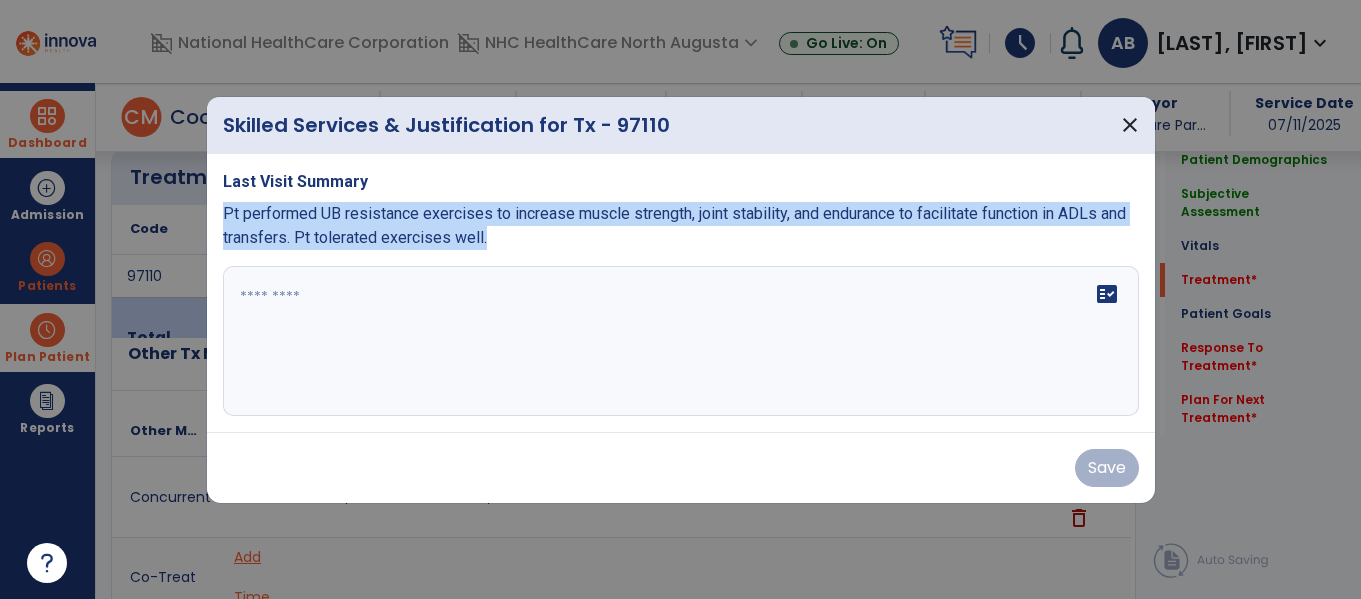 click on "Pt performed UB resistance exercises to increase muscle strength, joint stability, and endurance to facilitate function in ADLs and transfers. Pt tolerated exercises well." at bounding box center [681, 226] 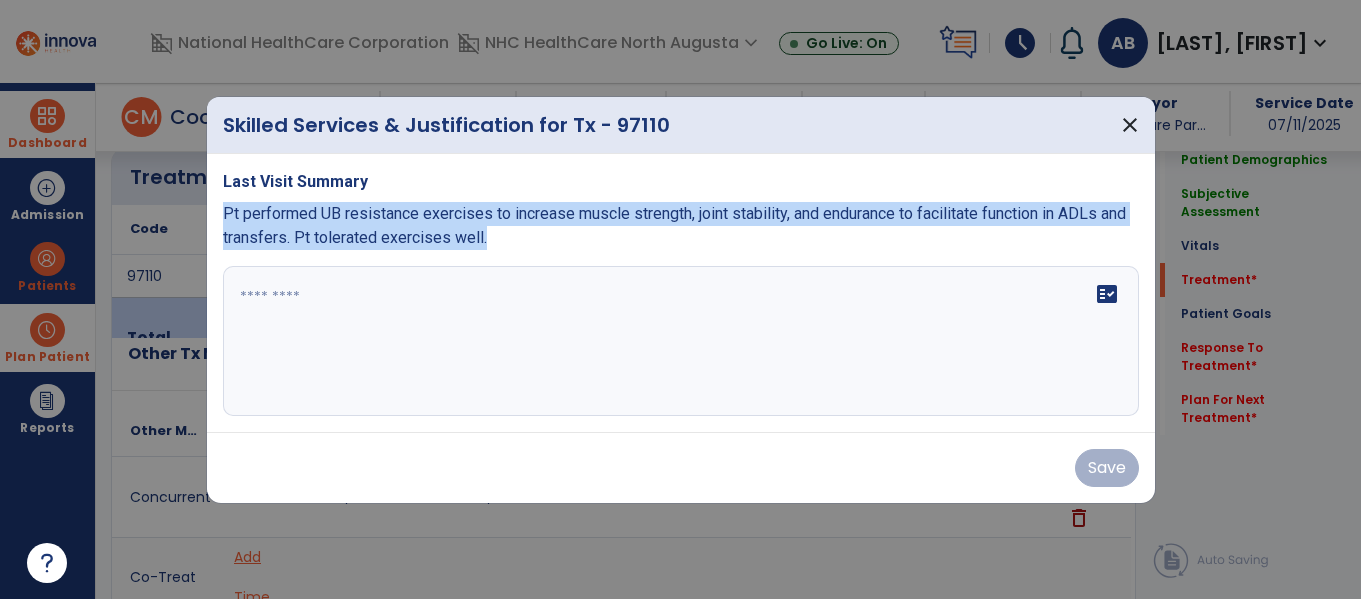 copy on "Pt performed UB resistance exercises to increase muscle strength, joint stability, and endurance to facilitate function in ADLs and transfers. Pt tolerated exercises well." 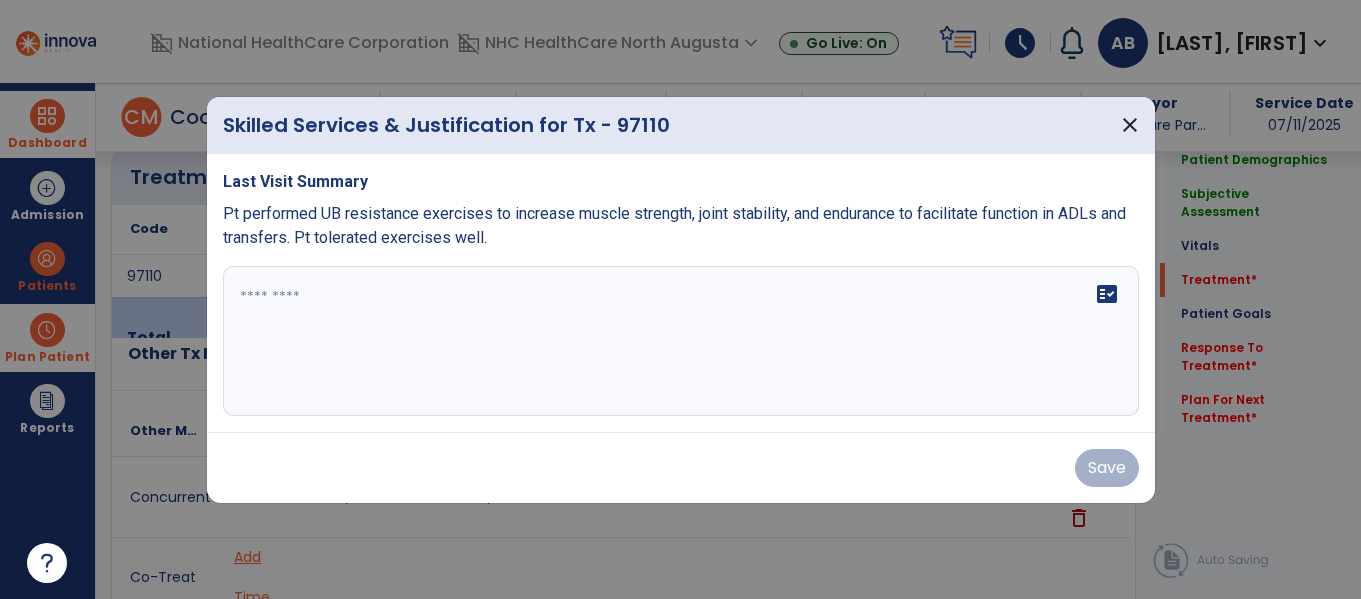 click at bounding box center [681, 341] 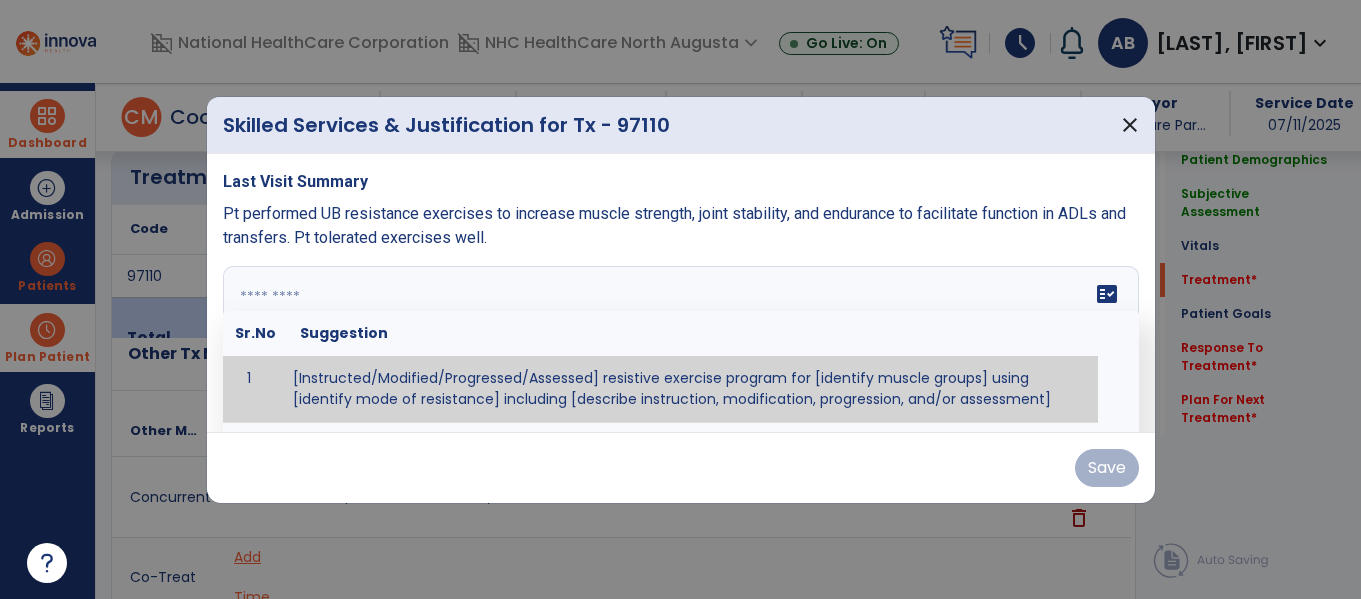 paste on "**********" 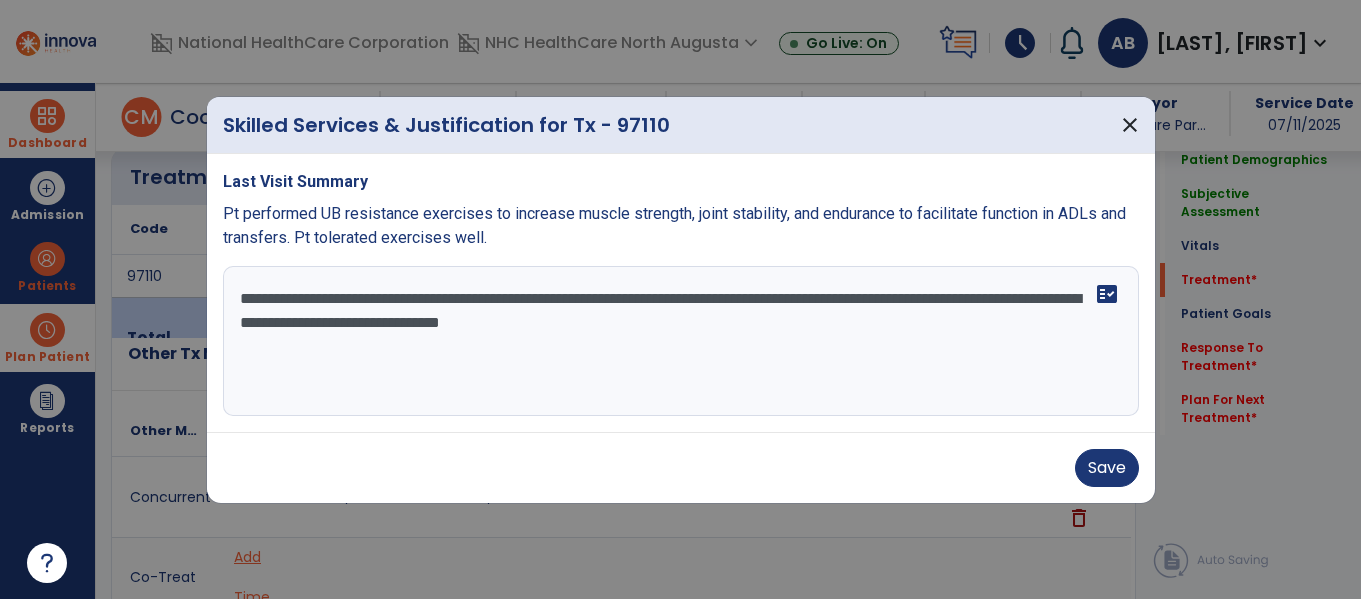 drag, startPoint x: 792, startPoint y: 337, endPoint x: 744, endPoint y: 320, distance: 50.92151 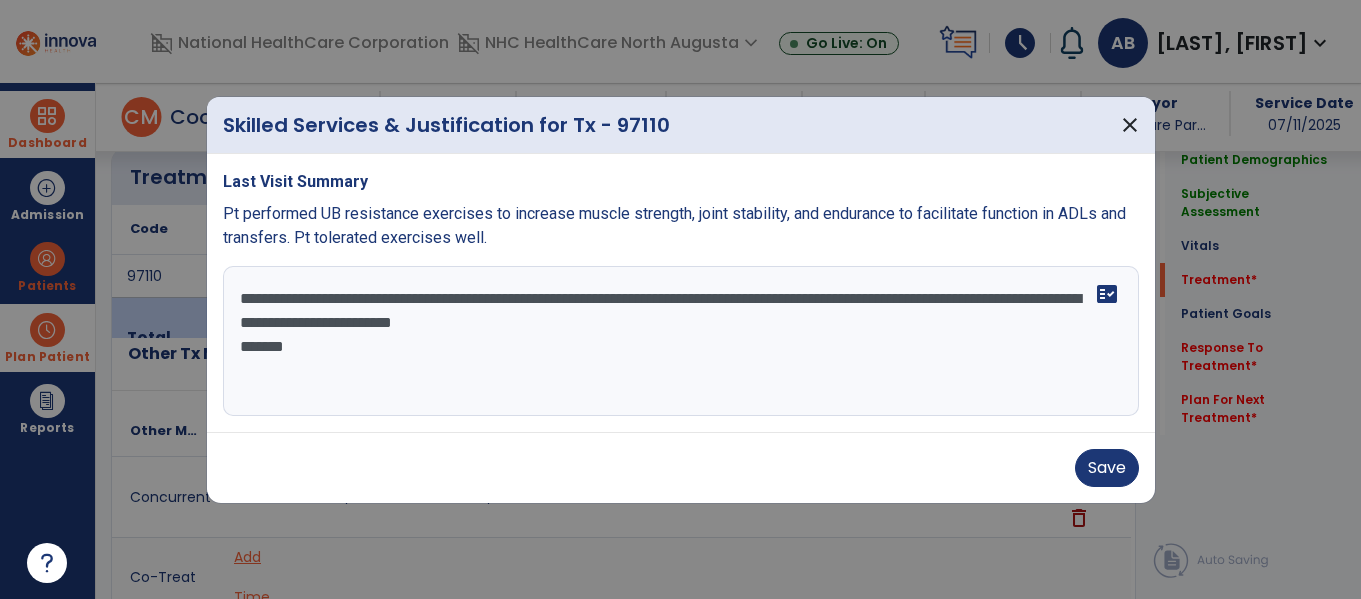 drag, startPoint x: 684, startPoint y: 340, endPoint x: 561, endPoint y: 317, distance: 125.13193 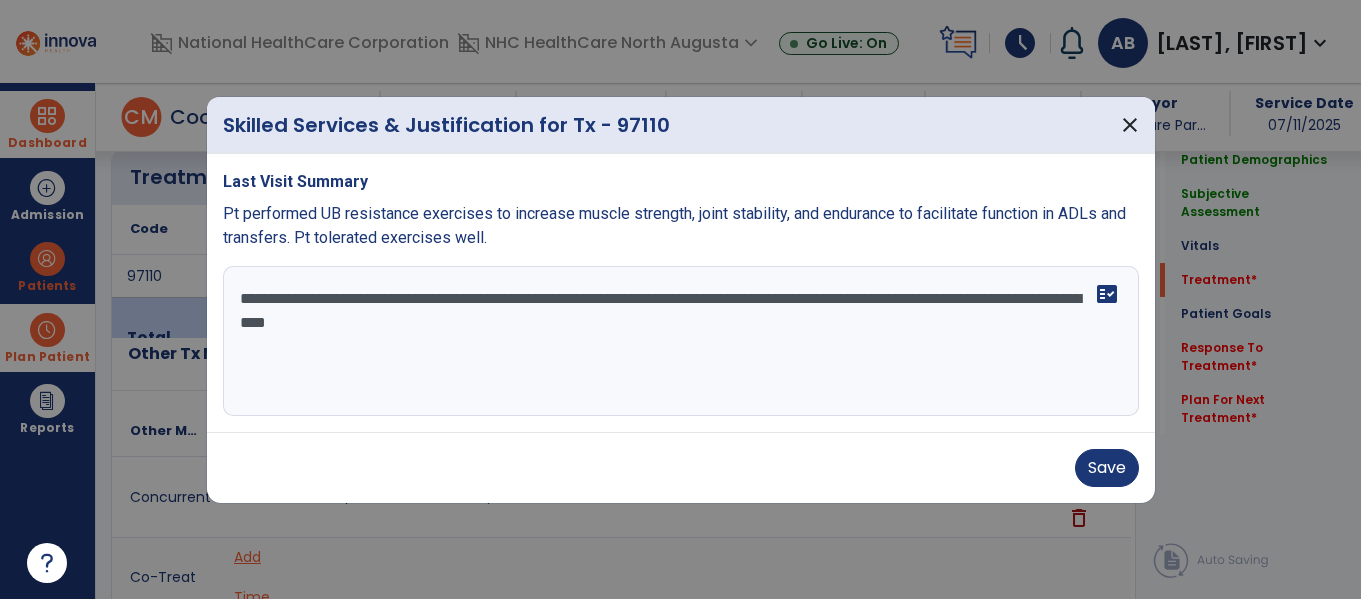 click on "**********" at bounding box center [681, 341] 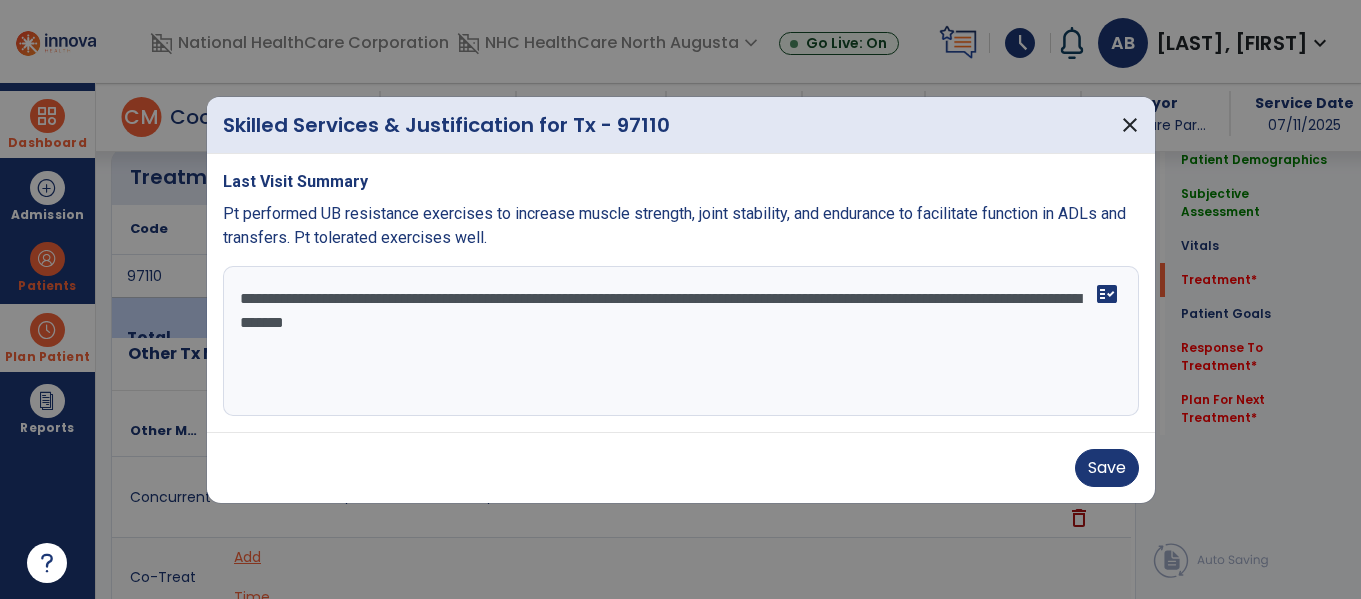 click on "**********" at bounding box center (681, 341) 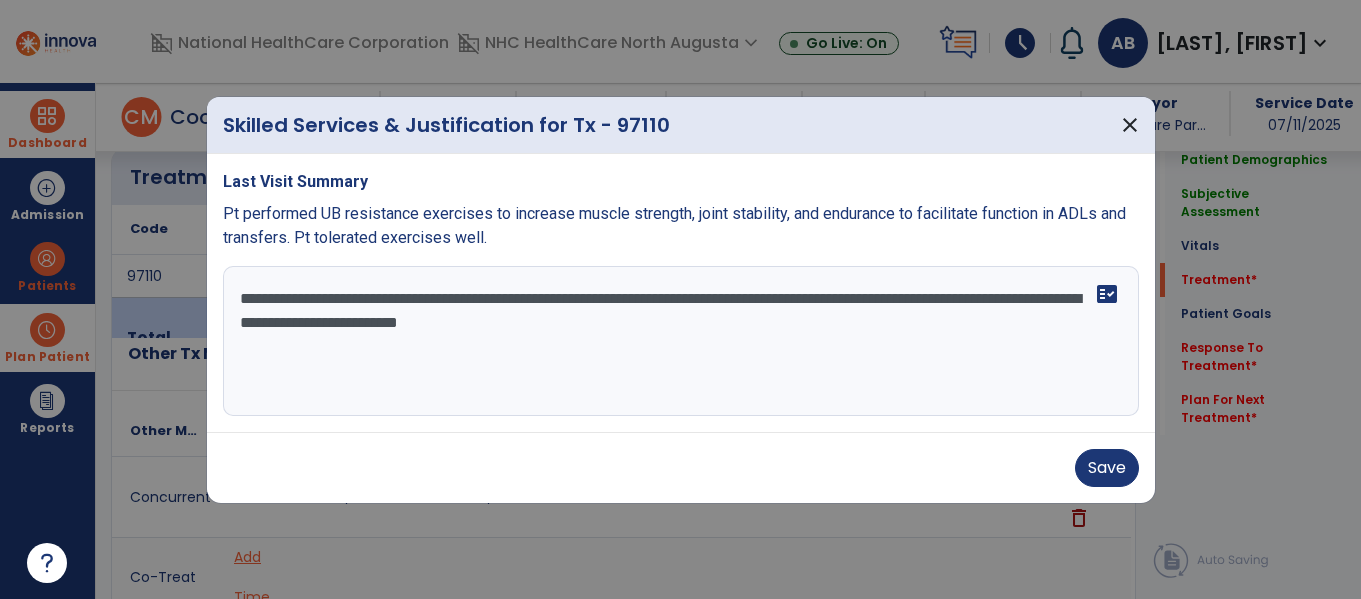 click on "**********" at bounding box center [681, 341] 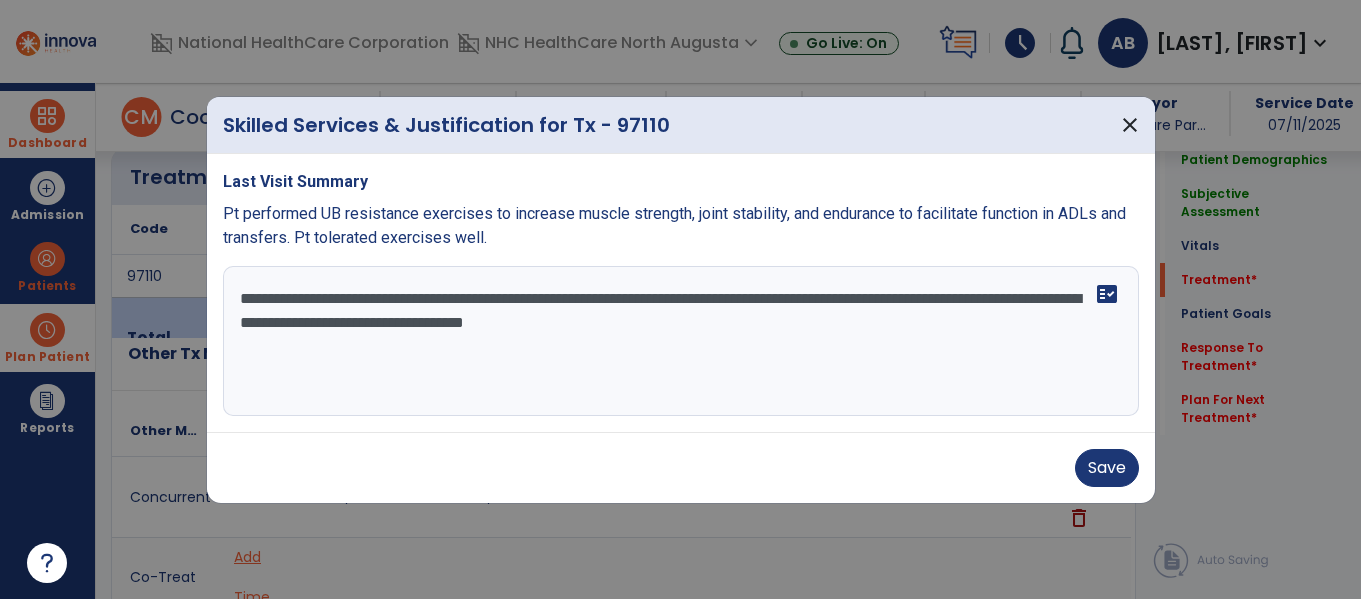 drag, startPoint x: 837, startPoint y: 335, endPoint x: 229, endPoint y: 253, distance: 613.5047 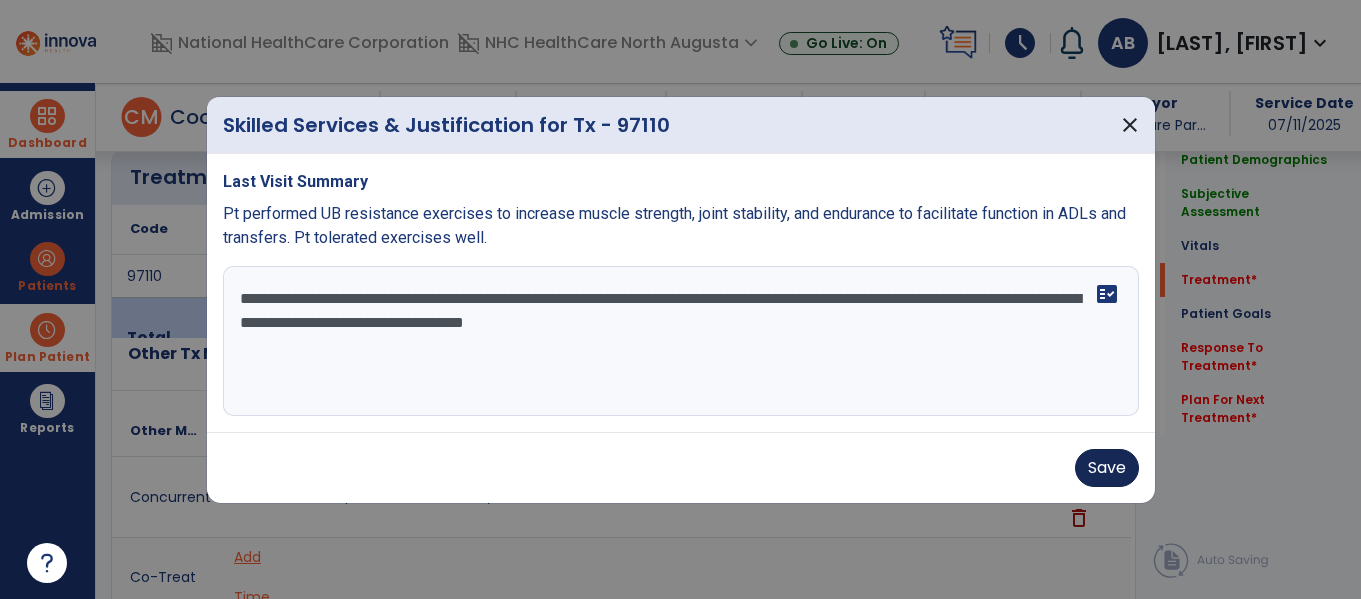 type on "**********" 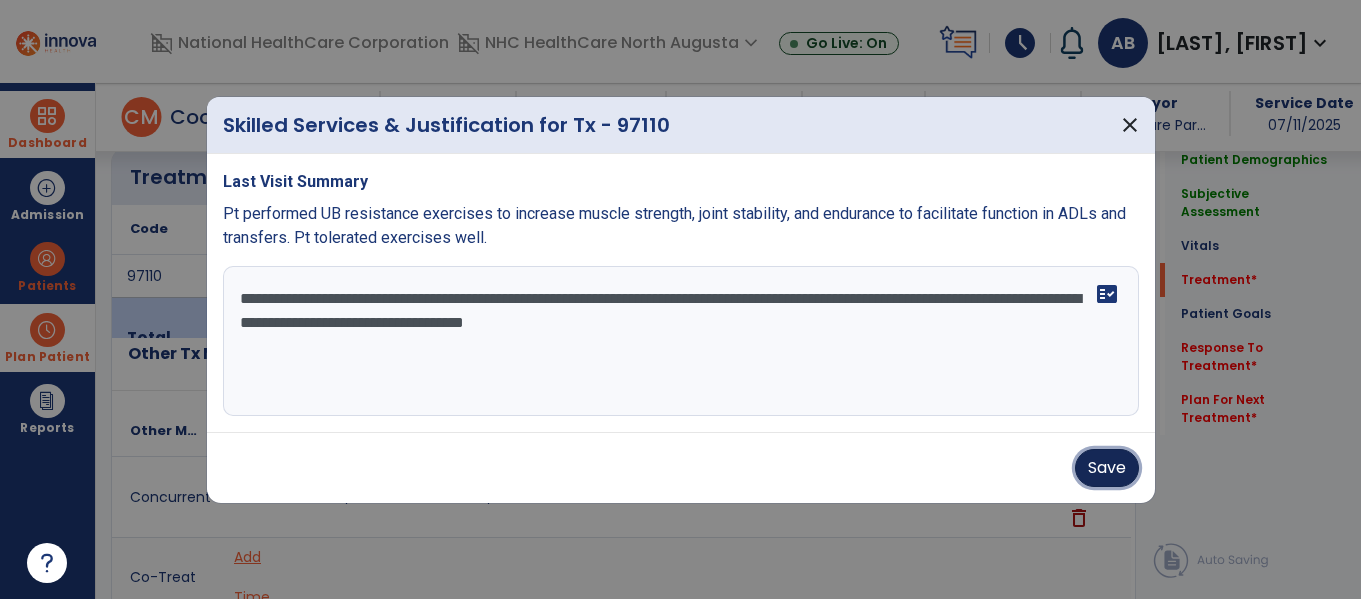 click on "Save" at bounding box center (1107, 468) 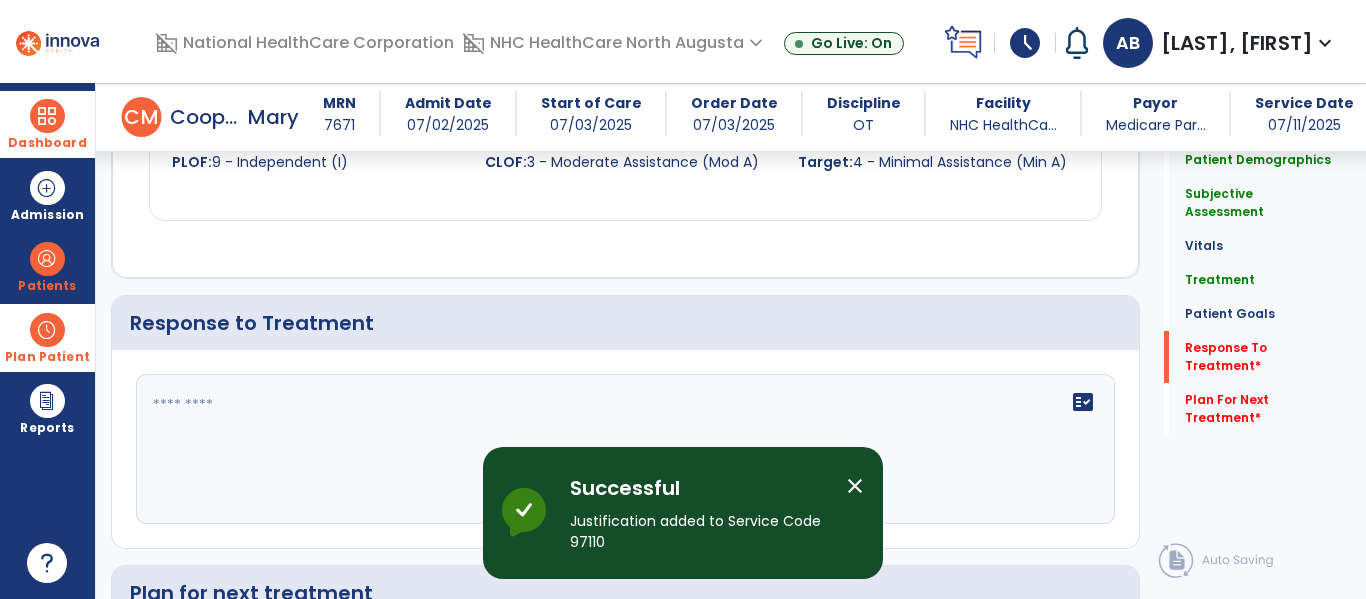 scroll, scrollTop: 2501, scrollLeft: 0, axis: vertical 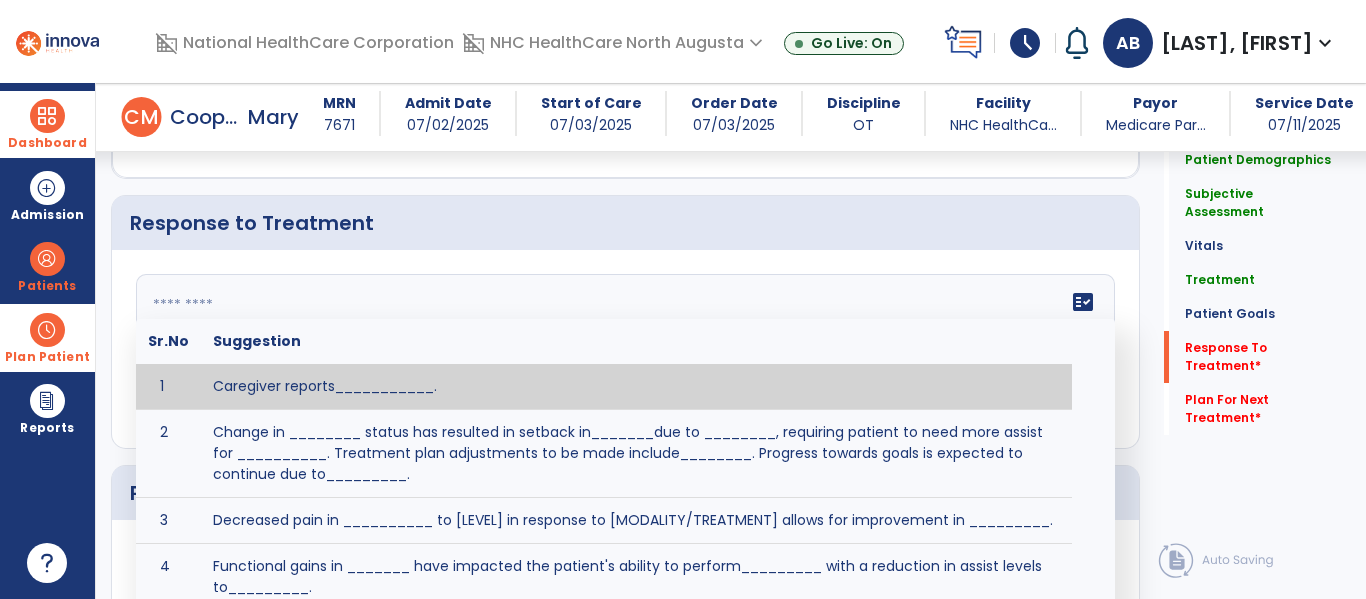 click on "fact_check  Sr.No Suggestion 1 Caregiver reports___________. 2 Change in ________ status has resulted in setback in_______due to ________, requiring patient to need more assist for __________.   Treatment plan adjustments to be made include________.  Progress towards goals is expected to continue due to_________. 3 Decreased pain in __________ to [LEVEL] in response to [MODALITY/TREATMENT] allows for improvement in _________. 4 Functional gains in _______ have impacted the patient's ability to perform_________ with a reduction in assist levels to_________. 5 Functional progress this week has been significant due to__________. 6 Gains in ________ have improved the patient's ability to perform ______with decreased levels of assist to___________. 7 Improvement in ________allows patient to tolerate higher levels of challenges in_________. 8 Pain in [AREA] has decreased to [LEVEL] in response to [TREATMENT/MODALITY], allowing fore ease in completing__________. 9 10 11 12 13 14 15 16 17 18 19 20 21" 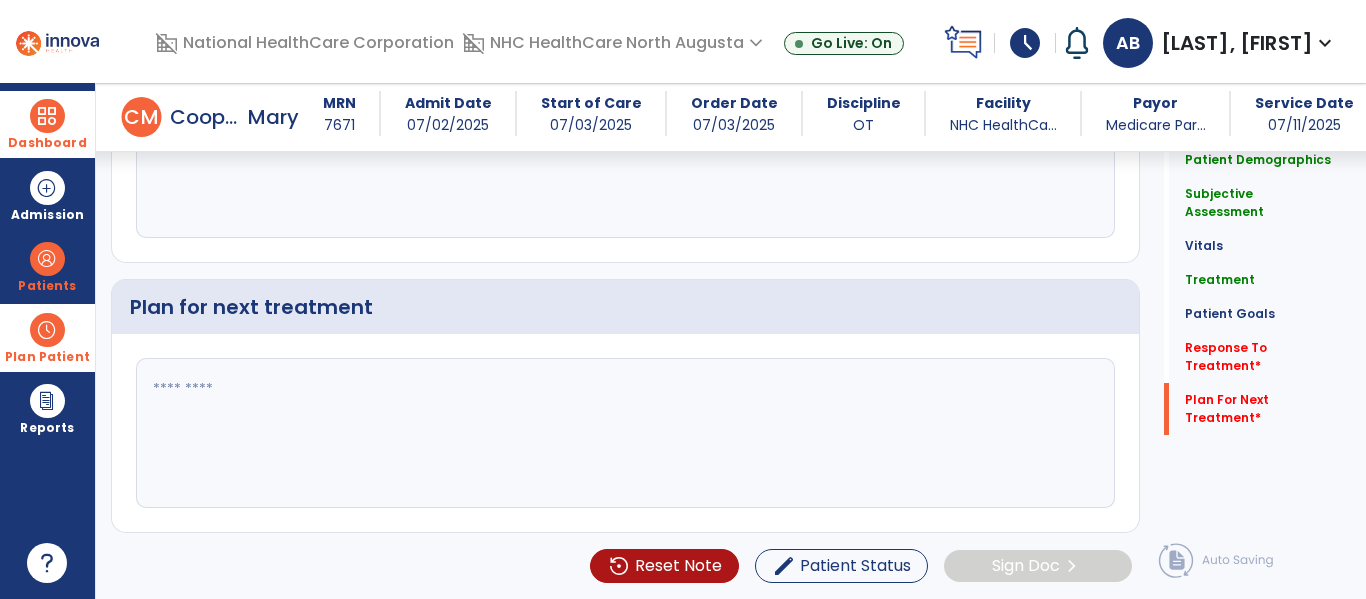 type on "**********" 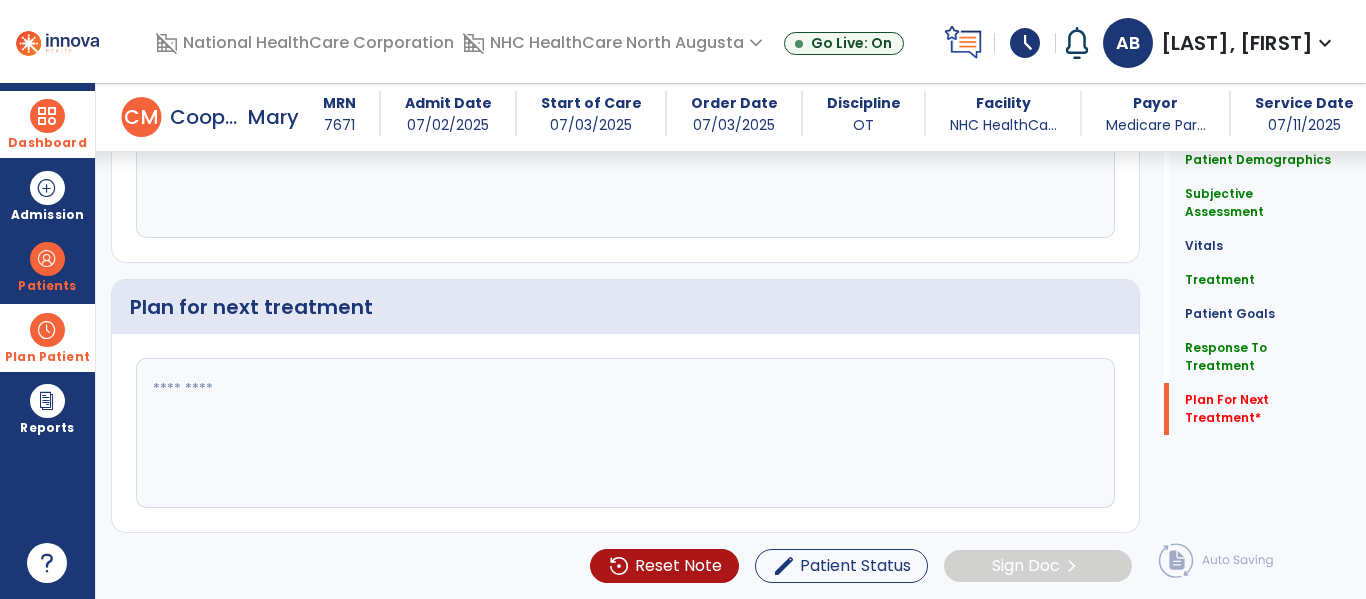click 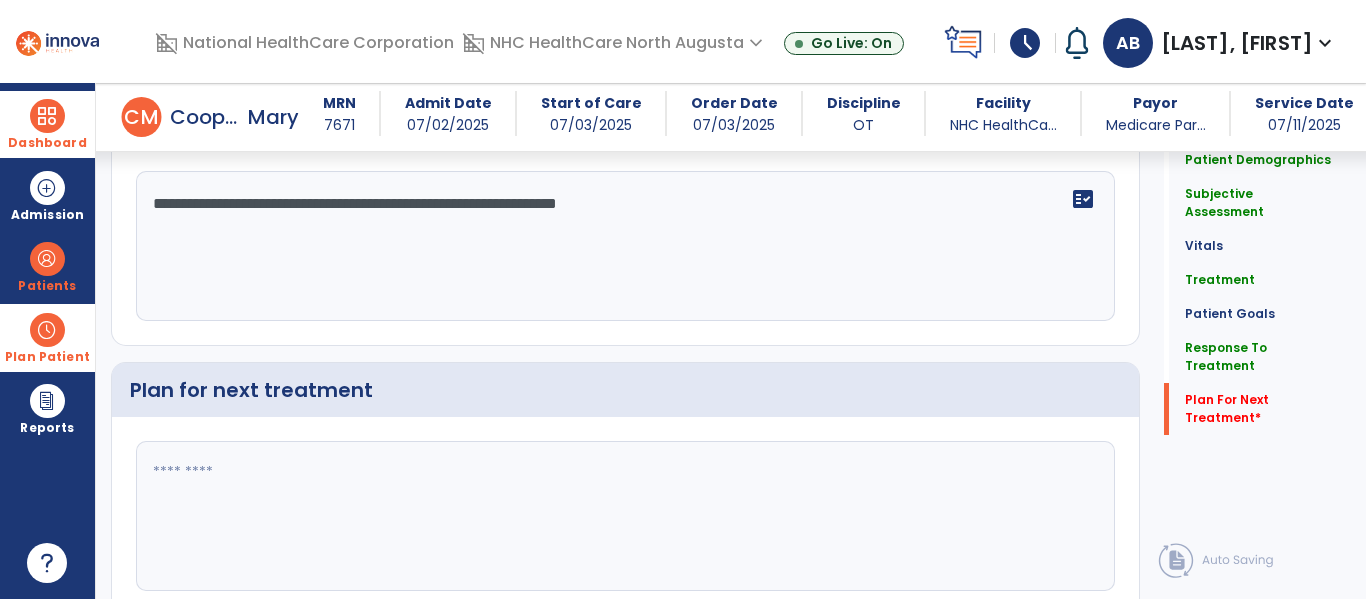 scroll, scrollTop: 2688, scrollLeft: 0, axis: vertical 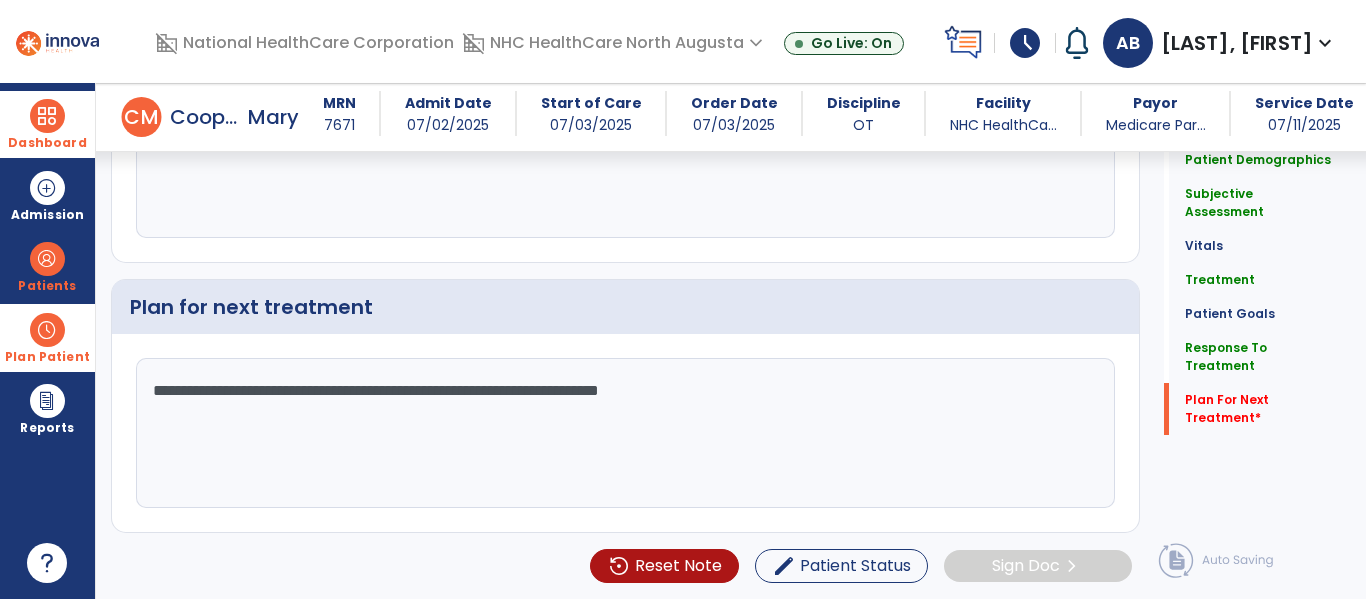 click on "**********" 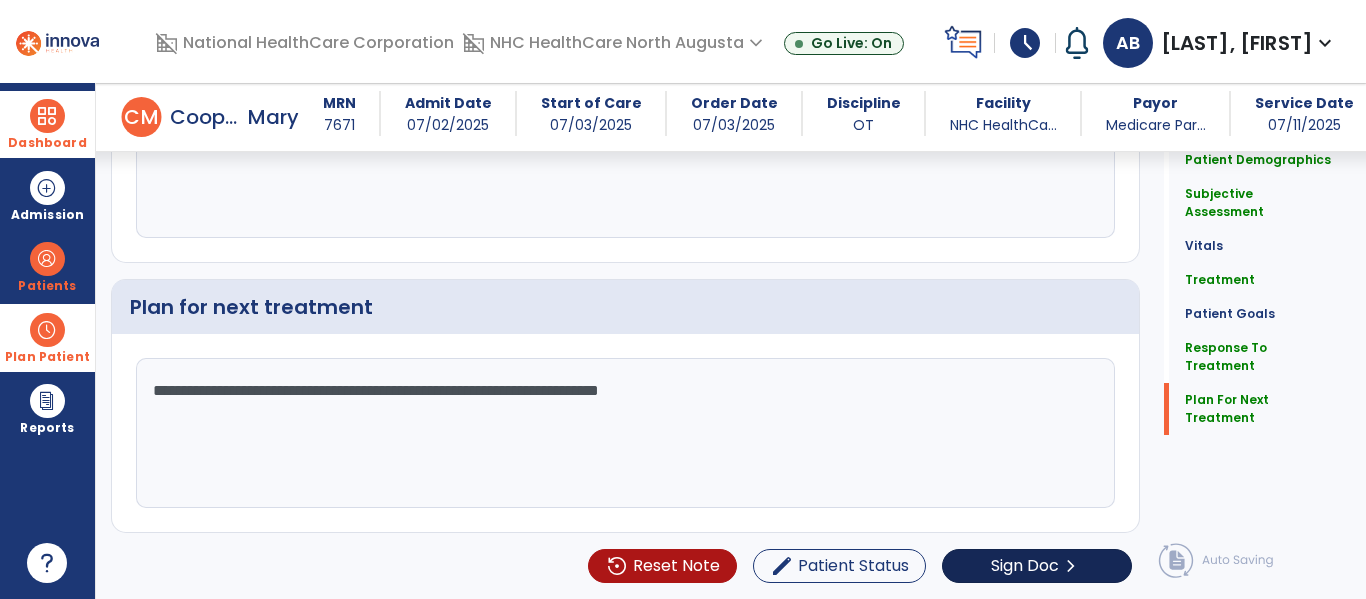 type on "**********" 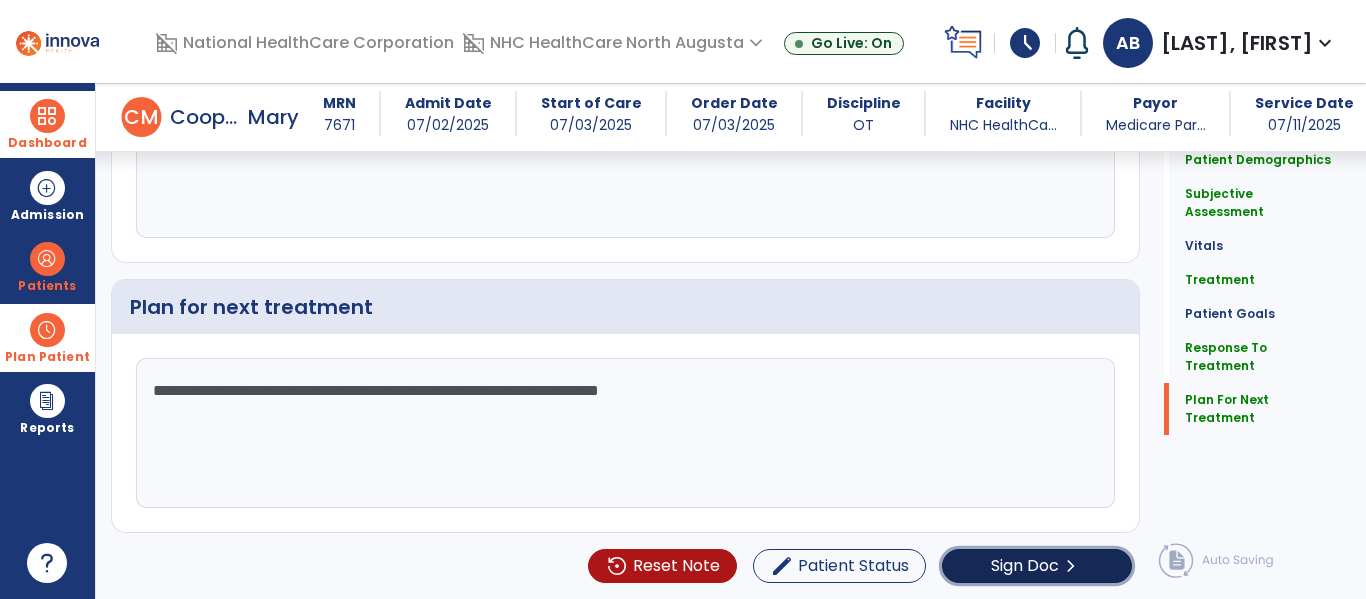 click on "Sign Doc" 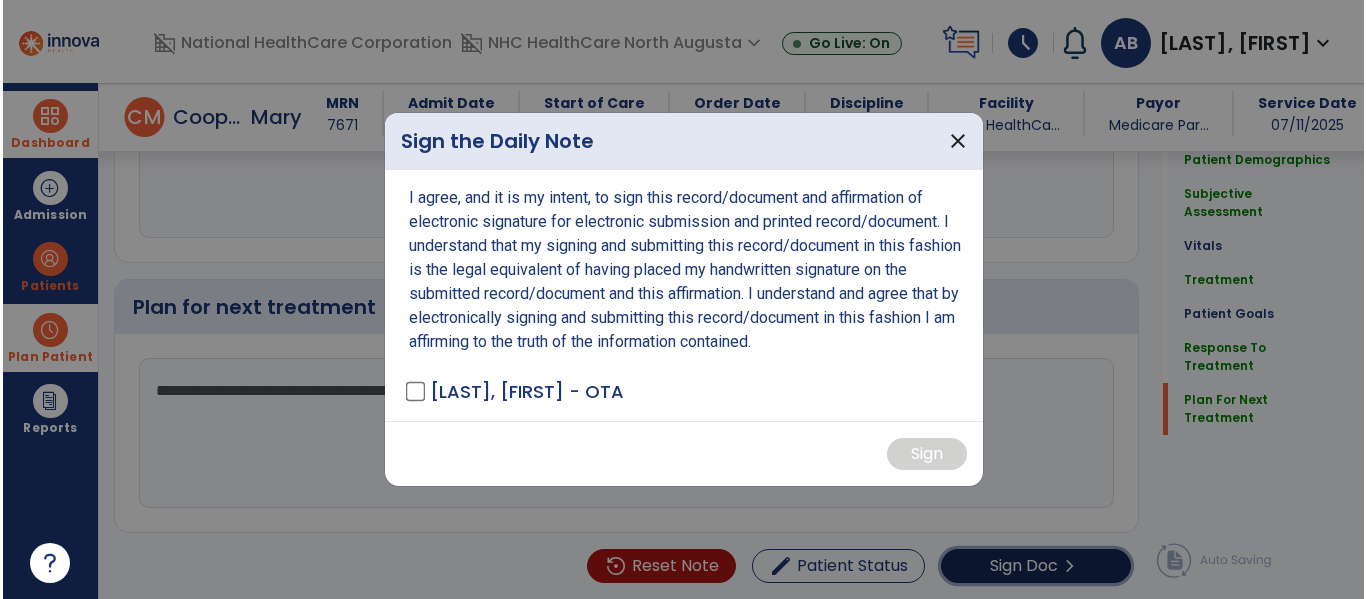 scroll, scrollTop: 2728, scrollLeft: 0, axis: vertical 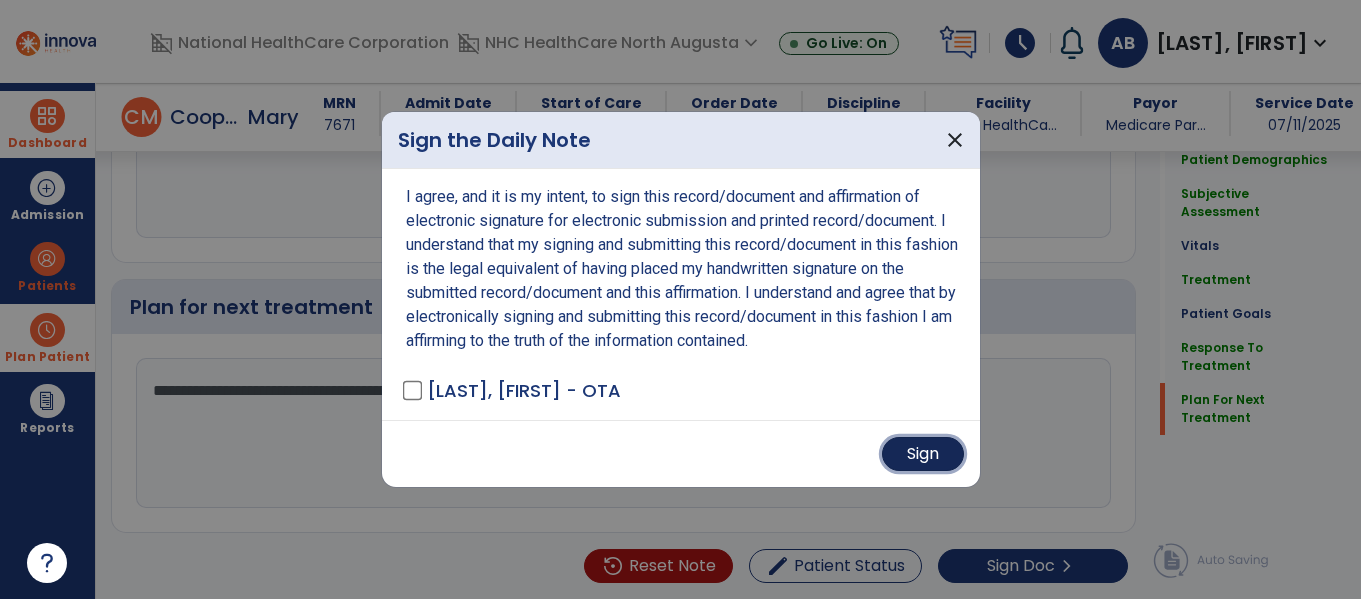 click on "Sign" at bounding box center [923, 454] 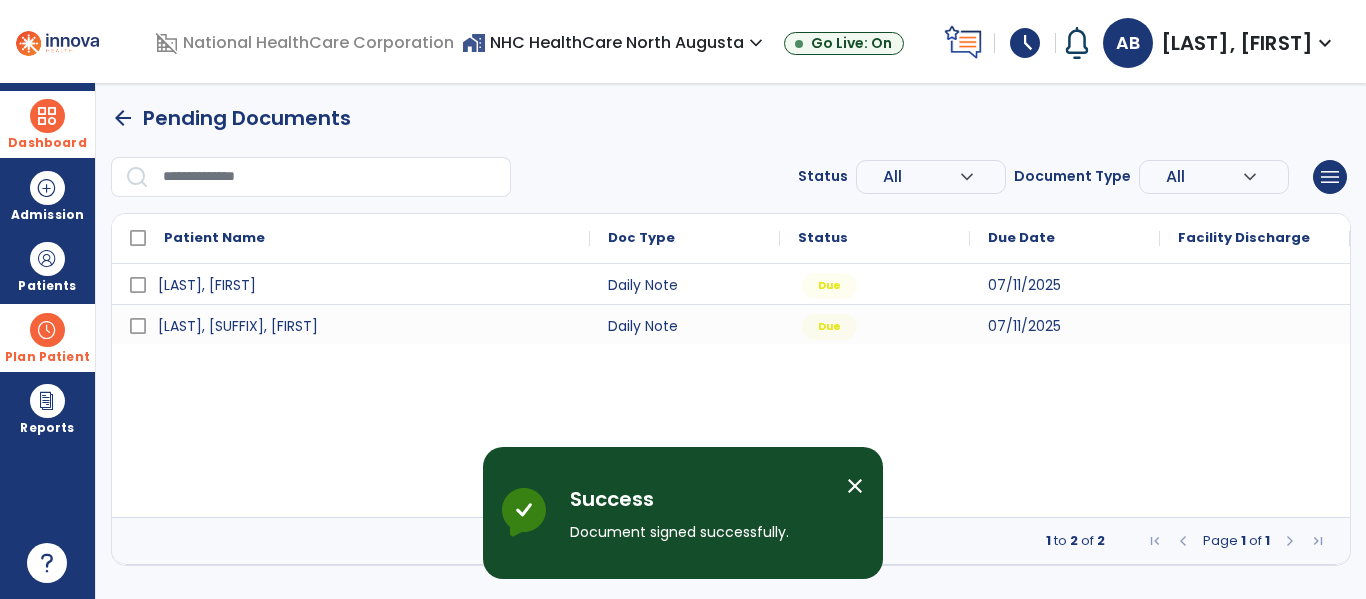 scroll, scrollTop: 0, scrollLeft: 0, axis: both 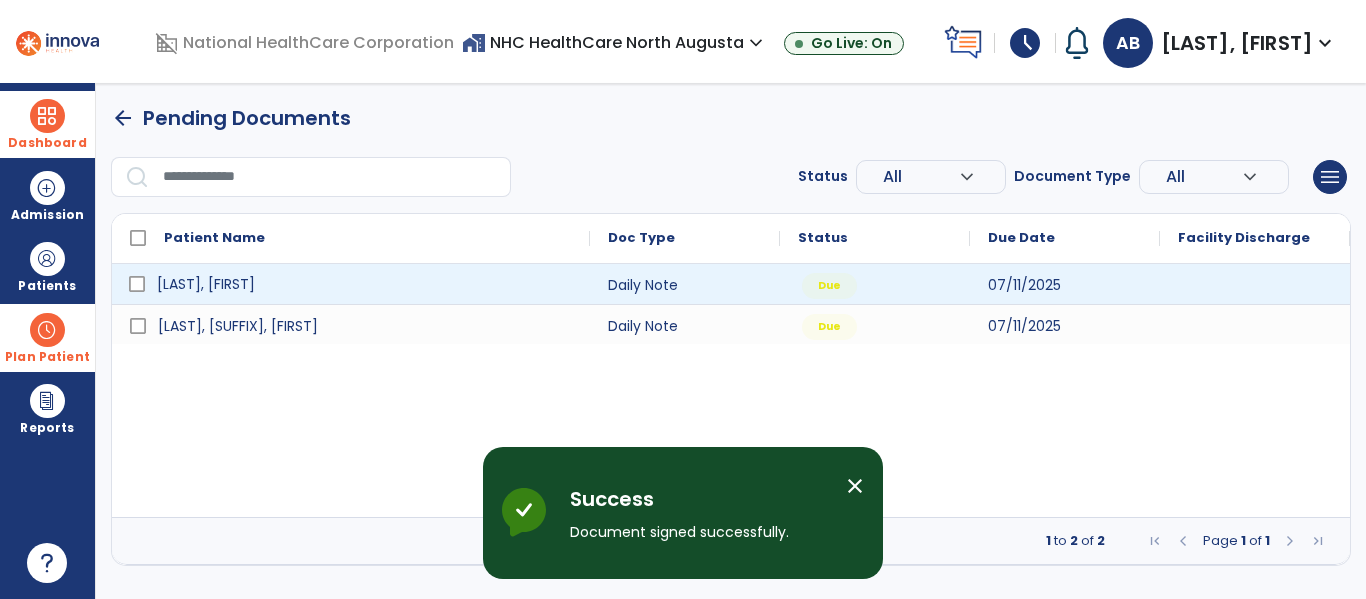 click on "[LAST], [FIRST]" at bounding box center (365, 284) 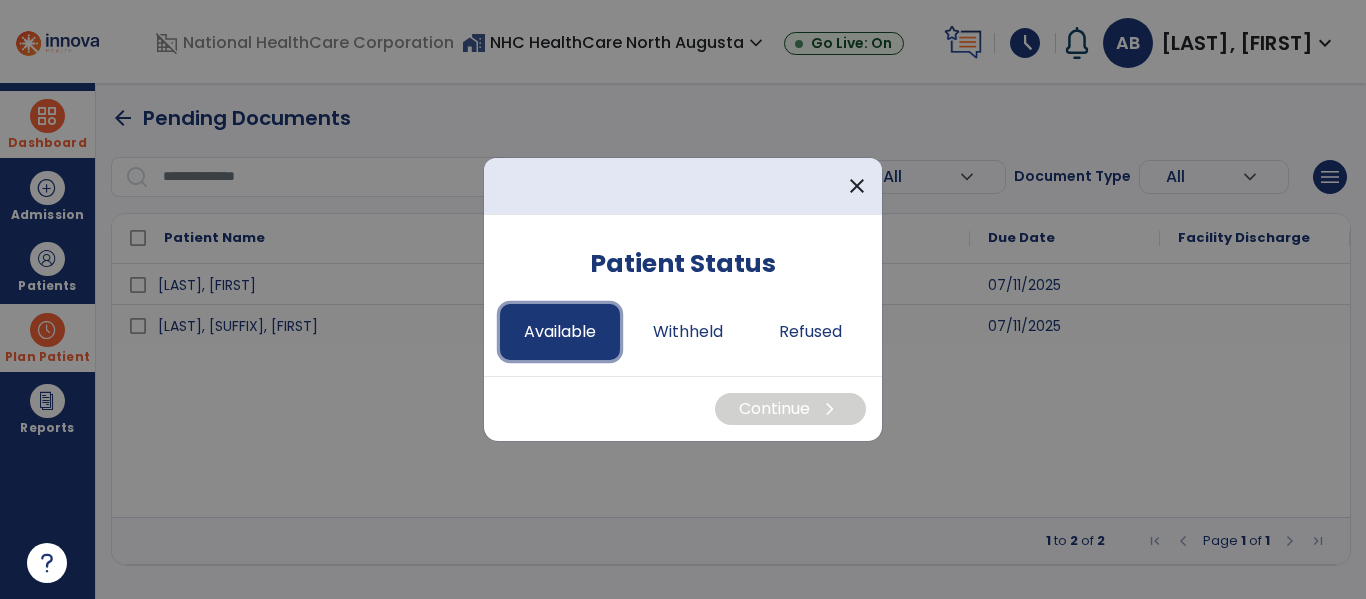 click on "Available" at bounding box center (560, 332) 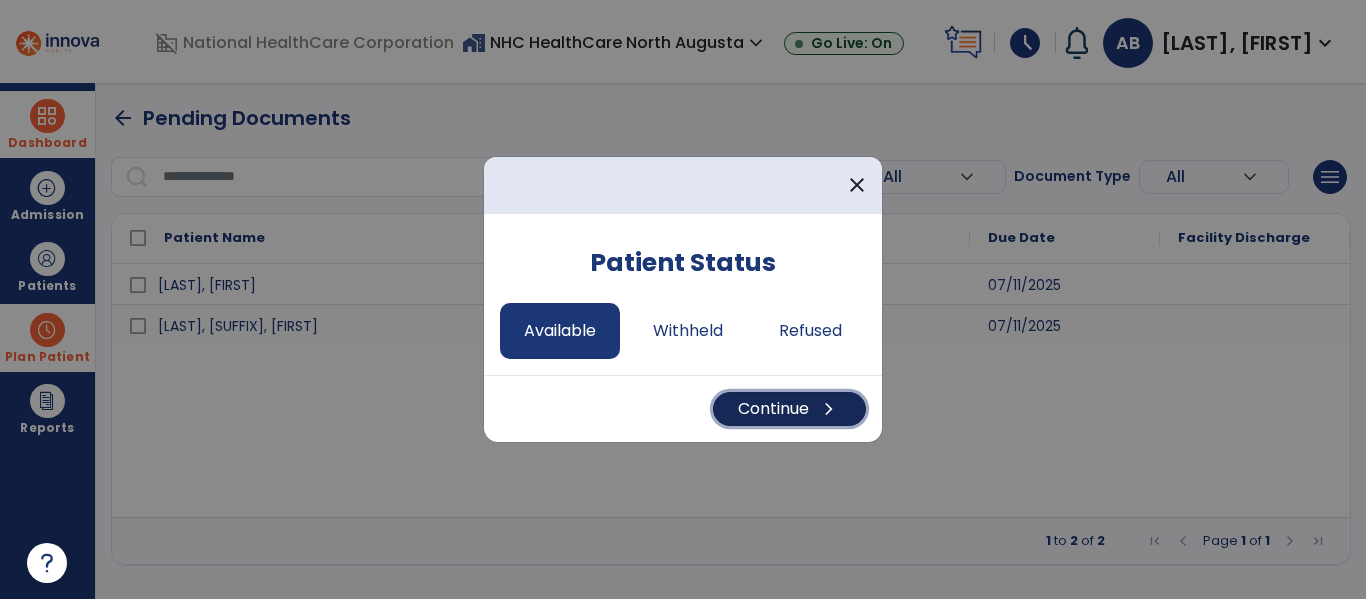 click on "Continue   chevron_right" at bounding box center [789, 409] 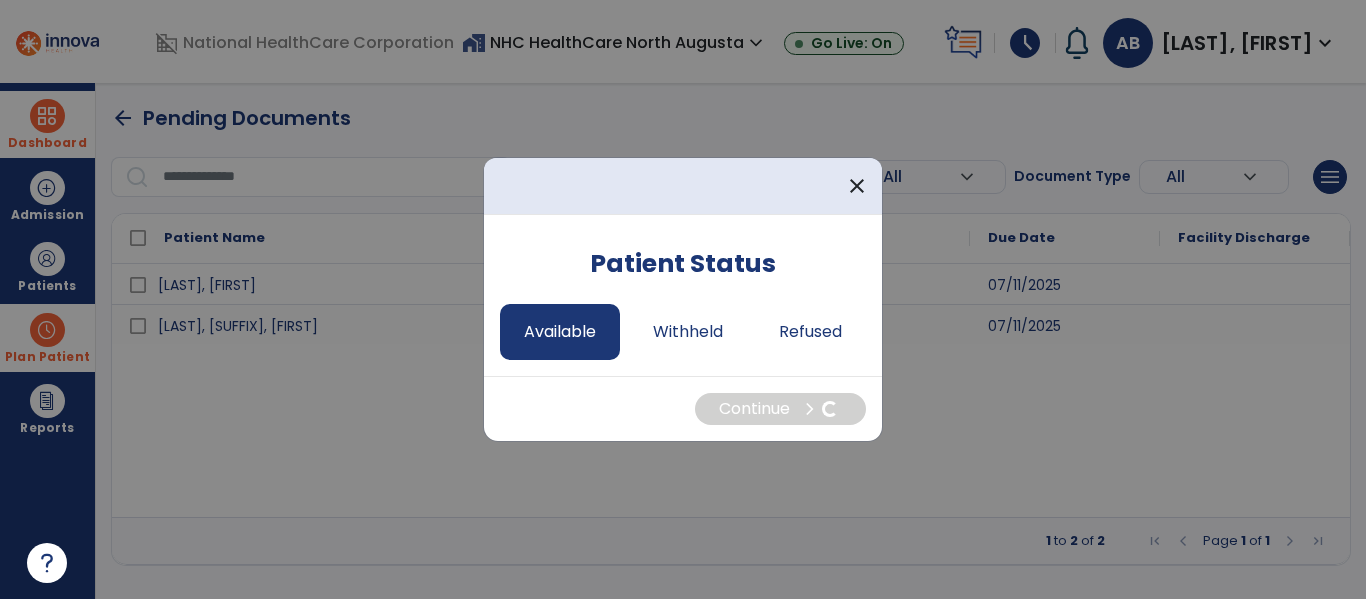select on "*" 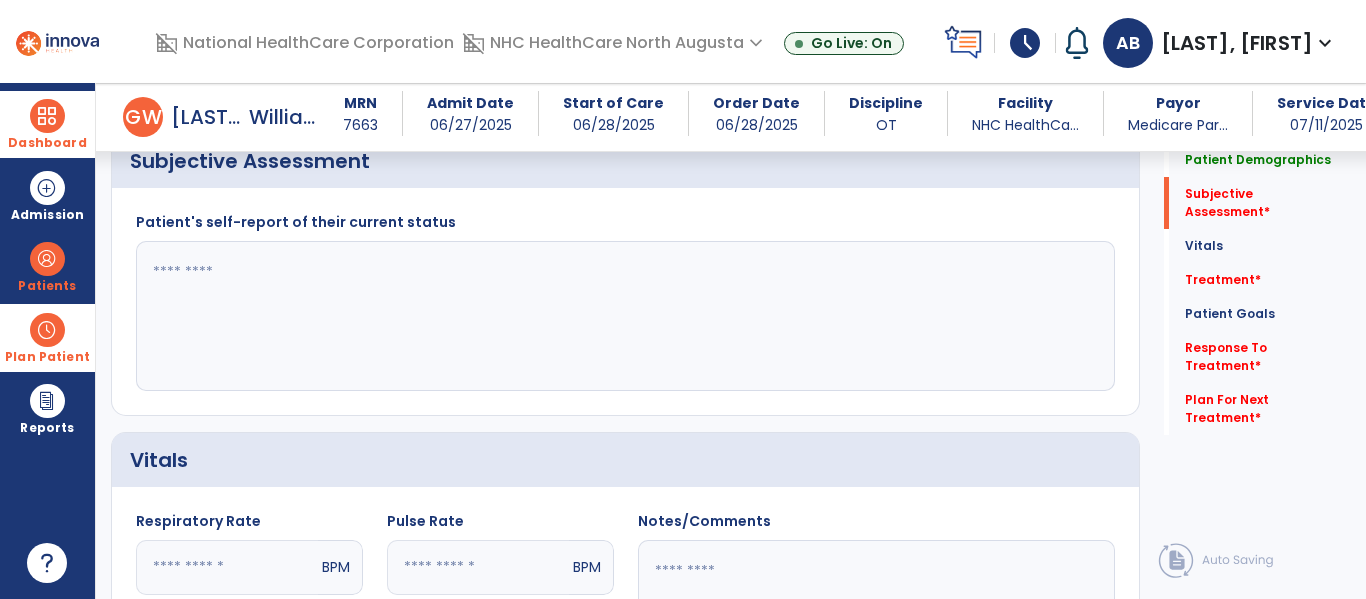 scroll, scrollTop: 400, scrollLeft: 0, axis: vertical 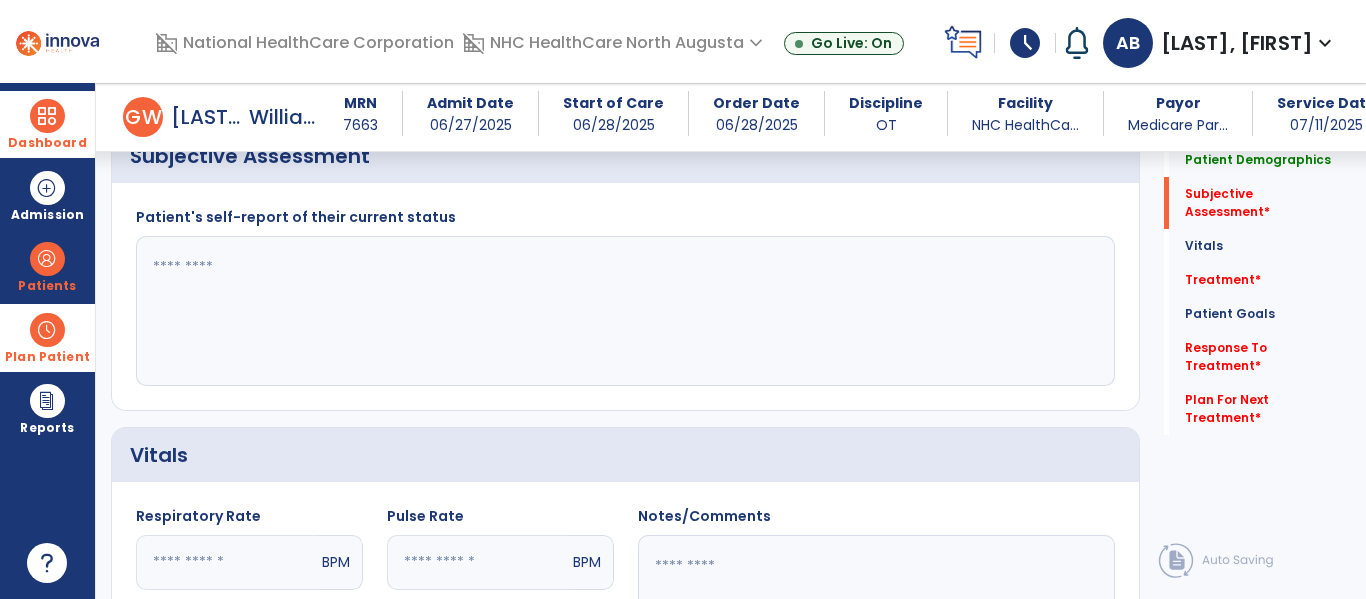 click 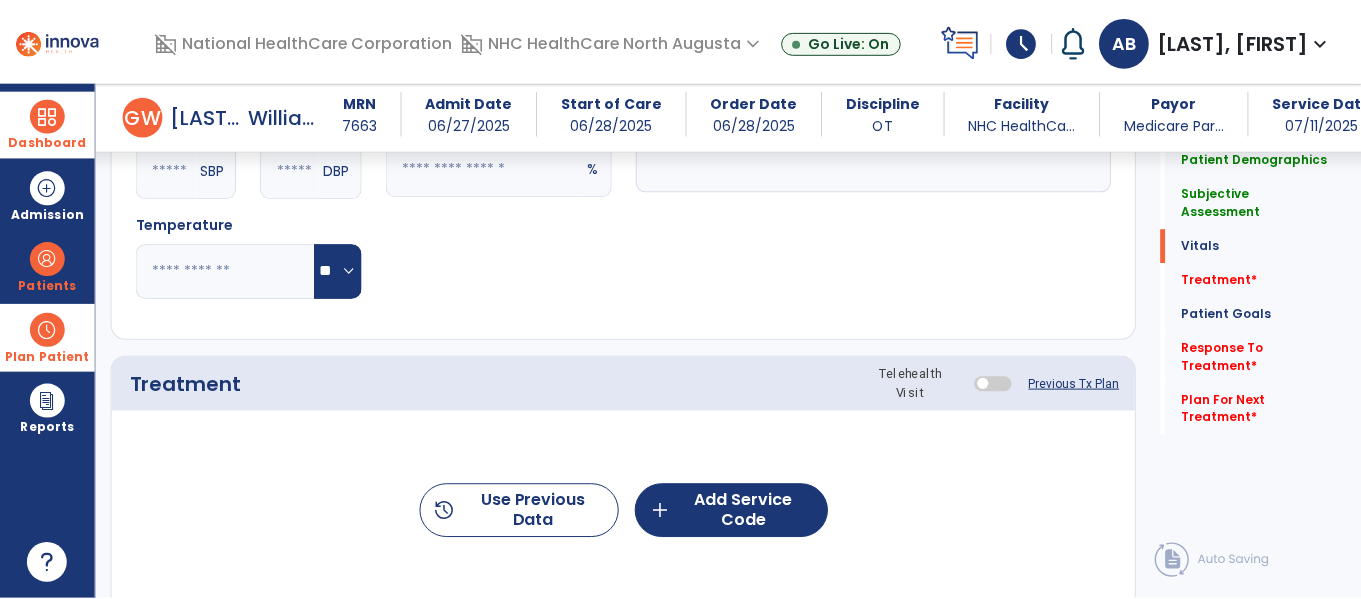 scroll, scrollTop: 900, scrollLeft: 0, axis: vertical 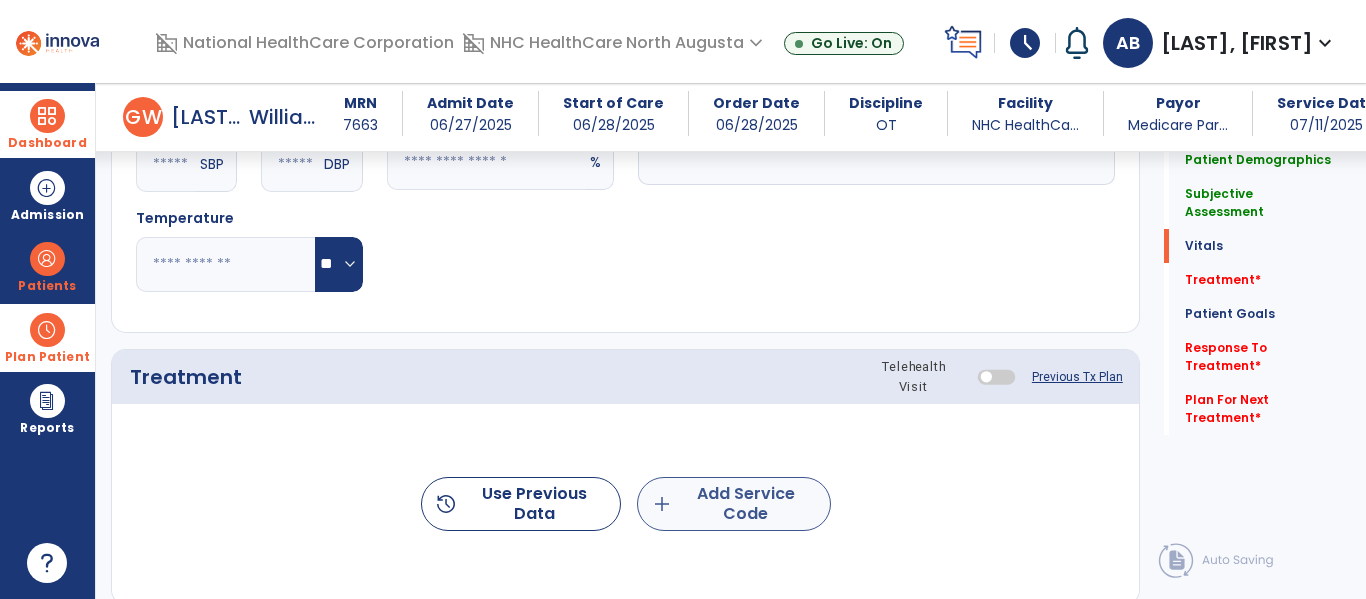 type on "**********" 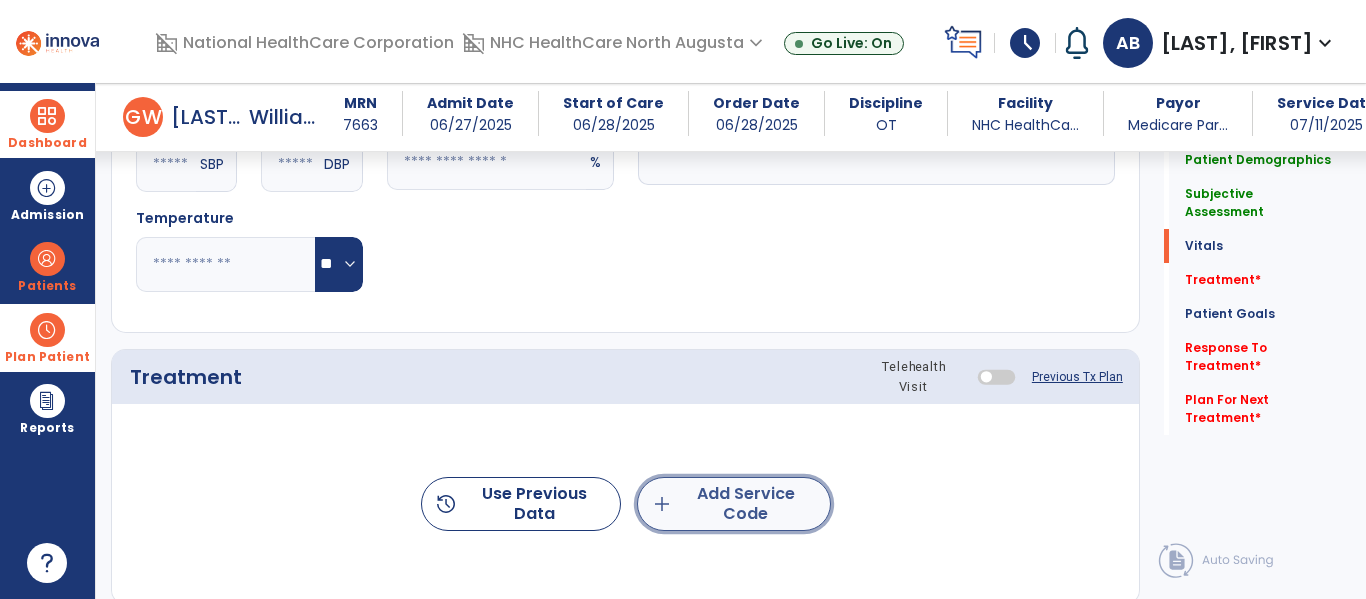 click on "add  Add Service Code" 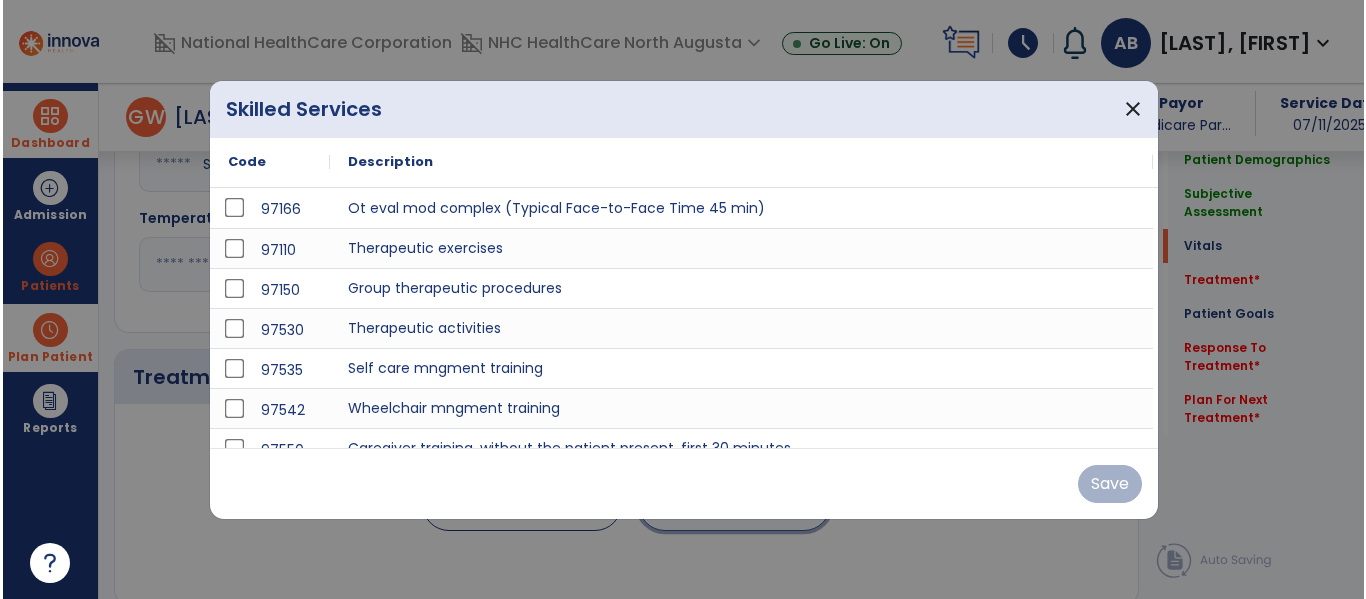 scroll, scrollTop: 900, scrollLeft: 0, axis: vertical 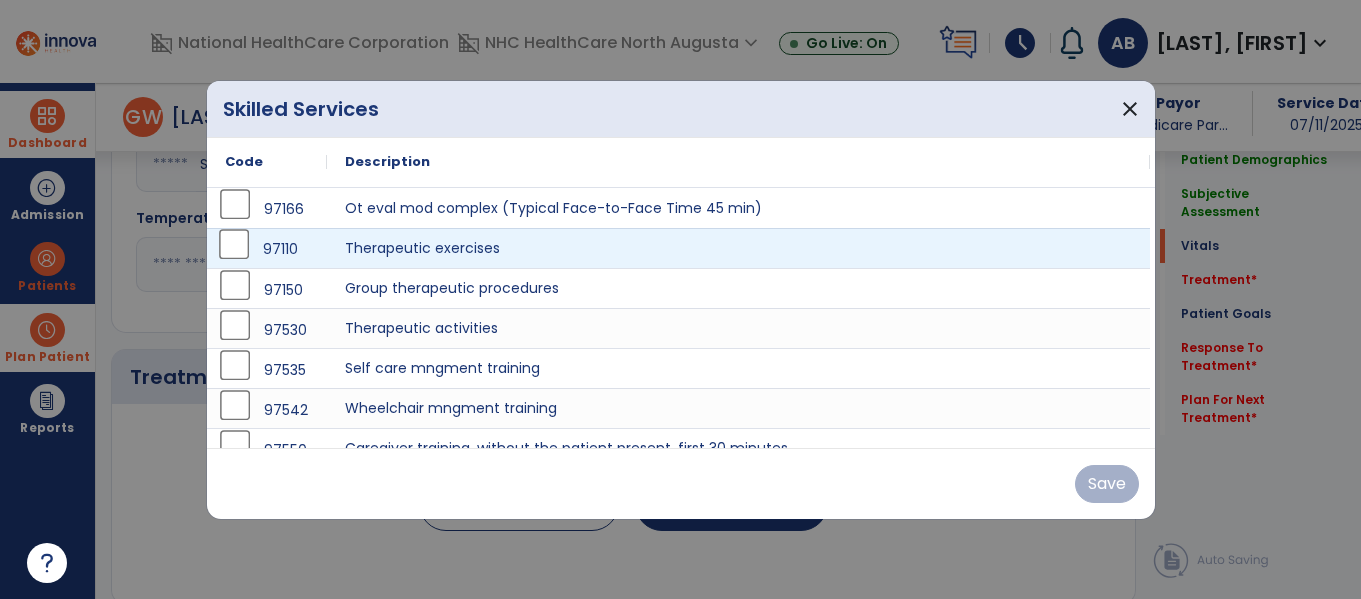 click on "97110" at bounding box center (280, 249) 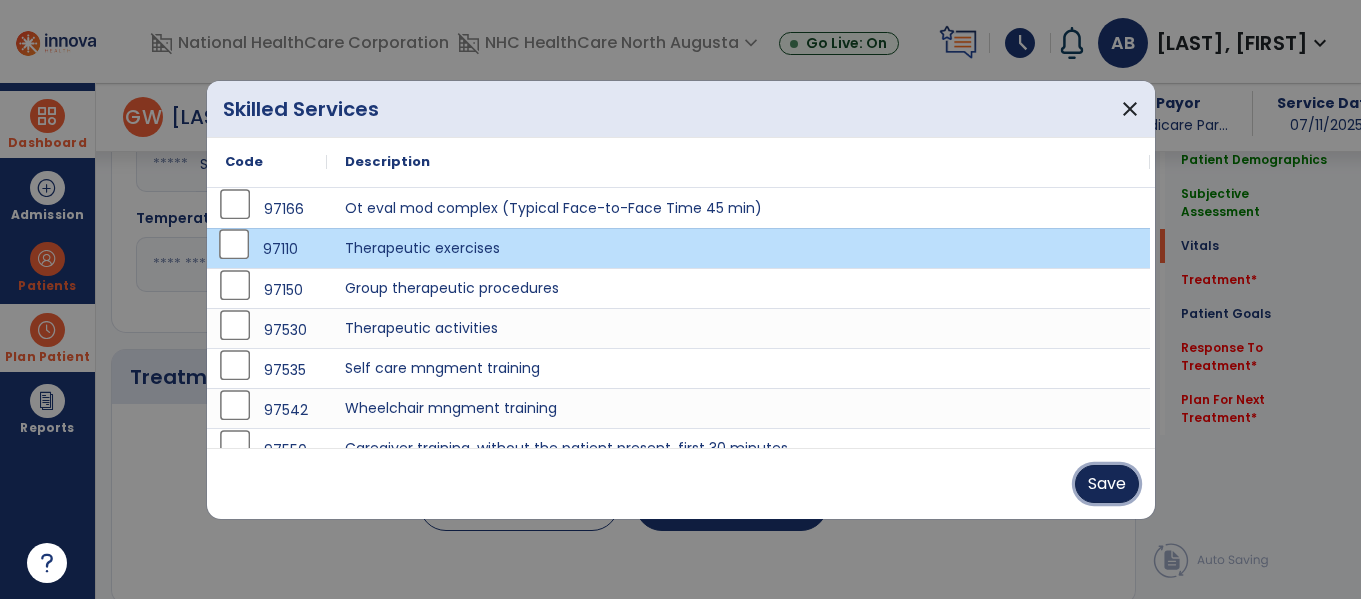 click on "Save" at bounding box center (1107, 484) 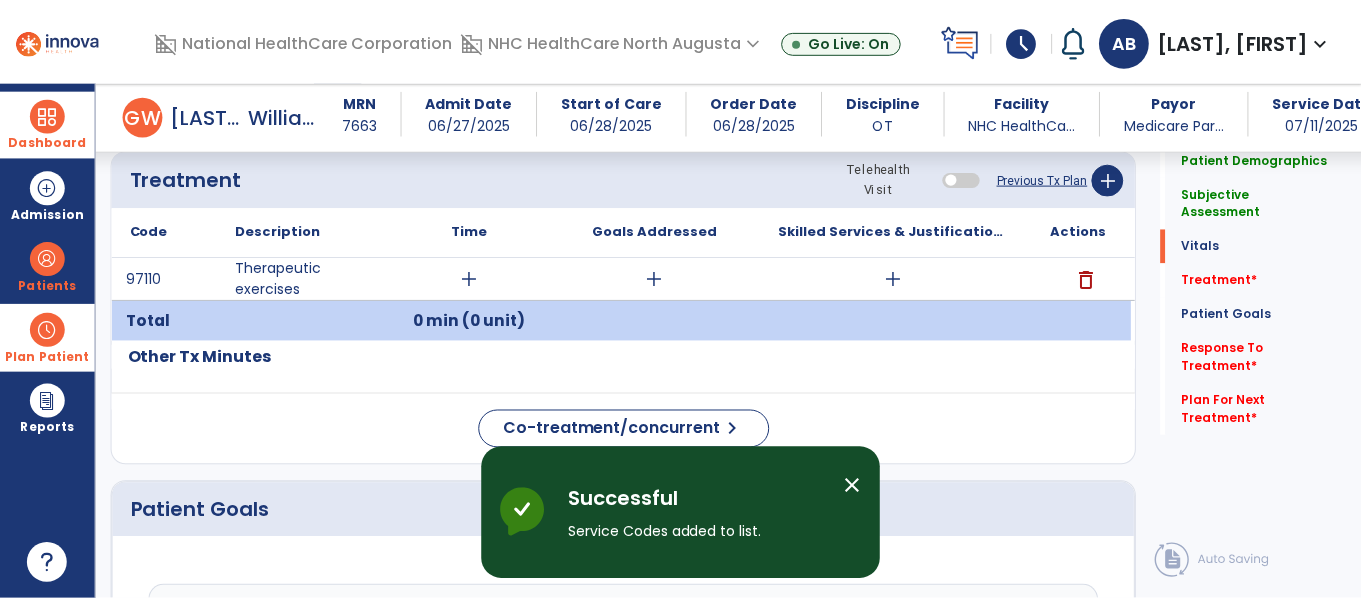 scroll, scrollTop: 1100, scrollLeft: 0, axis: vertical 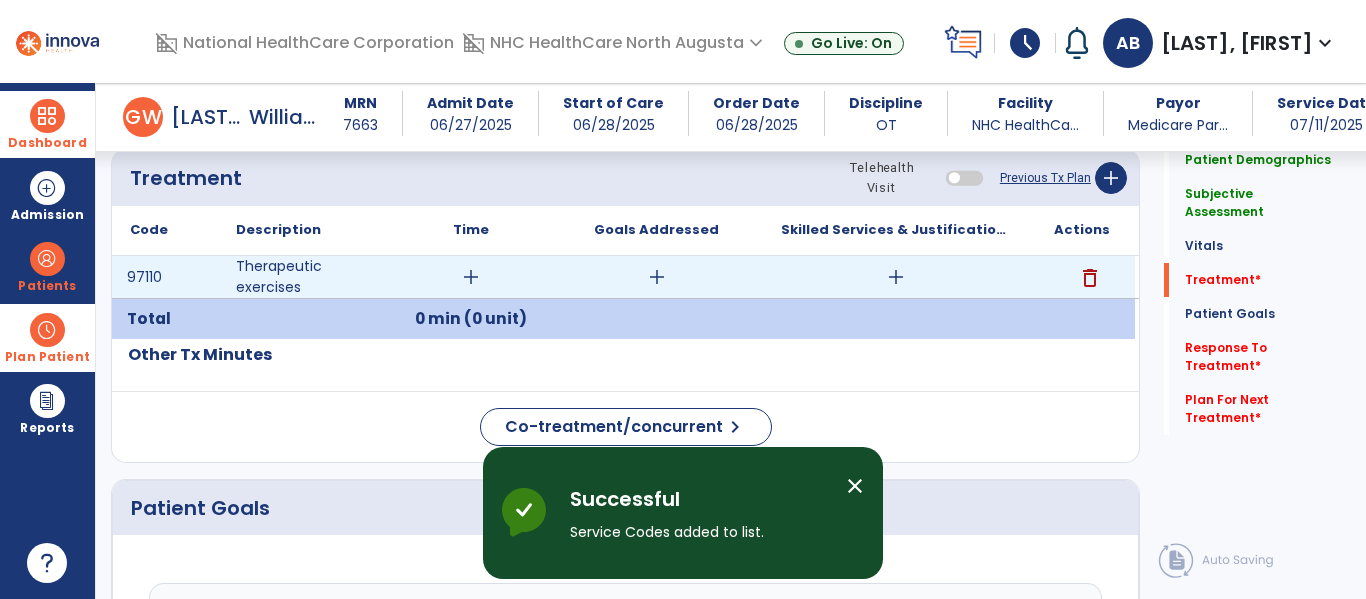 click on "add" at bounding box center [471, 277] 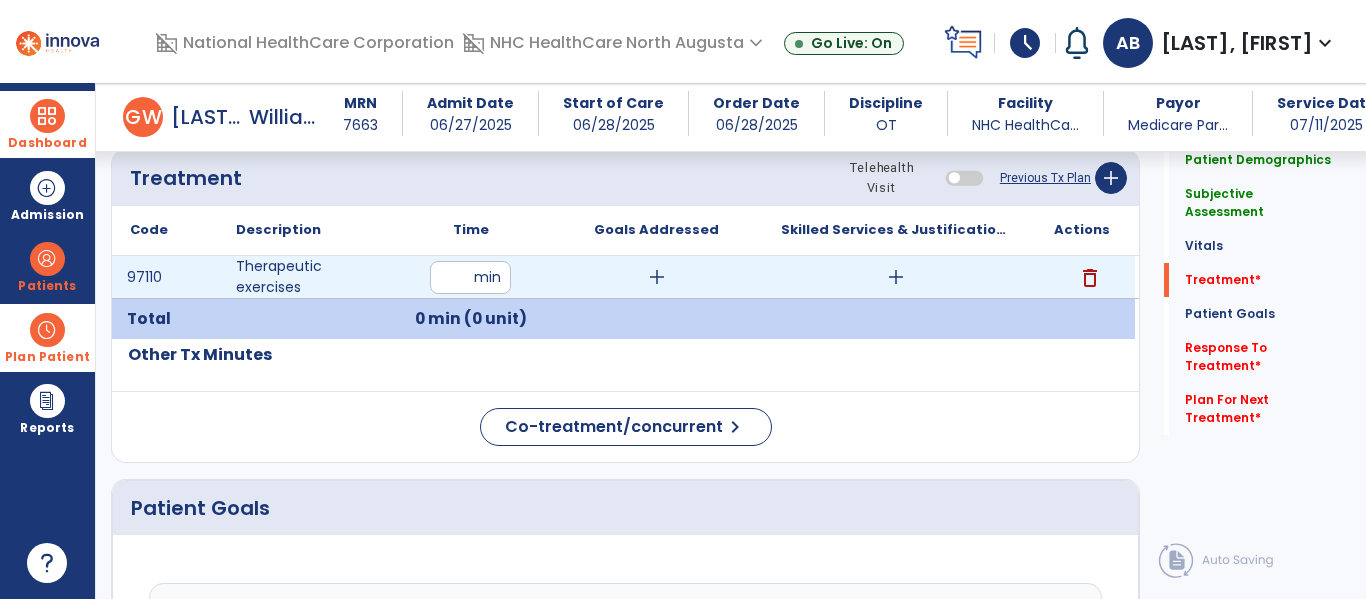 type on "**" 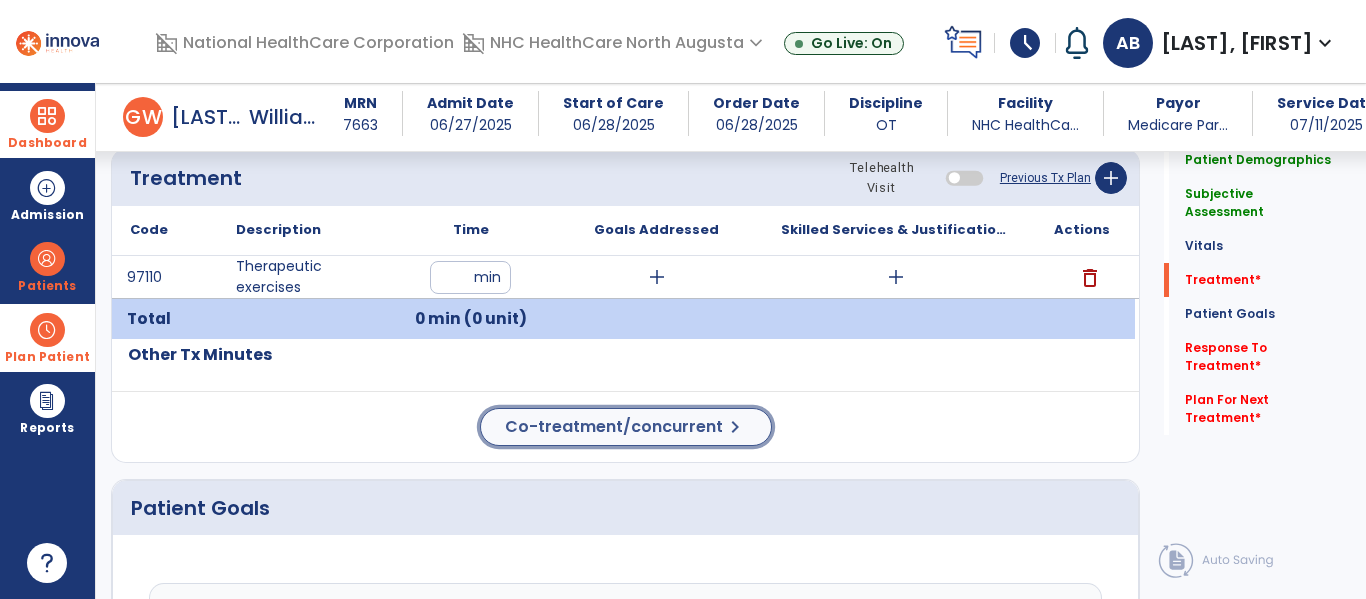click on "Co-treatment/concurrent" 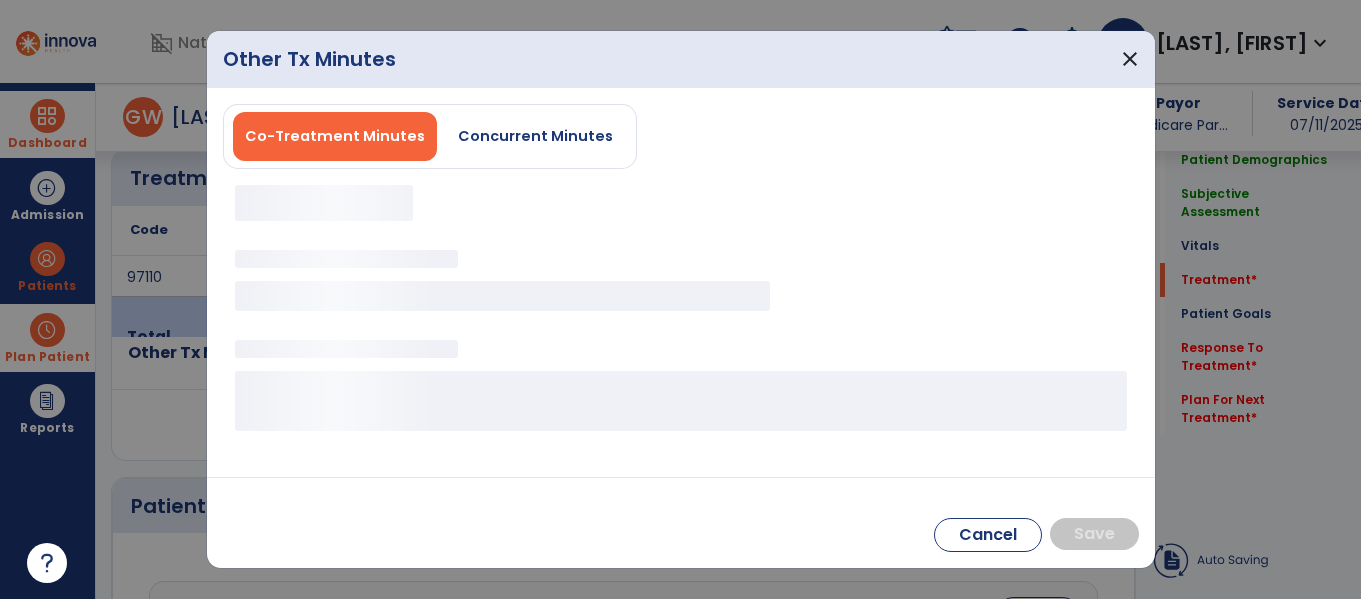 scroll, scrollTop: 1100, scrollLeft: 0, axis: vertical 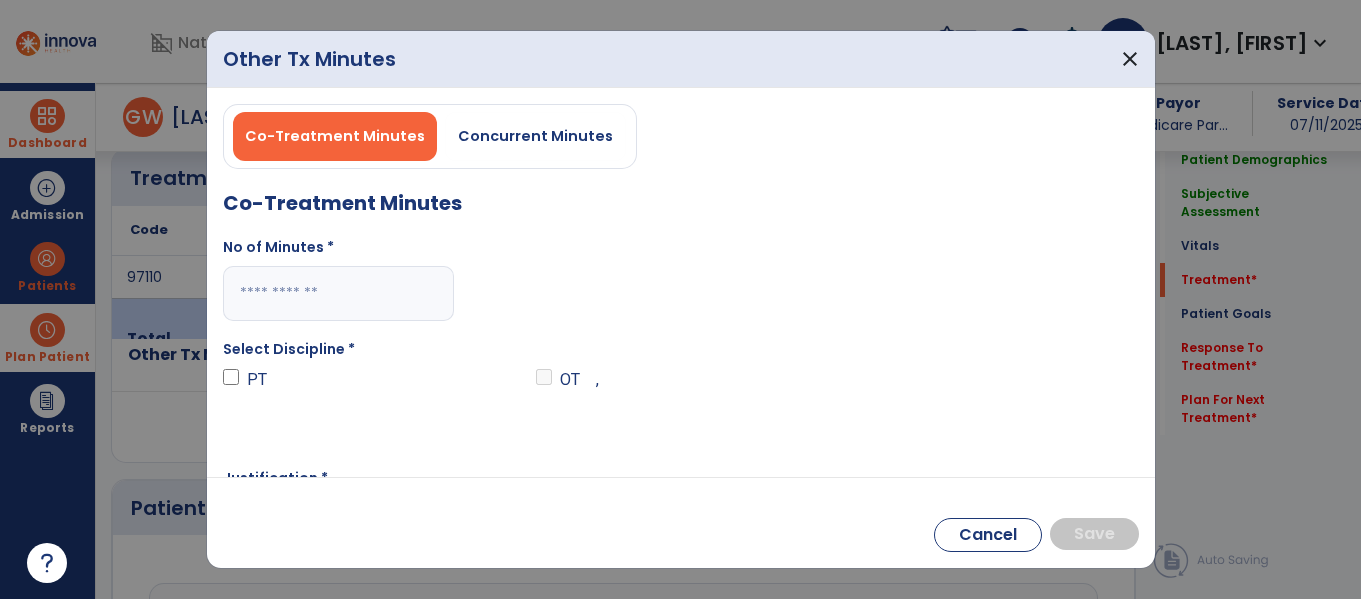 click on "Co-Treatment Minutes   Concurrent Minutes" at bounding box center [430, 136] 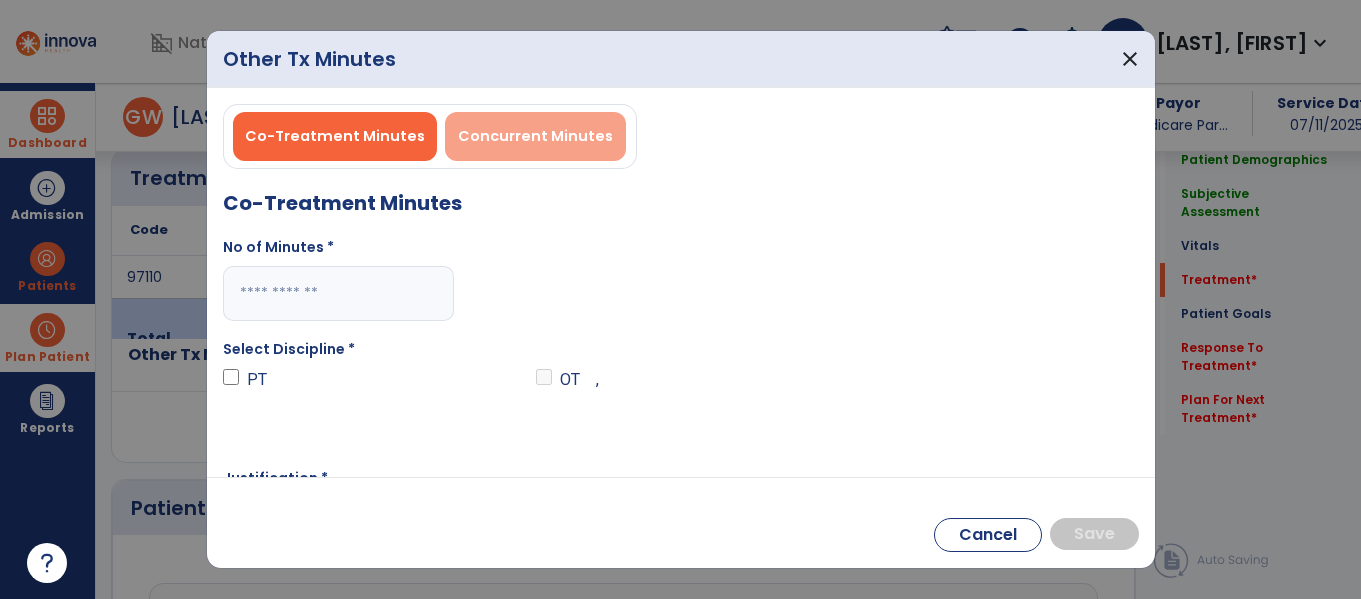 click on "Concurrent Minutes" at bounding box center [535, 136] 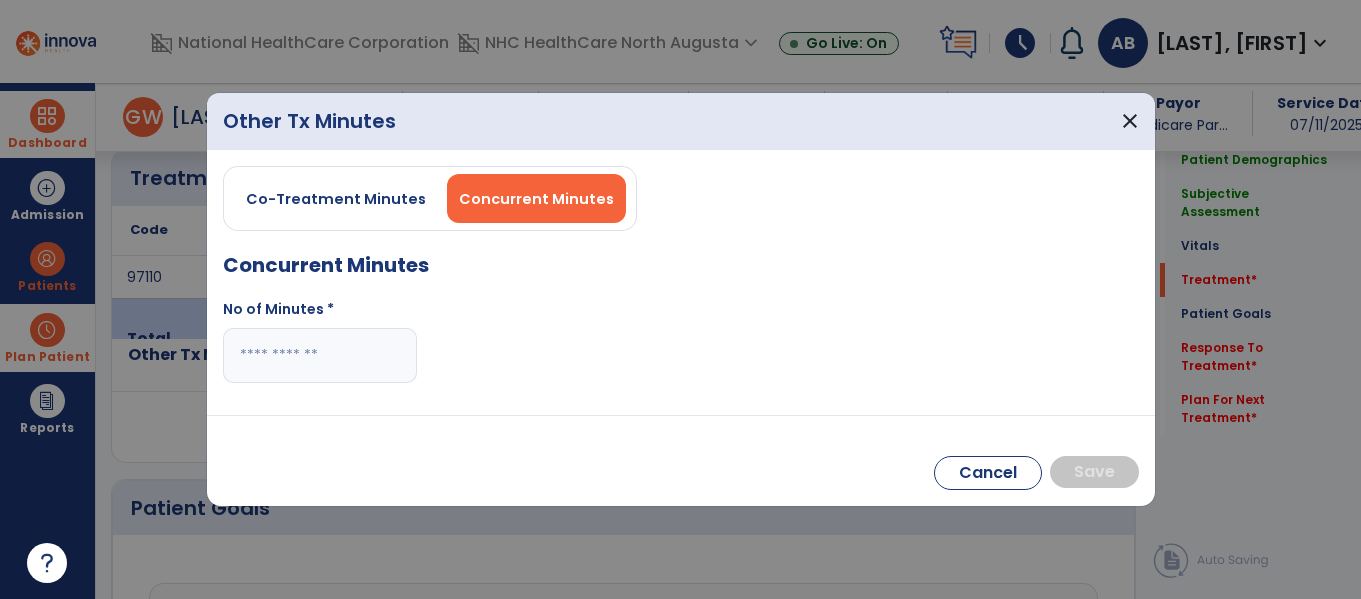 click at bounding box center (320, 355) 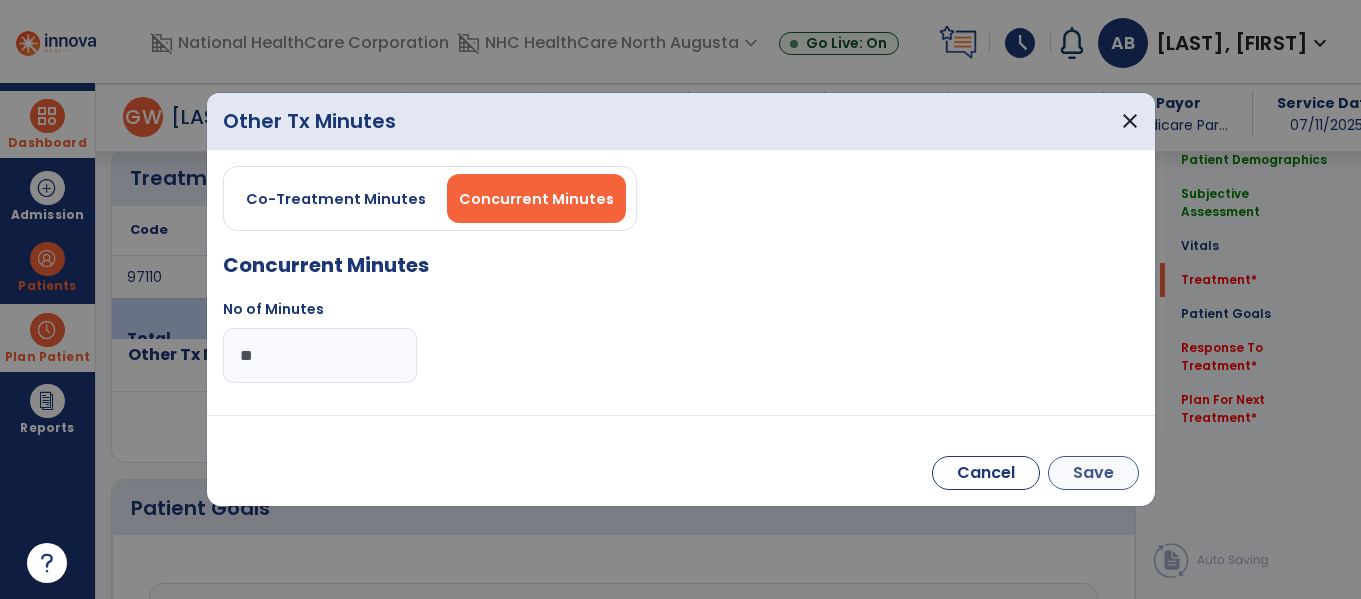type on "**" 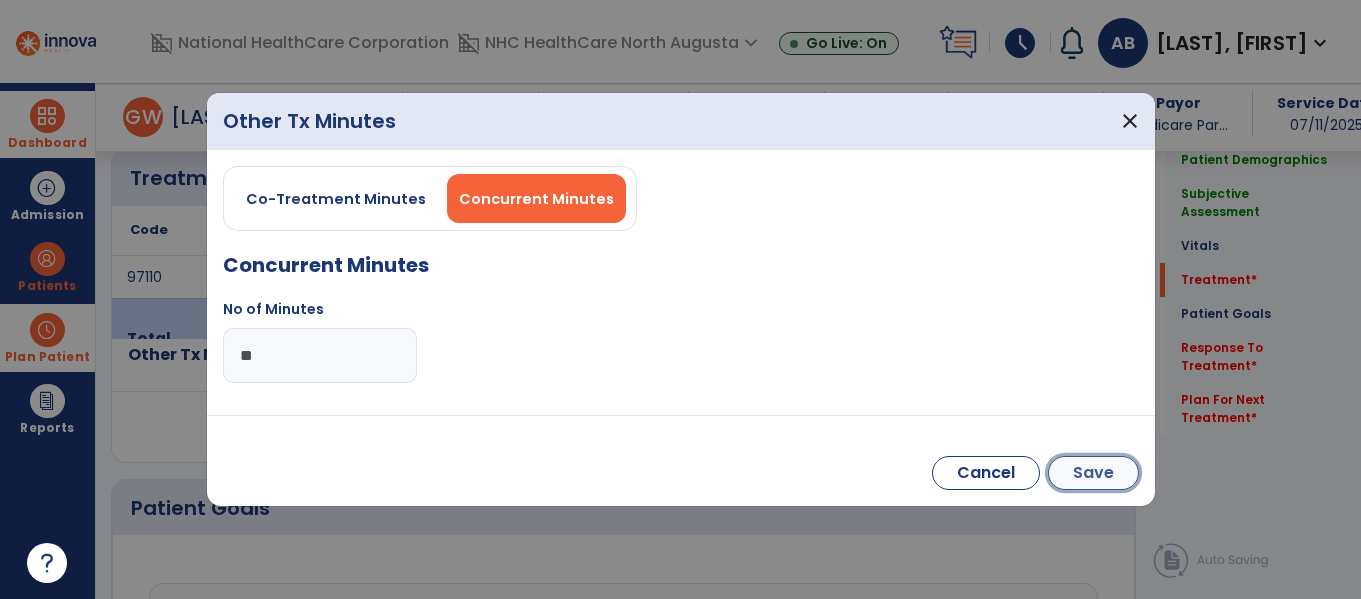click on "Save" at bounding box center (1093, 473) 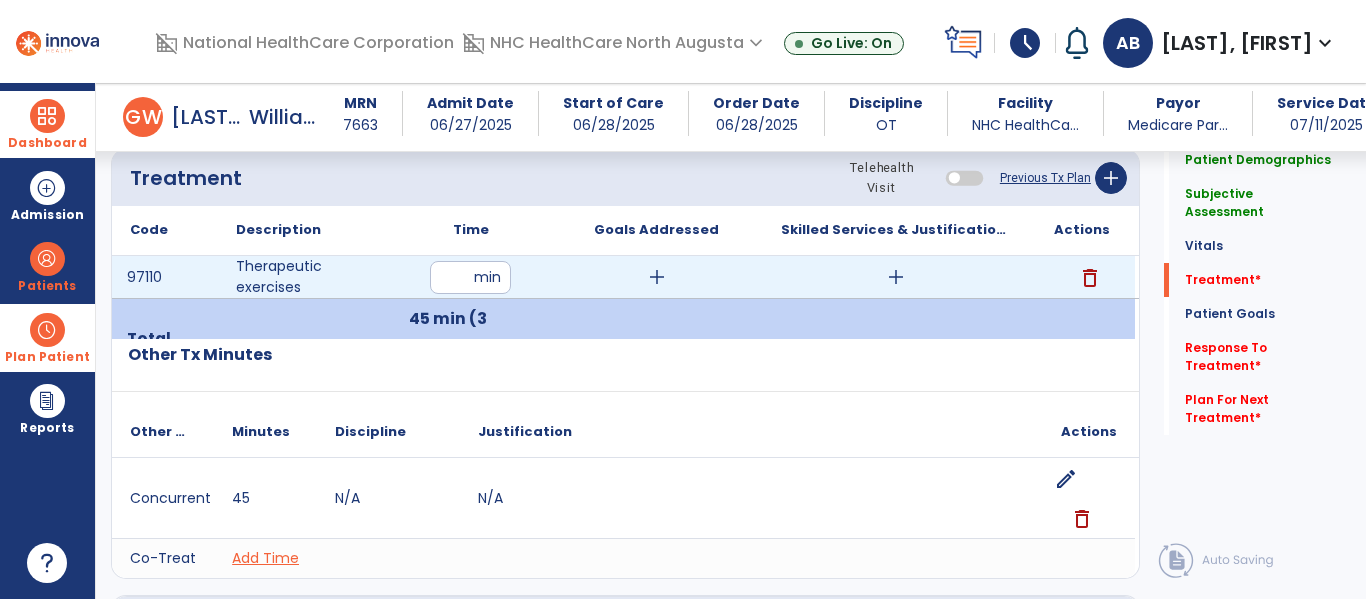 click on "add" at bounding box center (657, 277) 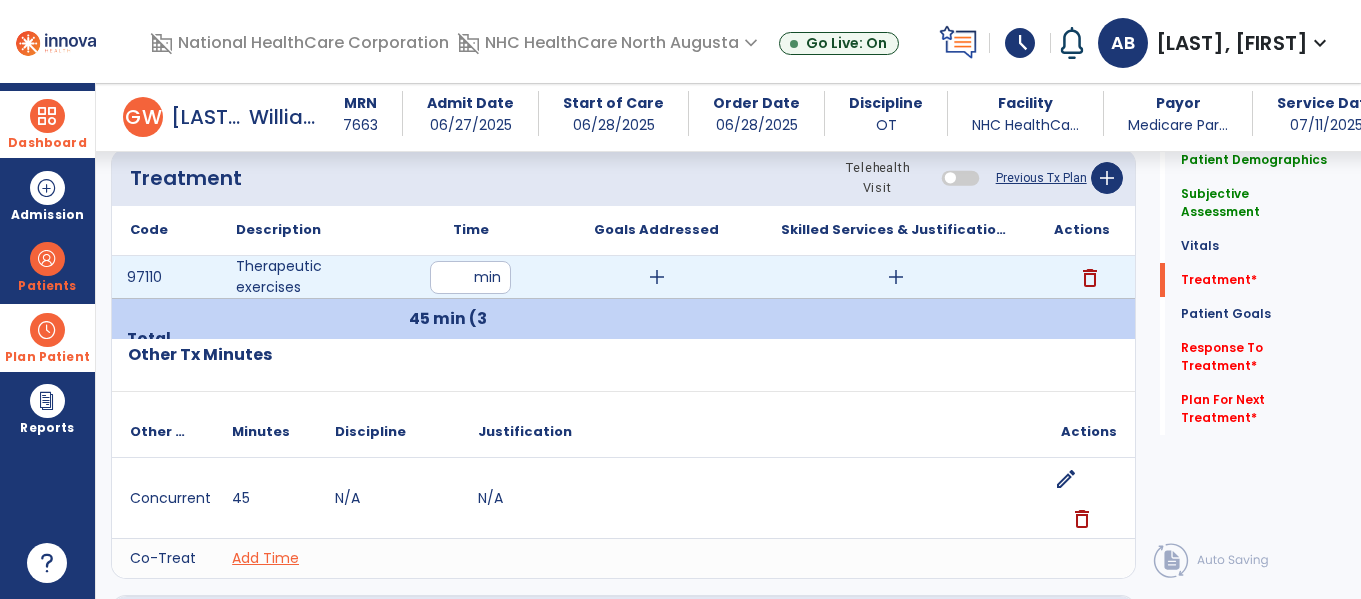 scroll, scrollTop: 1100, scrollLeft: 0, axis: vertical 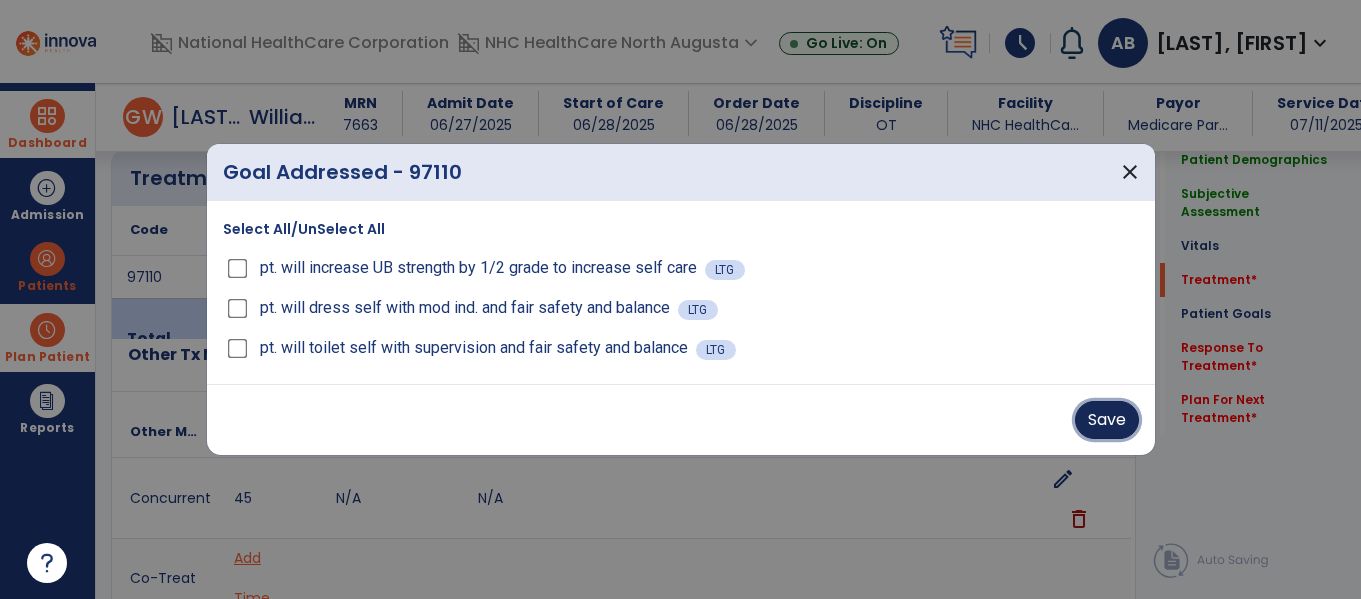 click on "Save" at bounding box center [1107, 420] 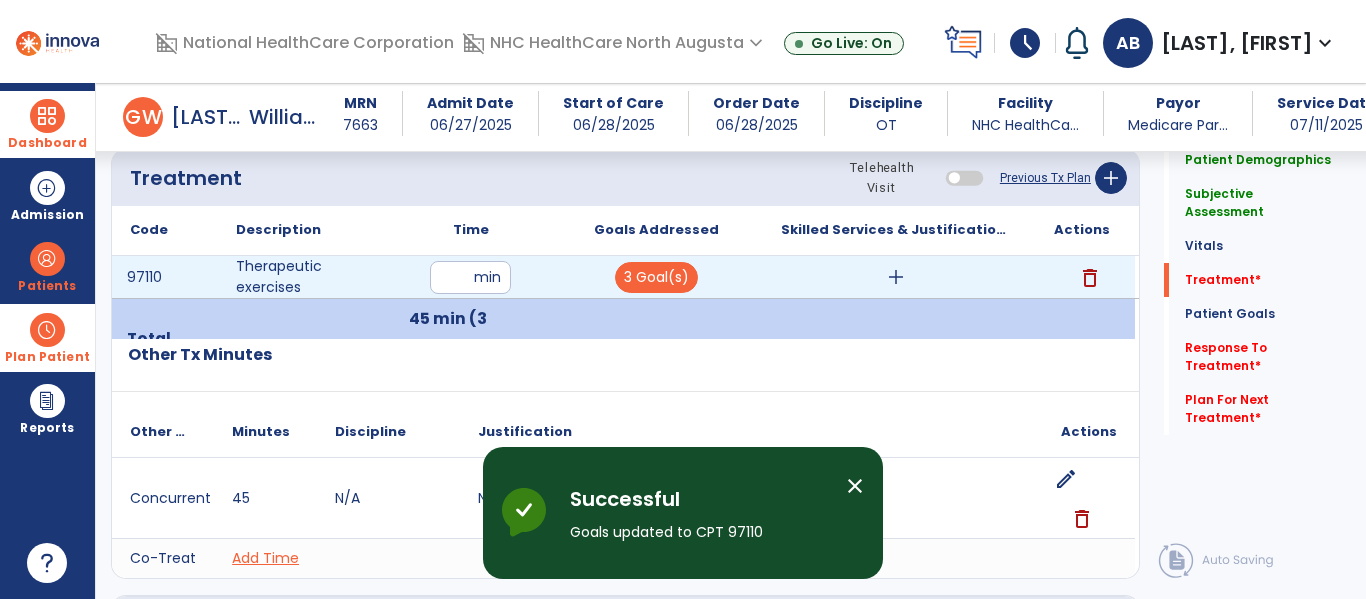 click on "add" at bounding box center [896, 277] 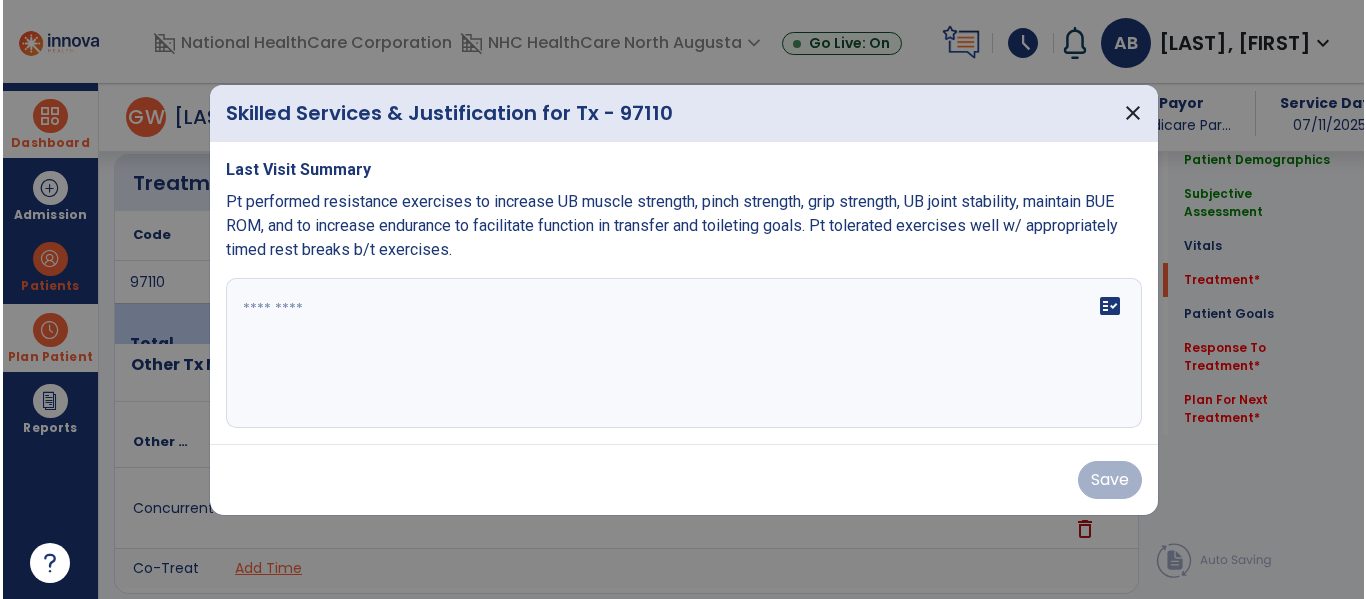 scroll, scrollTop: 1100, scrollLeft: 0, axis: vertical 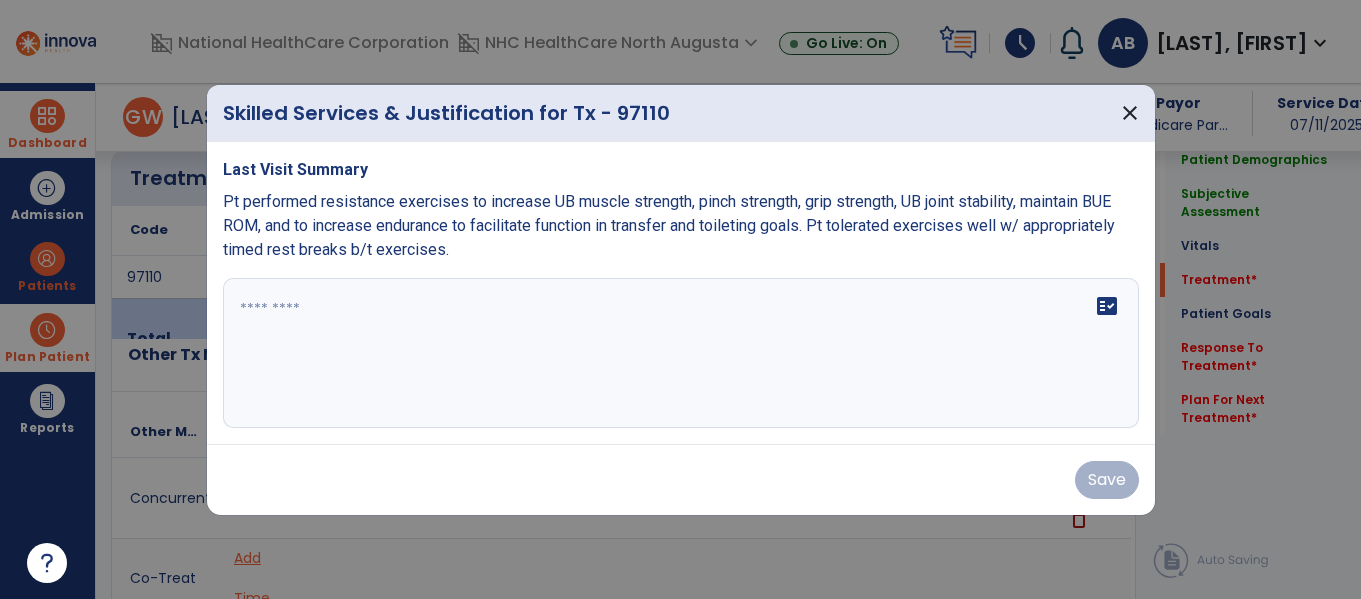 click on "fact_check" at bounding box center (681, 353) 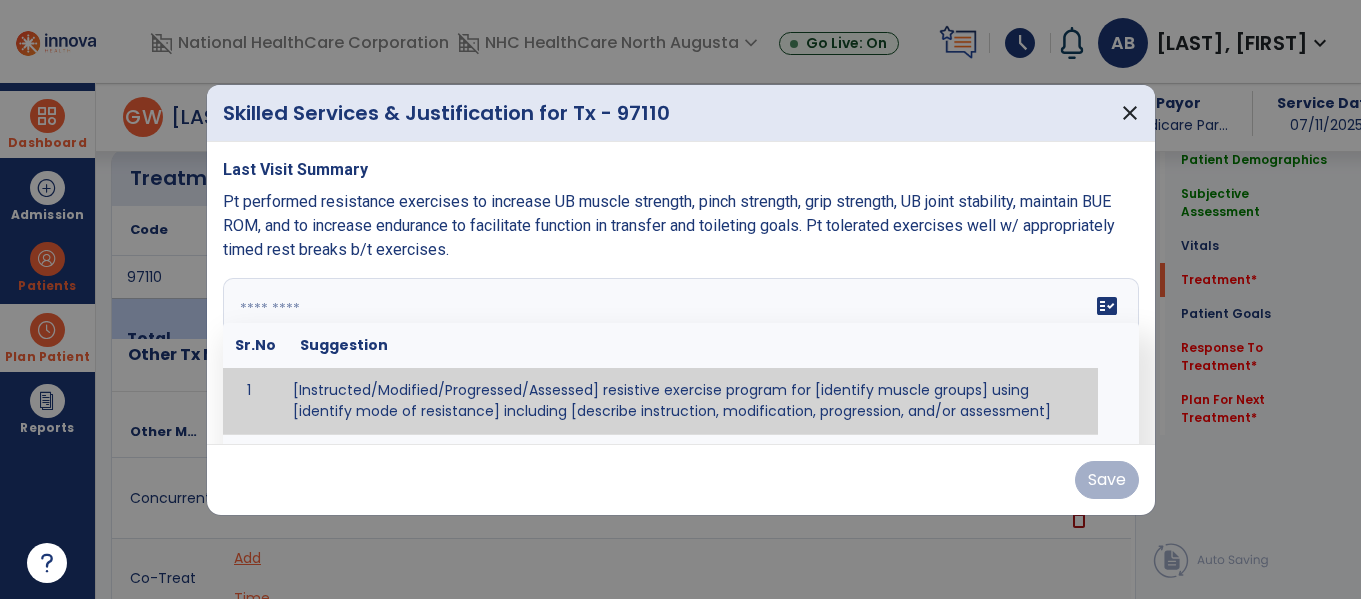 paste on "**********" 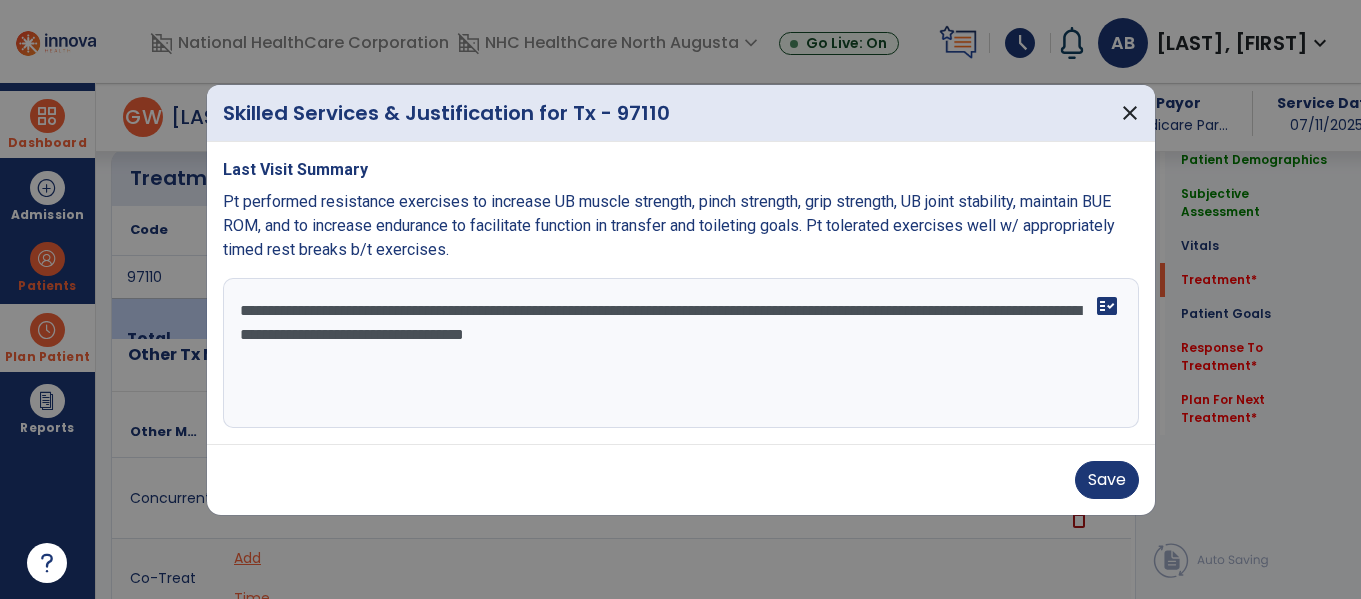 click on "**********" at bounding box center (681, 353) 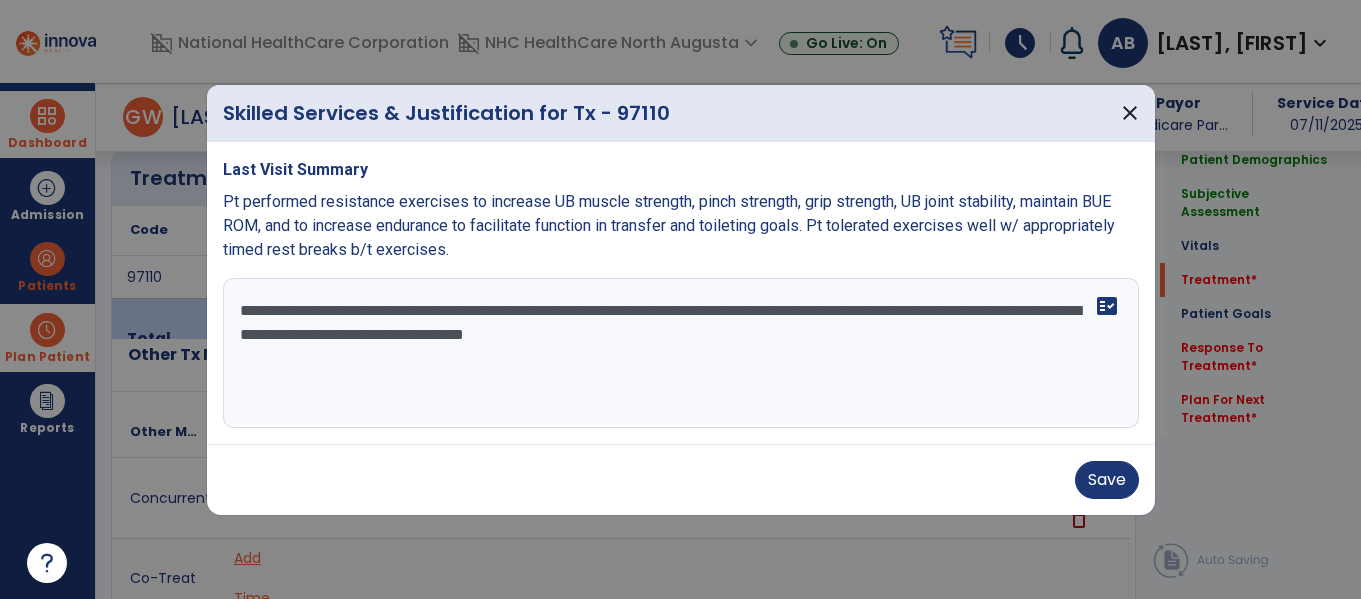 click on "**********" at bounding box center [681, 353] 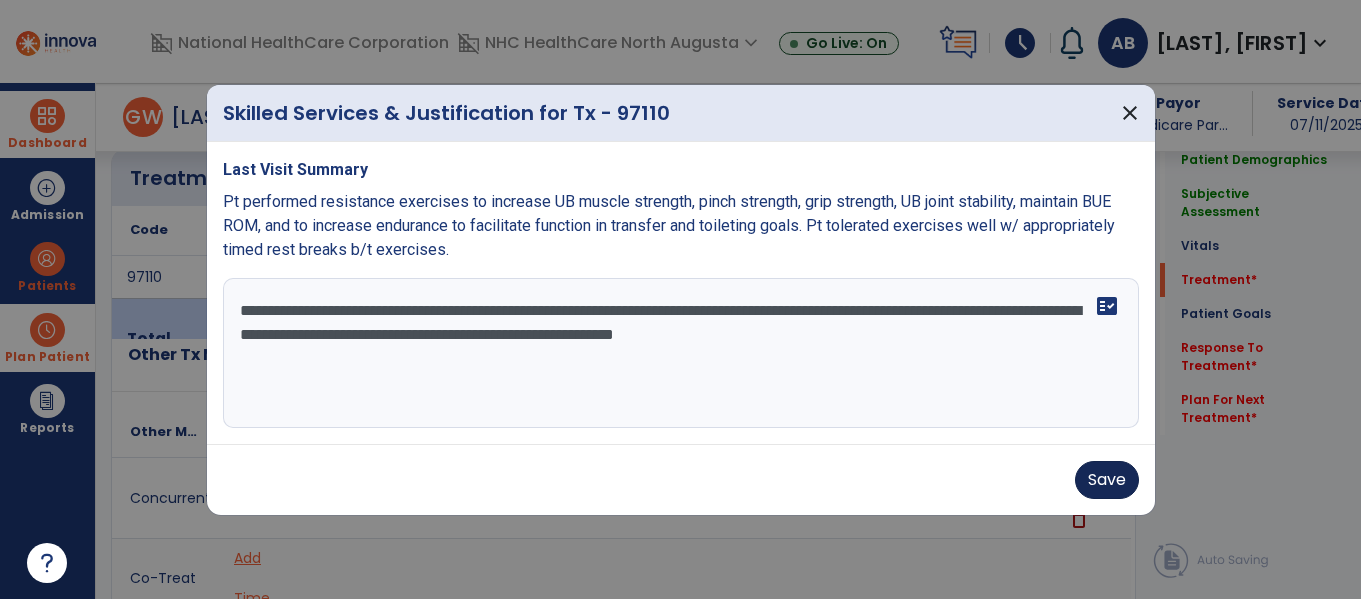 type on "**********" 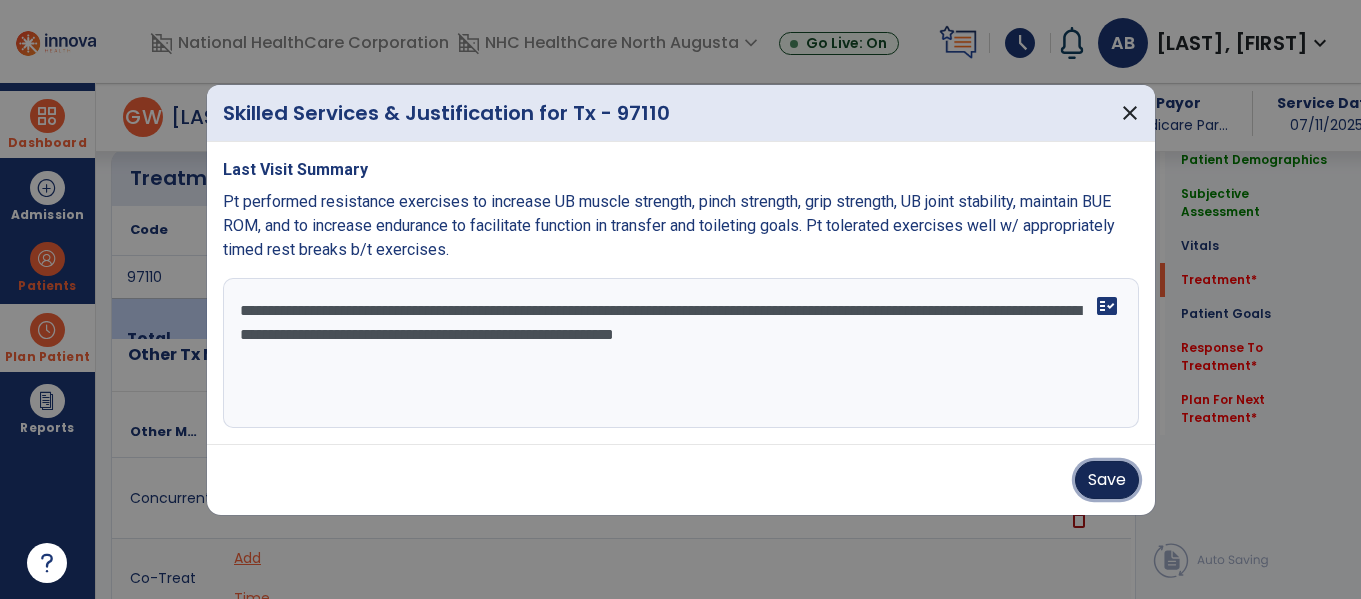 click on "Save" at bounding box center (1107, 480) 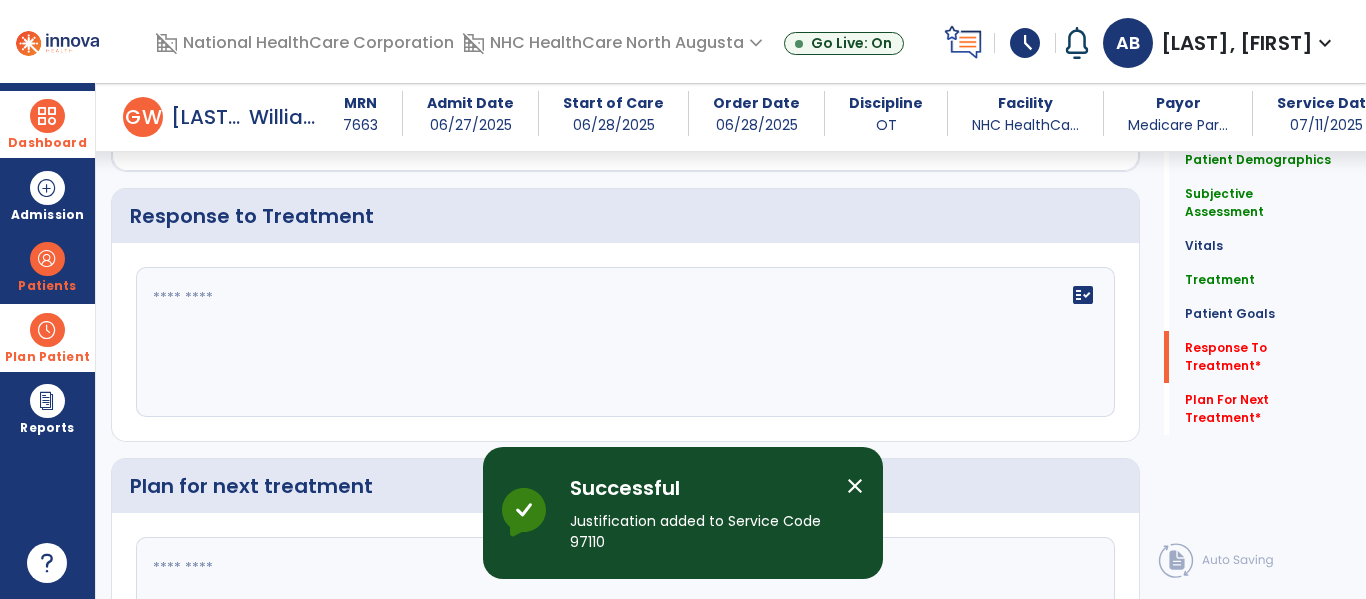 scroll, scrollTop: 2300, scrollLeft: 0, axis: vertical 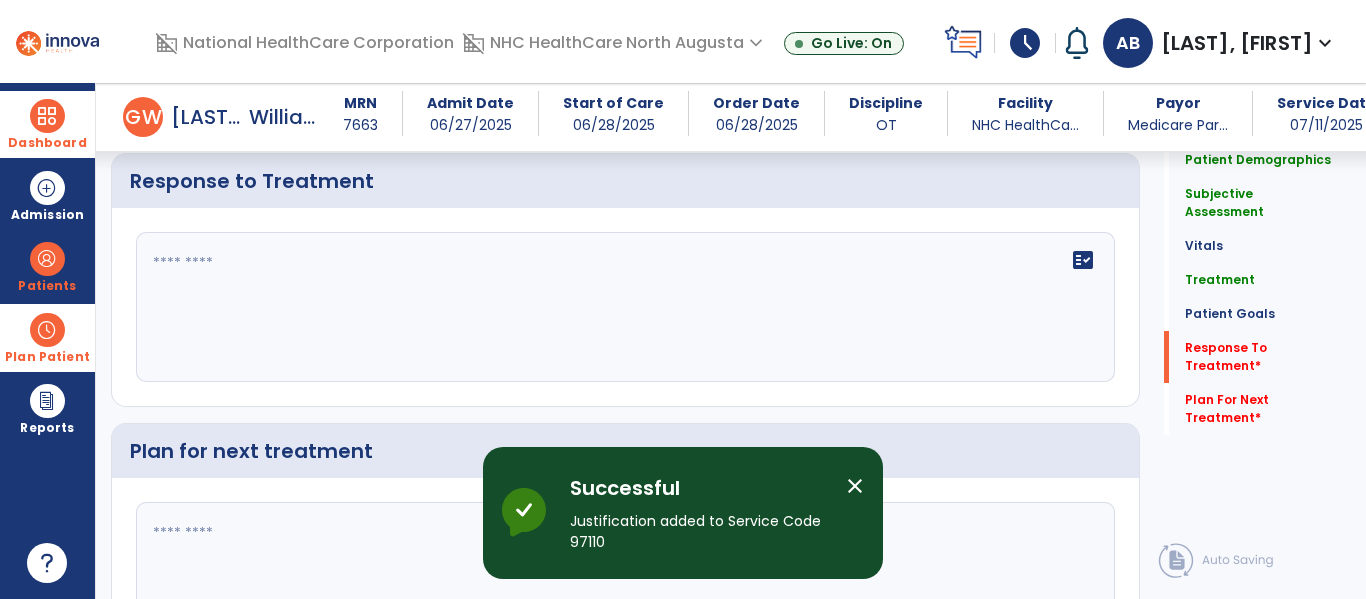 click on "fact_check" 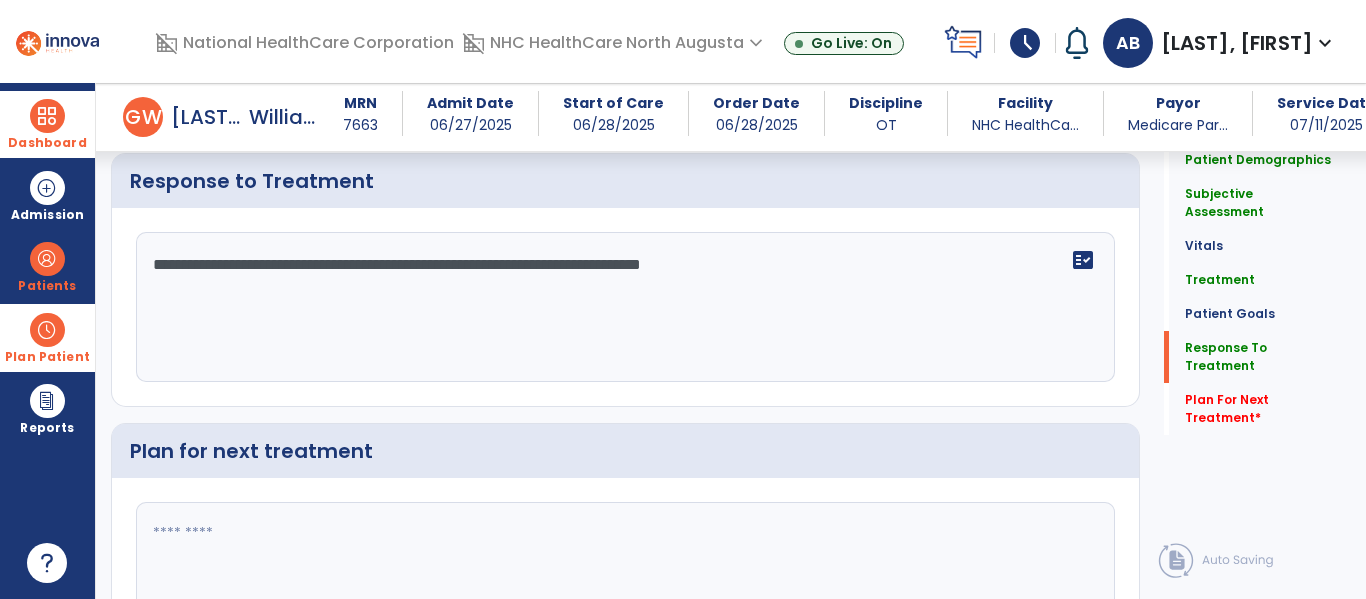 scroll, scrollTop: 2300, scrollLeft: 0, axis: vertical 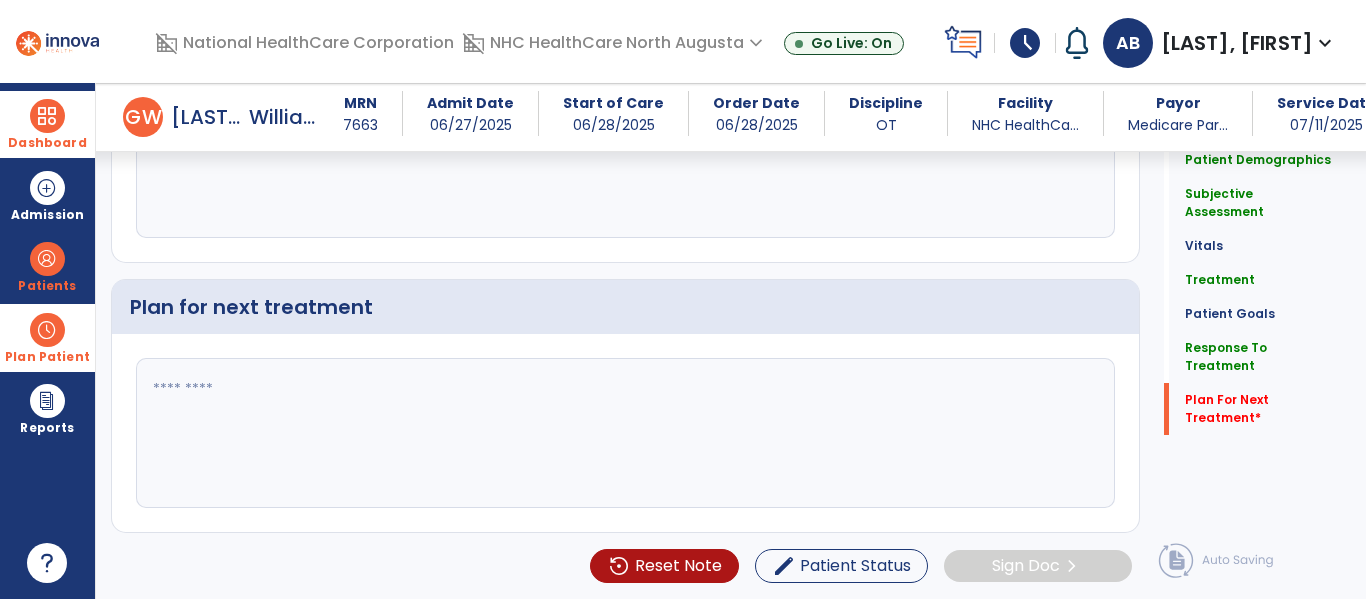 type on "**********" 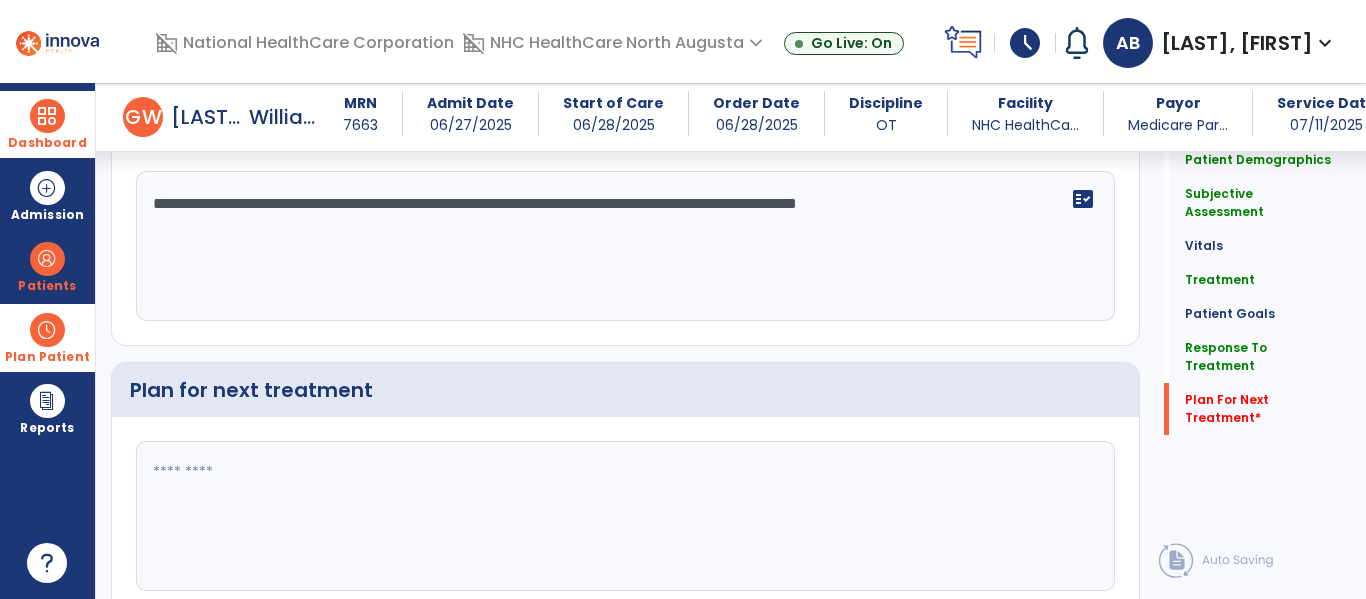 scroll, scrollTop: 2445, scrollLeft: 0, axis: vertical 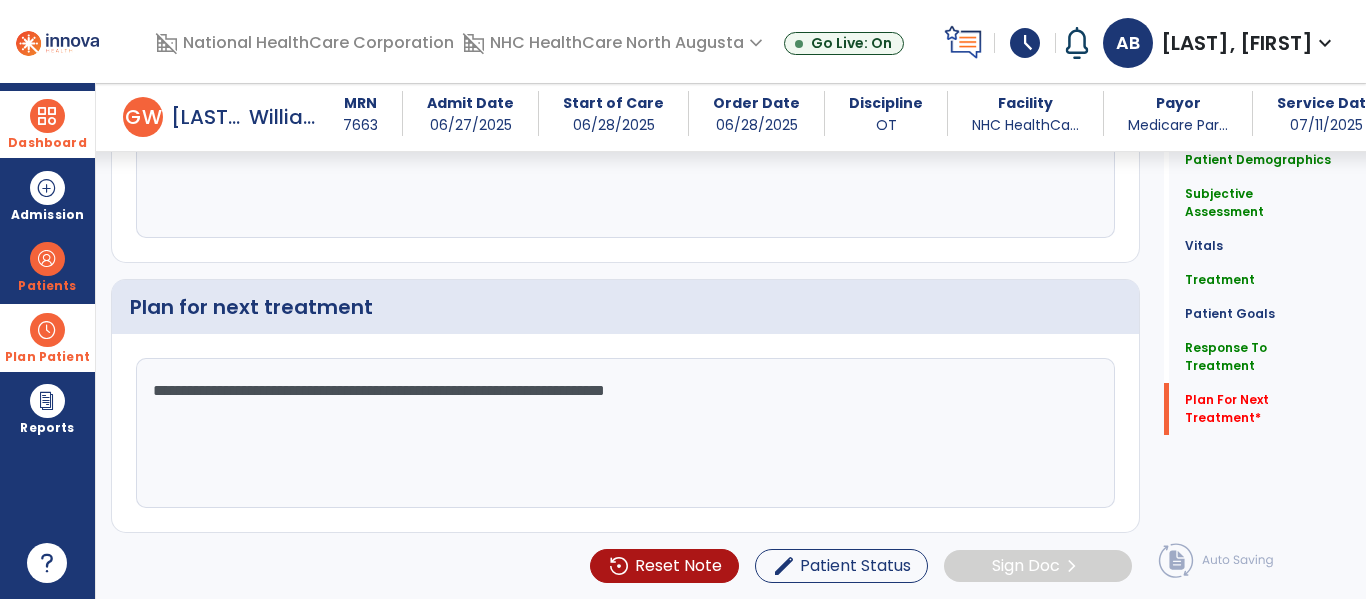 click on "**********" 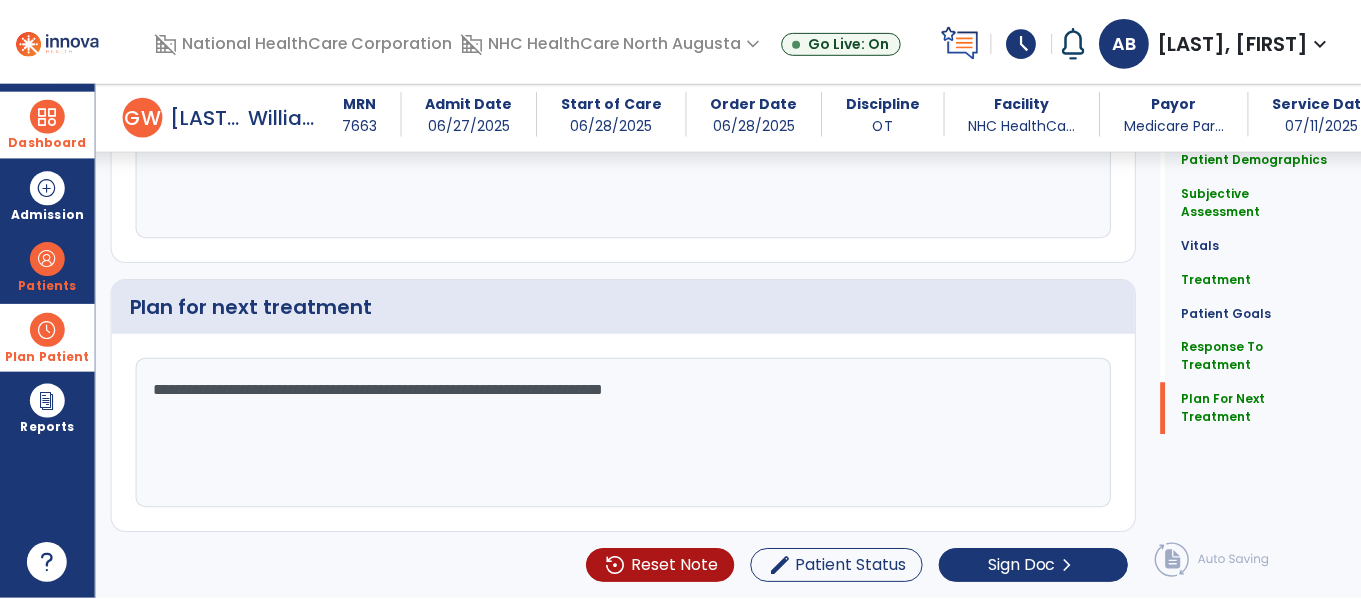 scroll, scrollTop: 2445, scrollLeft: 0, axis: vertical 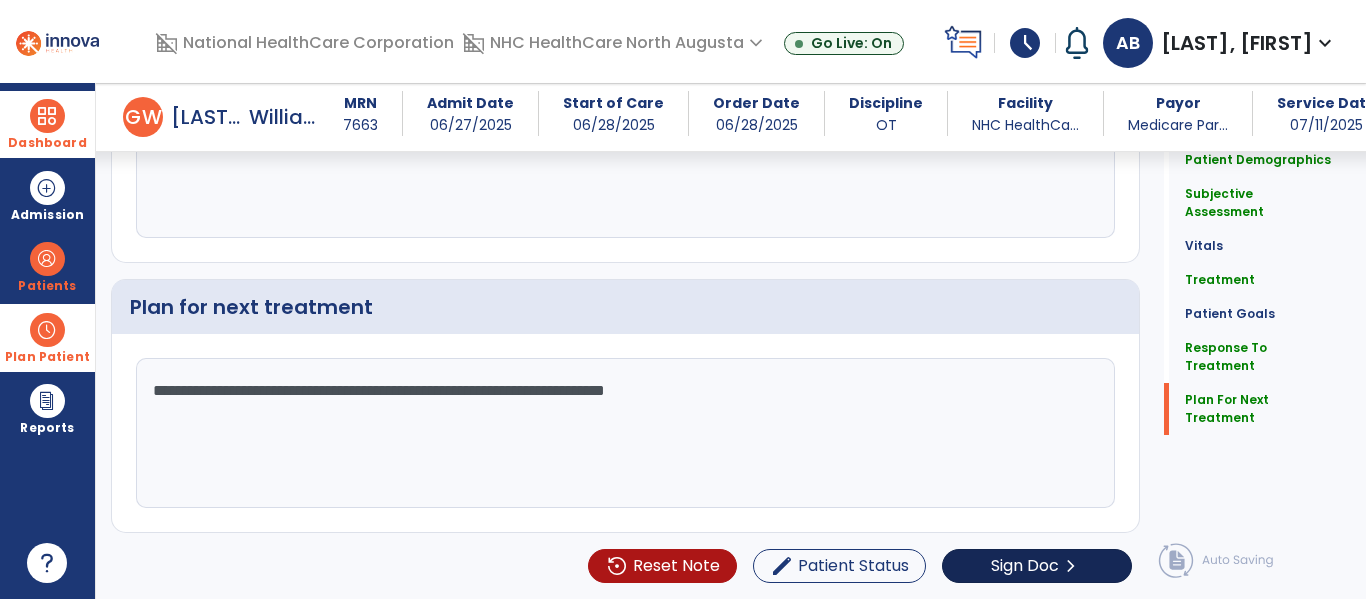 type on "**********" 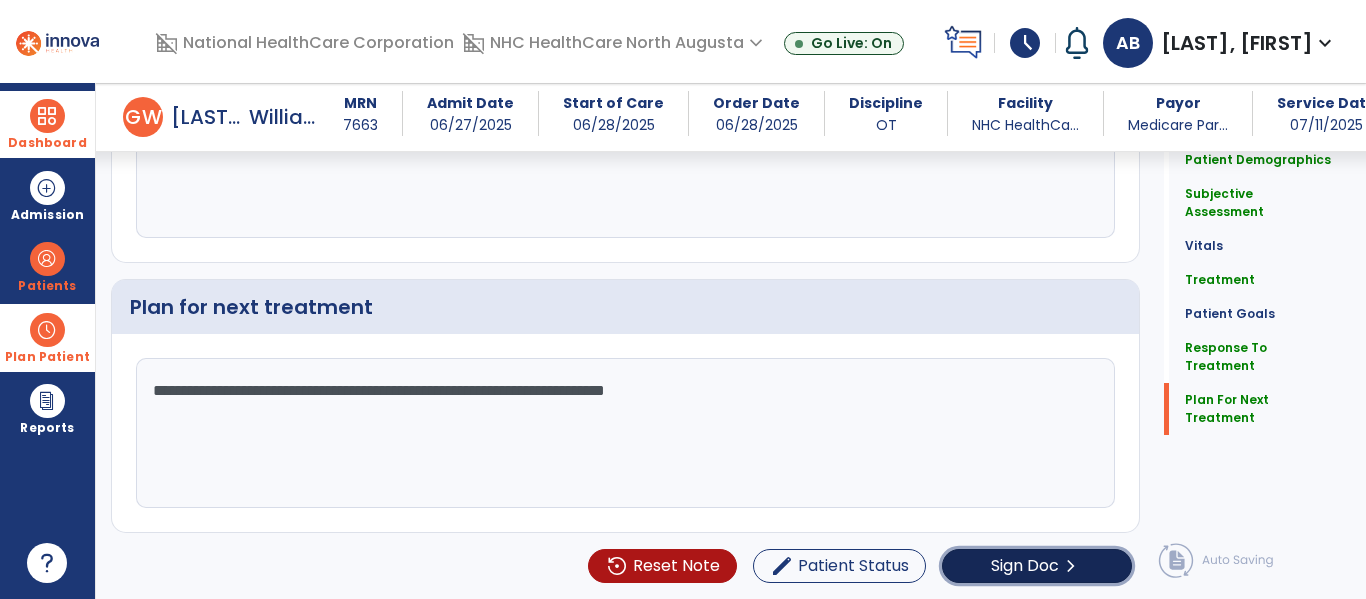 click on "Sign Doc" 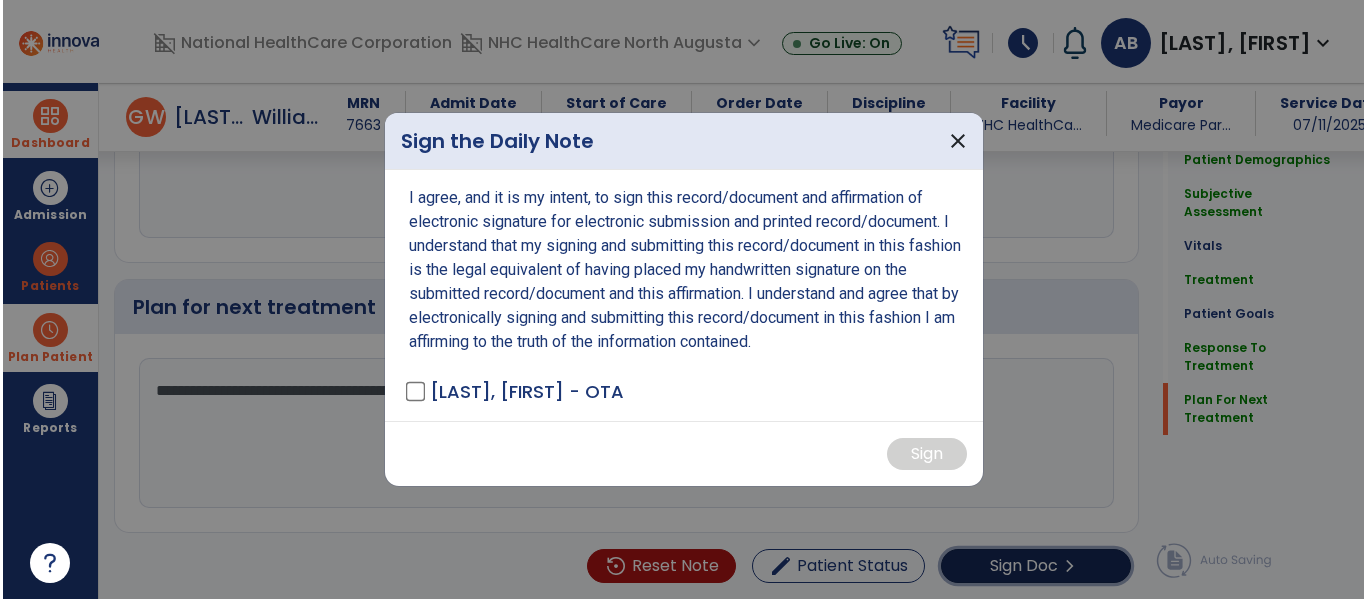 scroll, scrollTop: 2485, scrollLeft: 0, axis: vertical 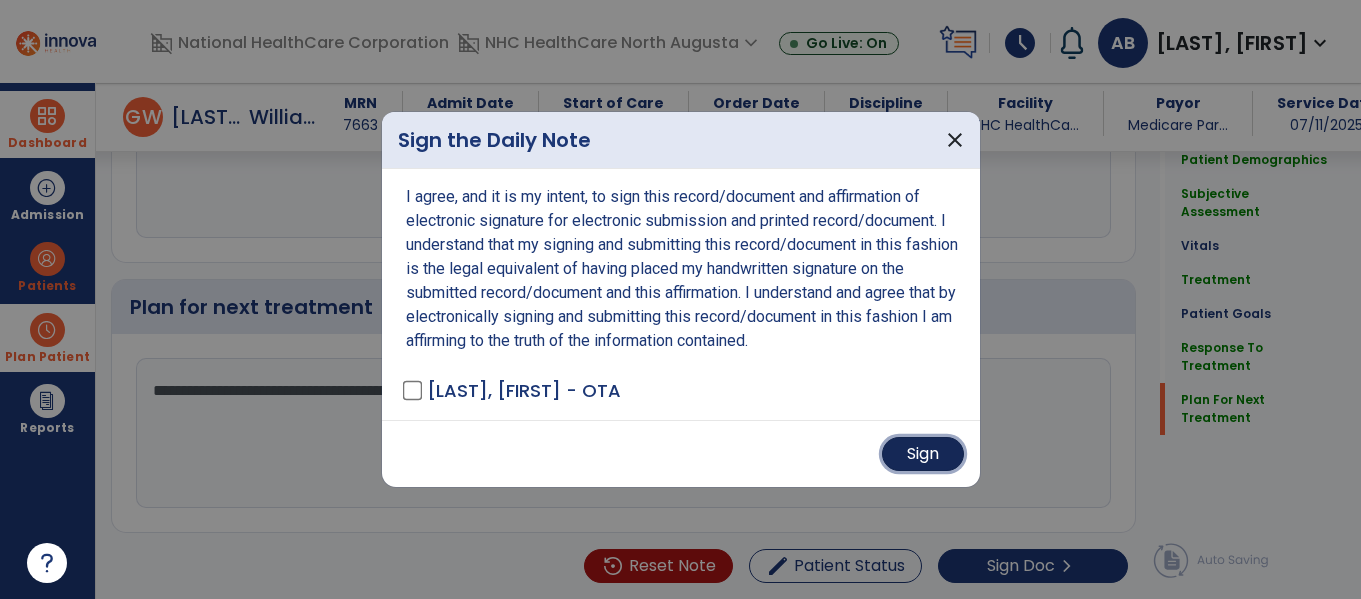 click on "Sign" at bounding box center (923, 454) 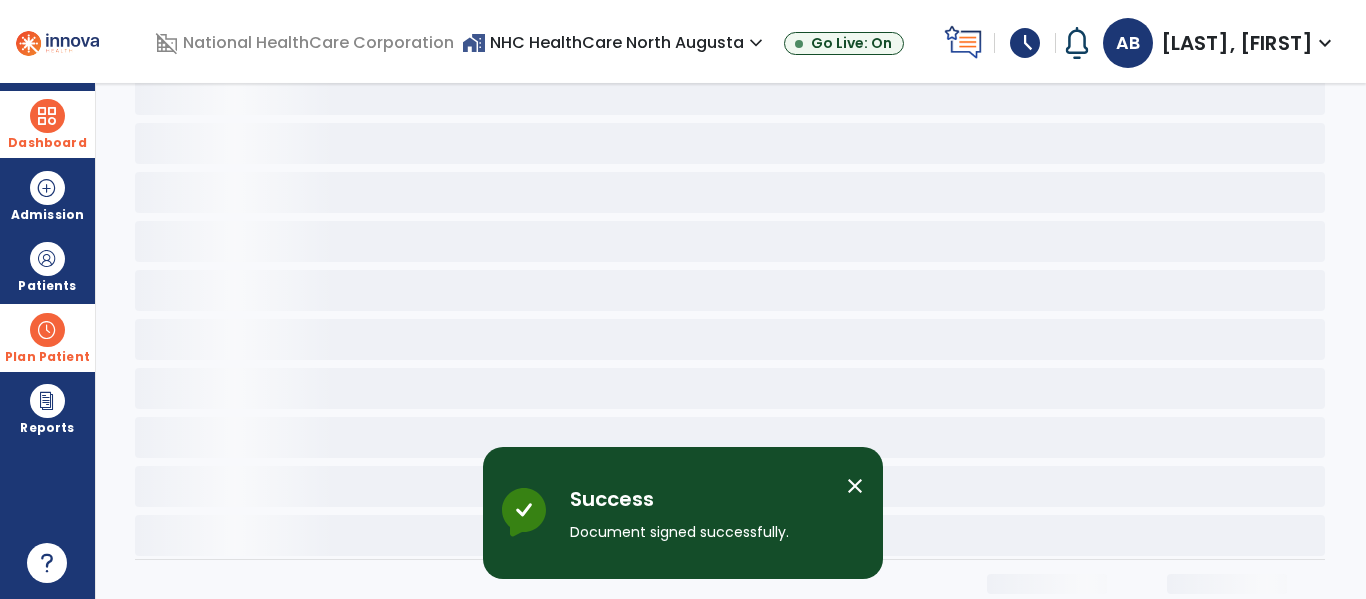 scroll, scrollTop: 0, scrollLeft: 0, axis: both 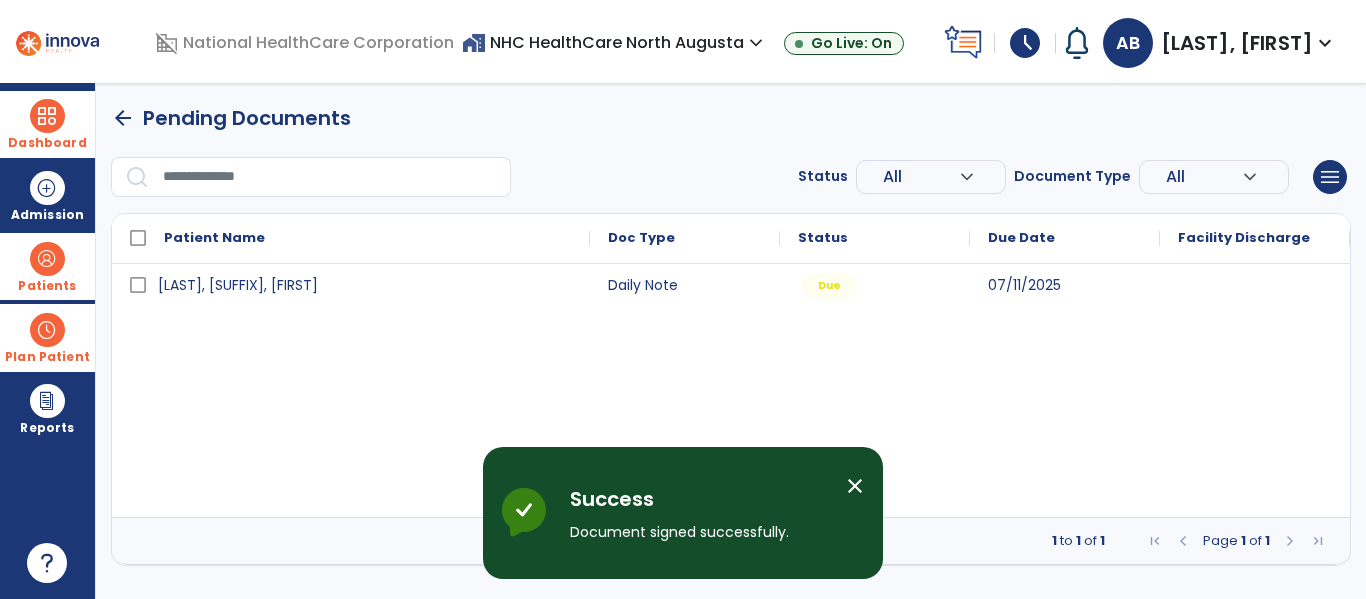 click on "Patients" at bounding box center (47, 266) 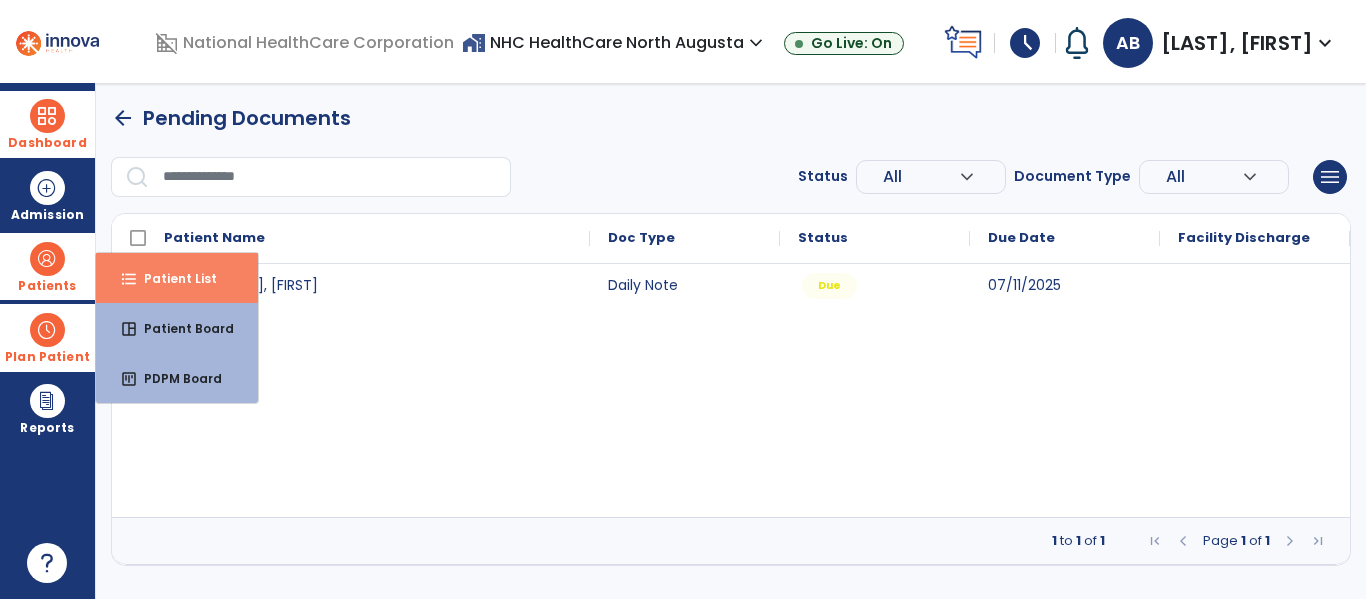 click on "format_list_bulleted  Patient List" at bounding box center [177, 278] 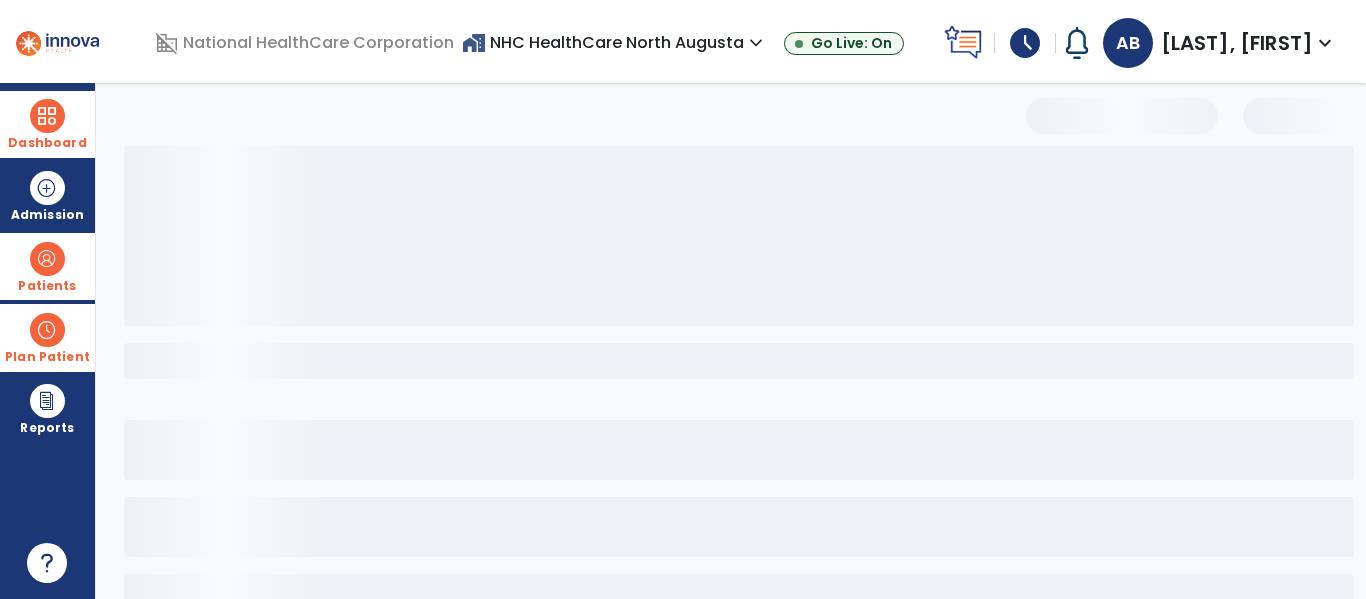 select on "***" 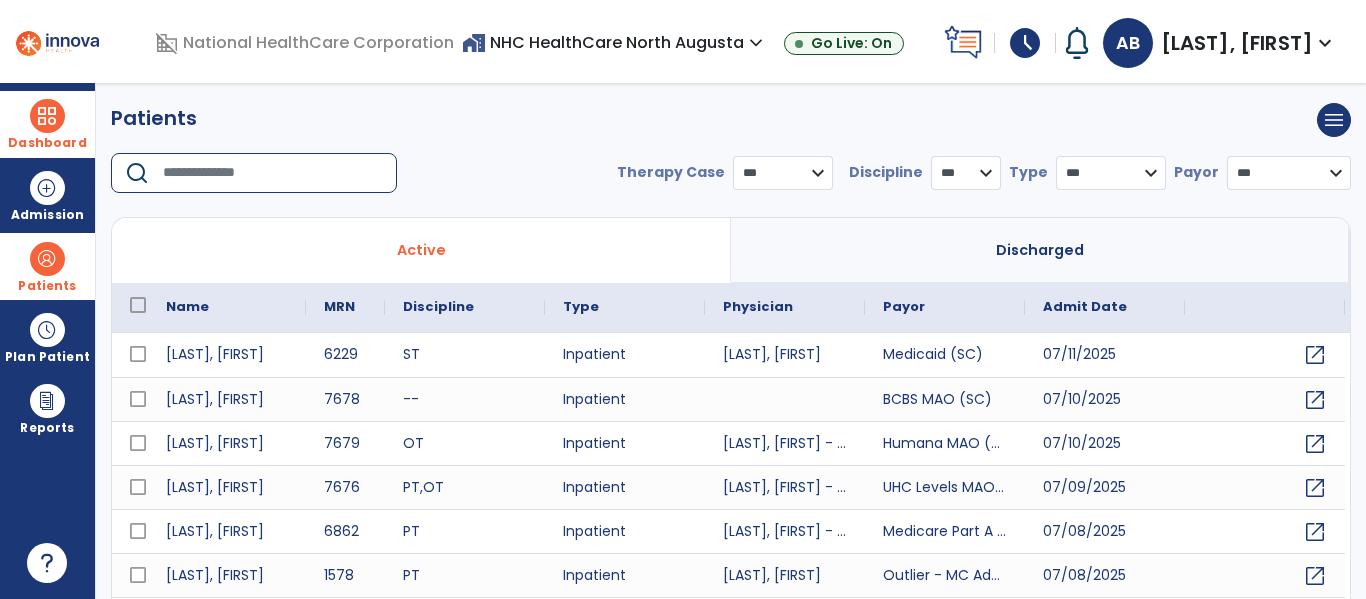 click at bounding box center [273, 173] 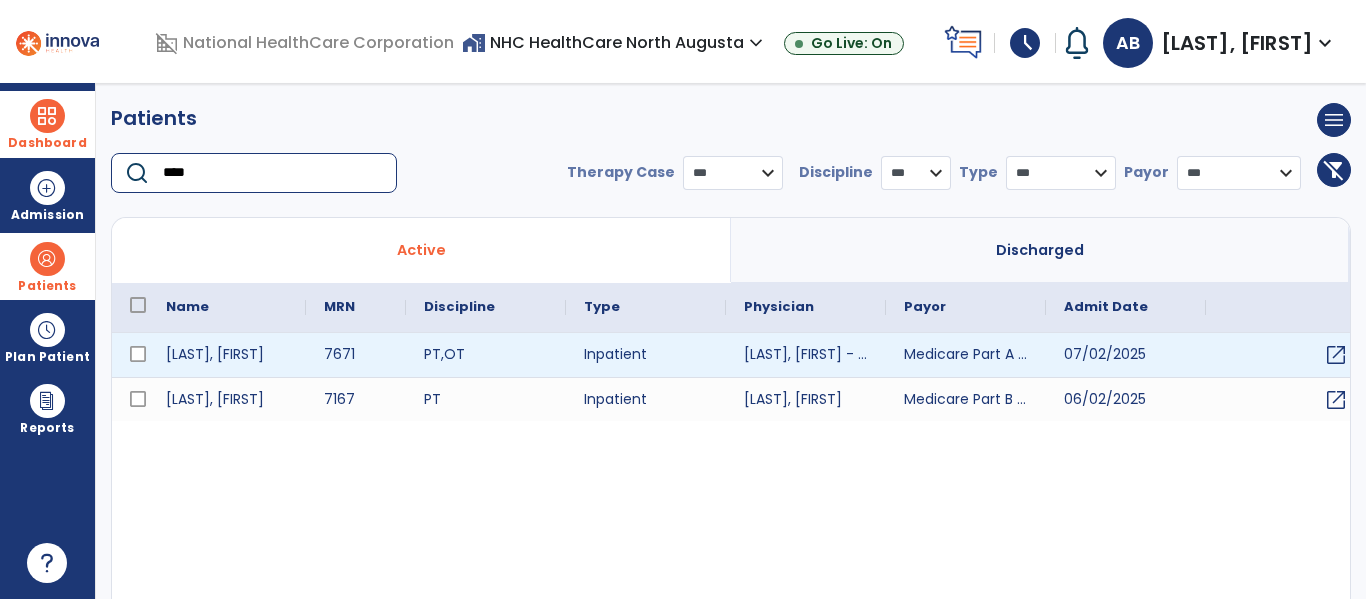 type on "****" 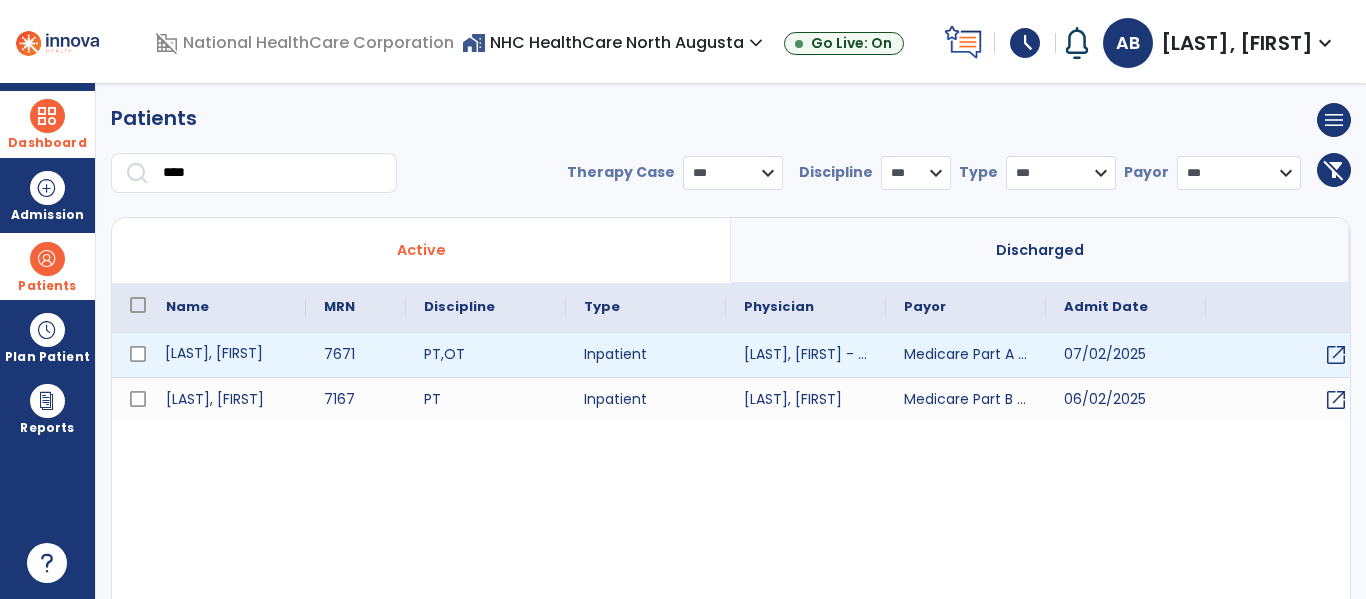 click on "[LAST], [FIRST]" at bounding box center [227, 355] 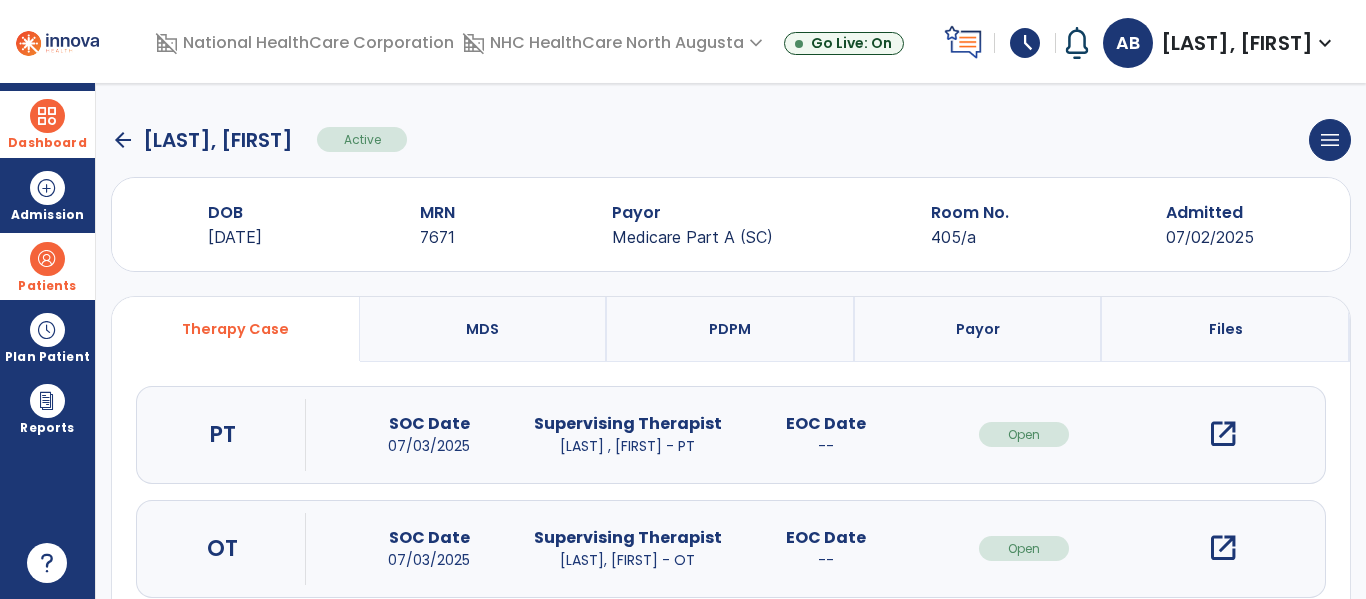 click on "open_in_new" at bounding box center [1223, 548] 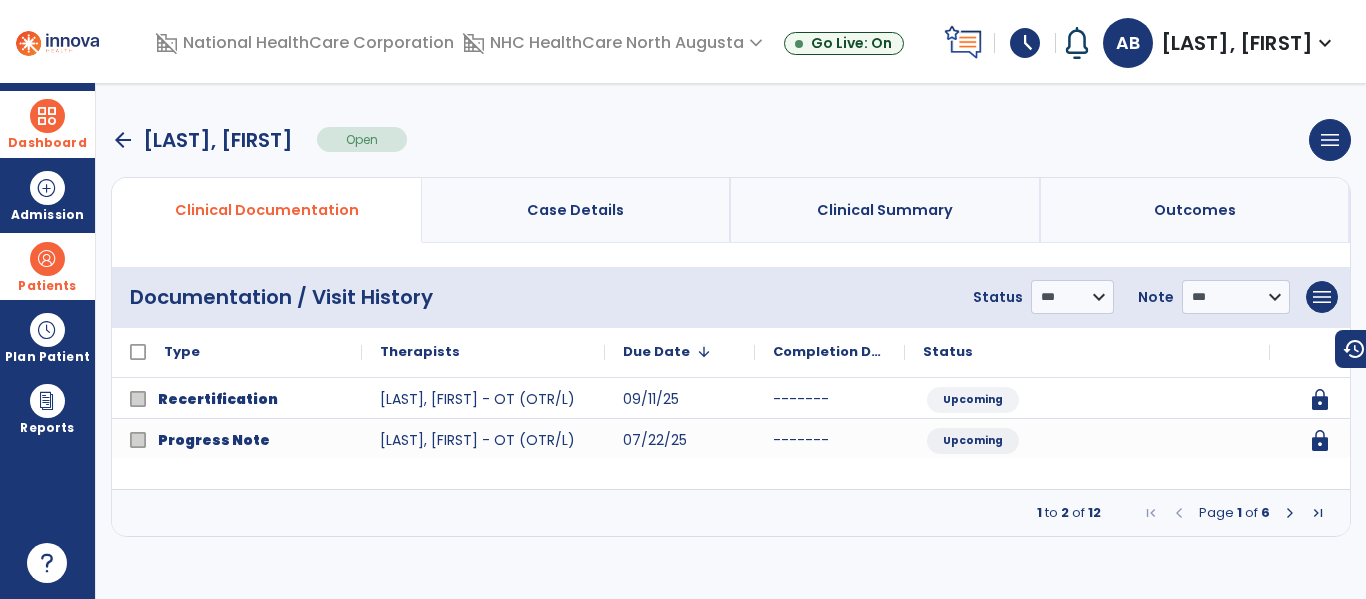 click at bounding box center (1290, 513) 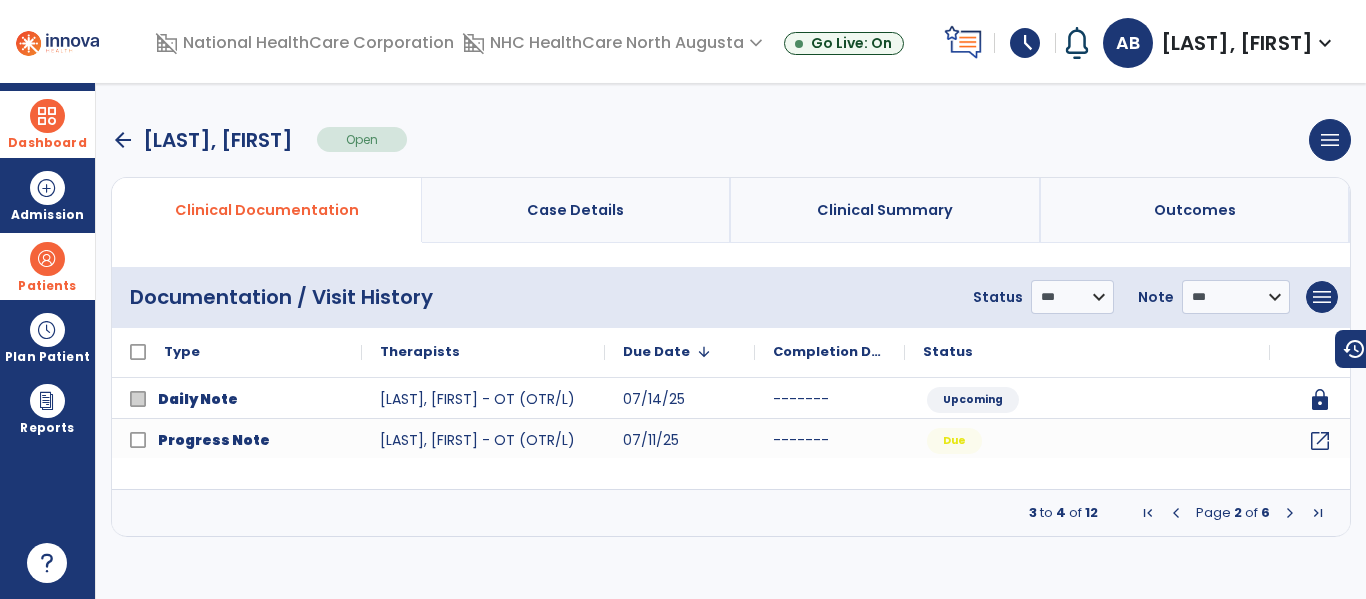 click at bounding box center (1290, 513) 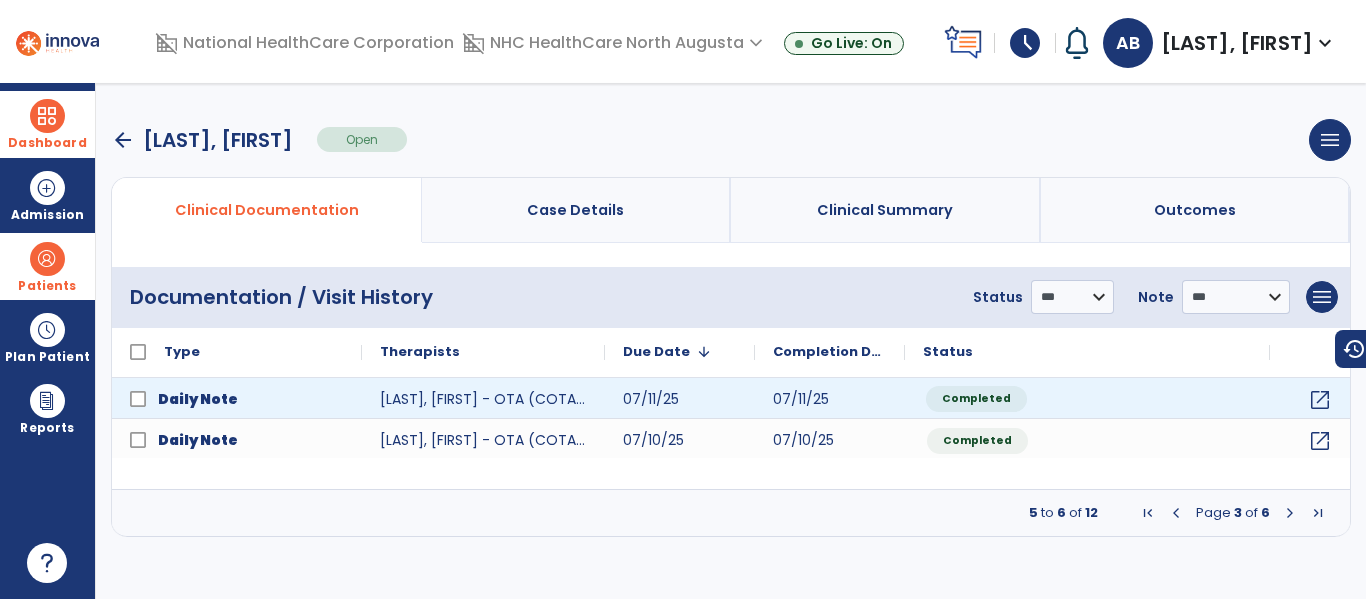 click on "Completed" 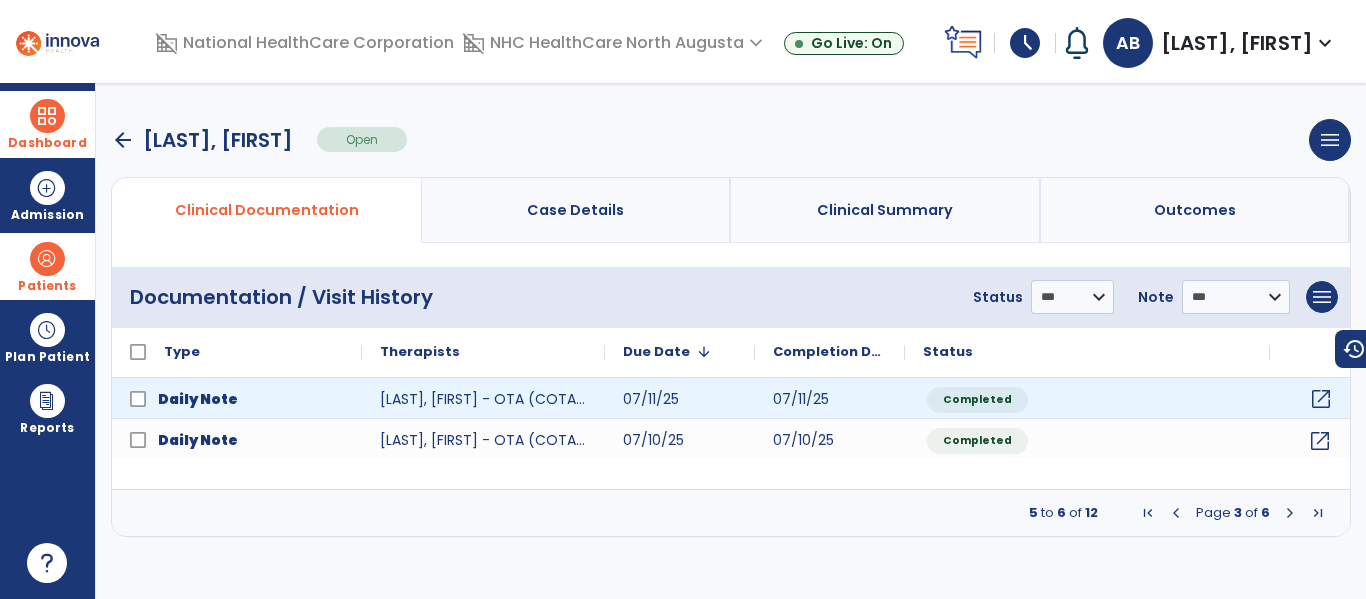 click on "open_in_new" 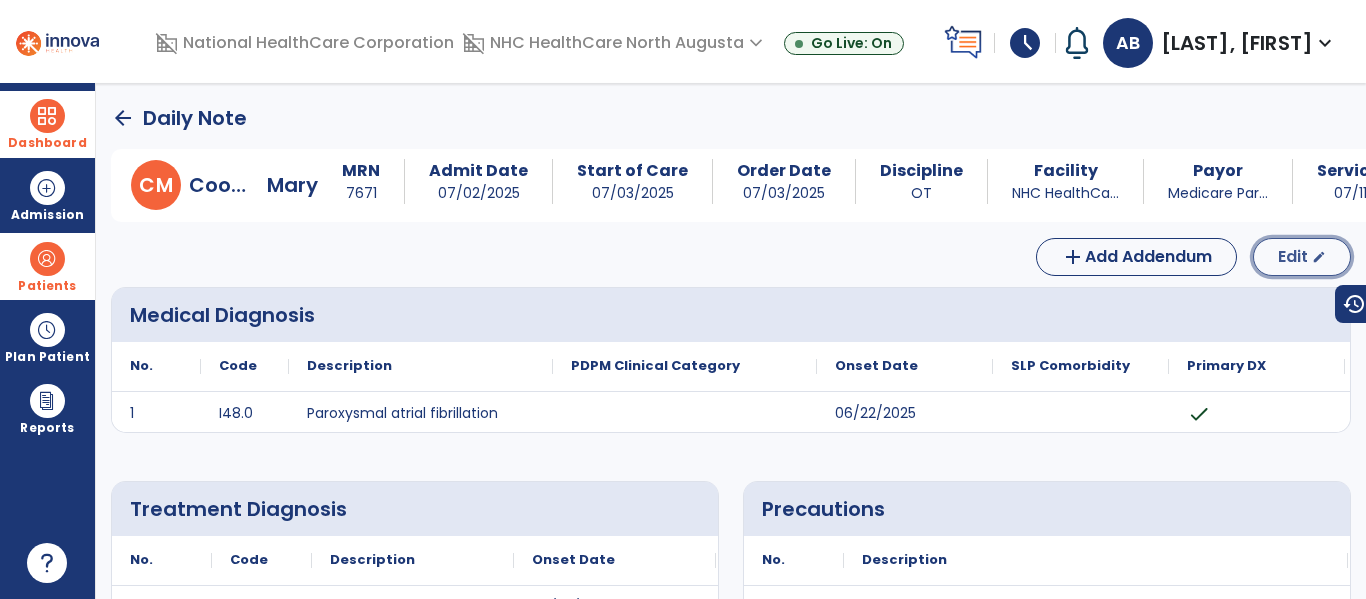 click on "Edit" 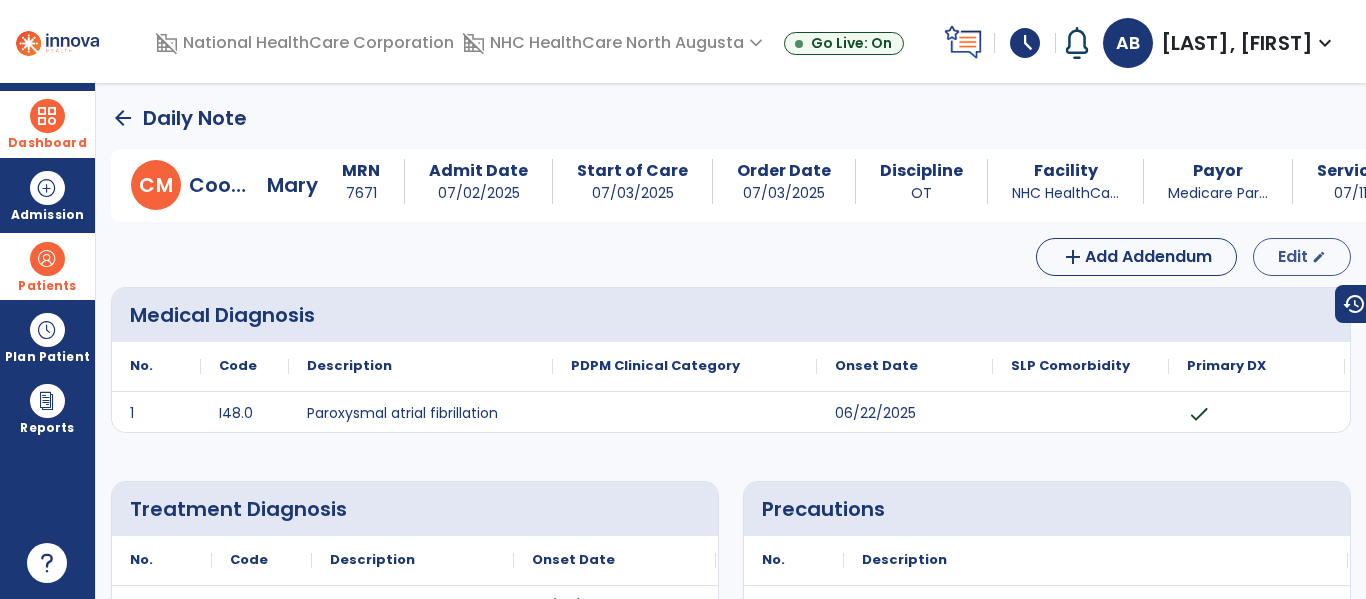 select on "*" 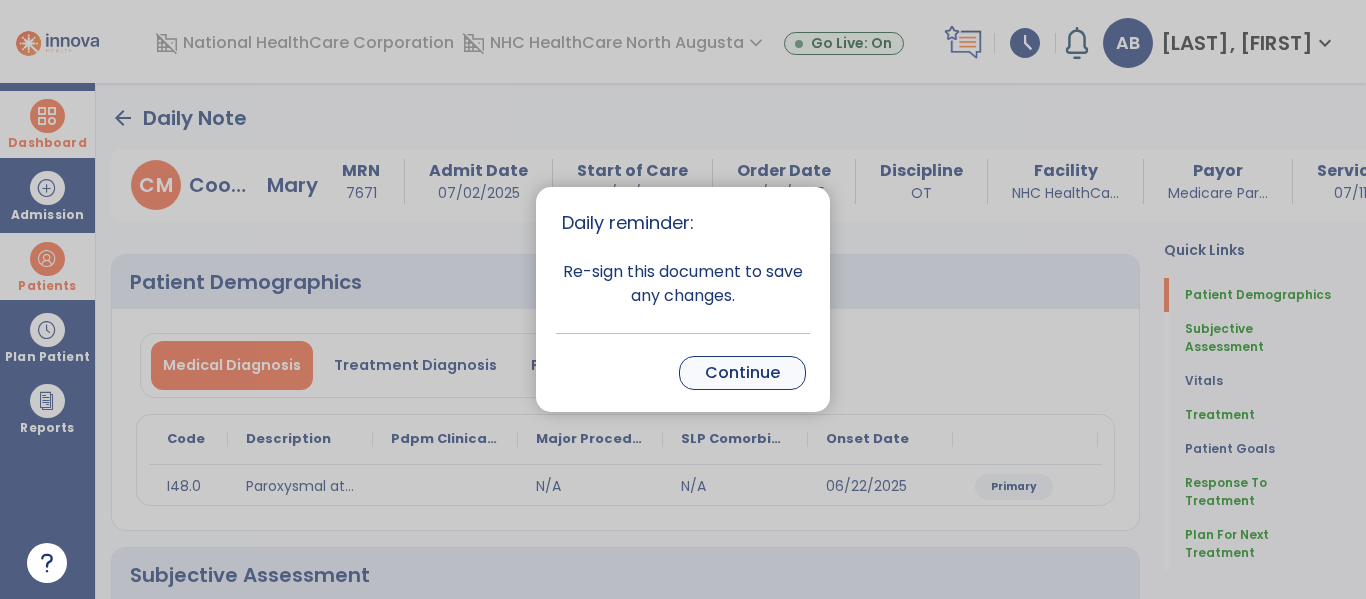 click on "Continue" at bounding box center (742, 373) 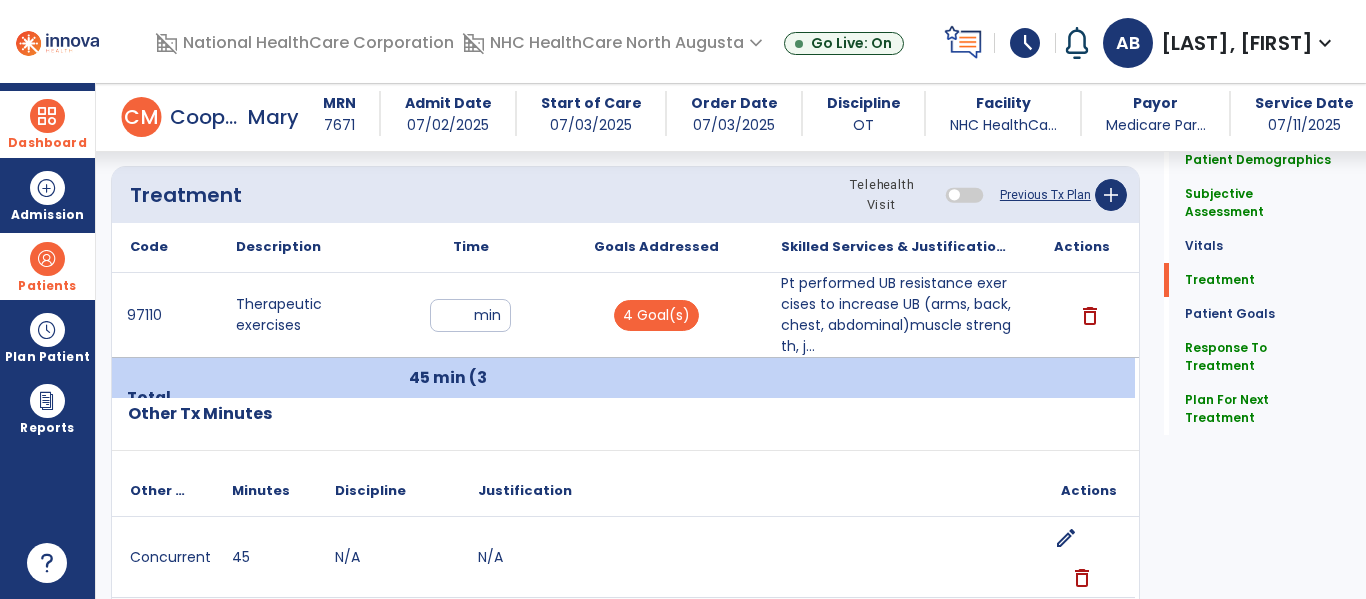 scroll, scrollTop: 1300, scrollLeft: 0, axis: vertical 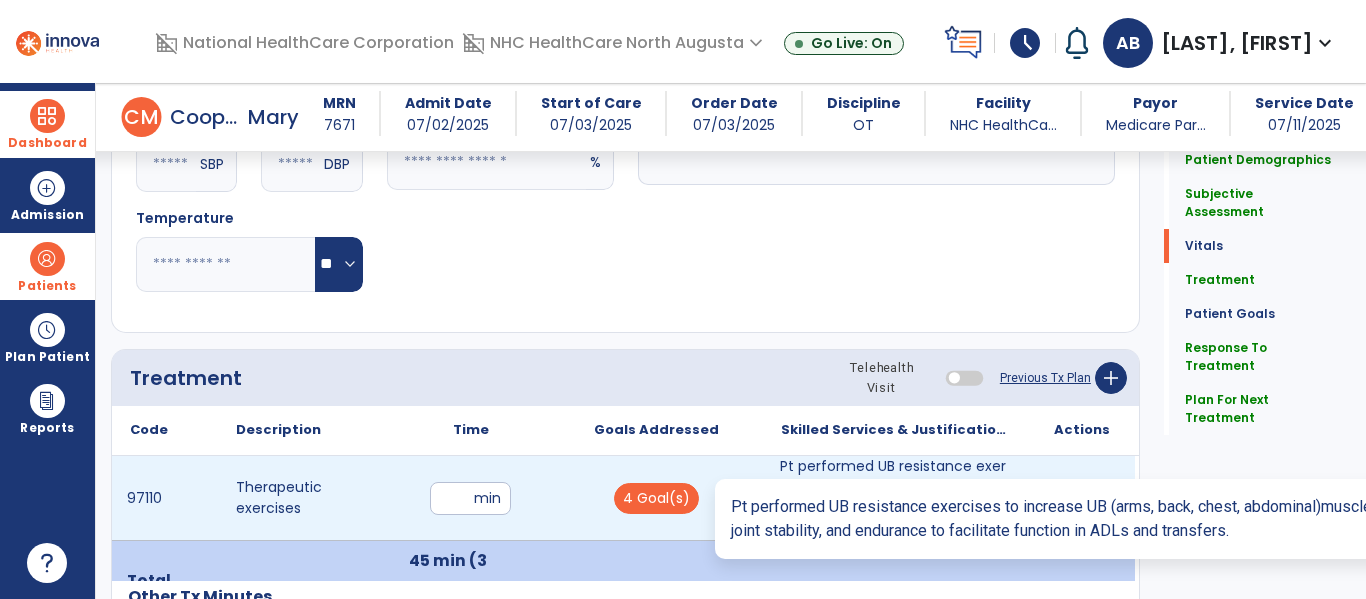 click on "Pt performed UB resistance exercises to increase UB (arms, back, chest, abdominal)muscle strength, j..." at bounding box center [896, 498] 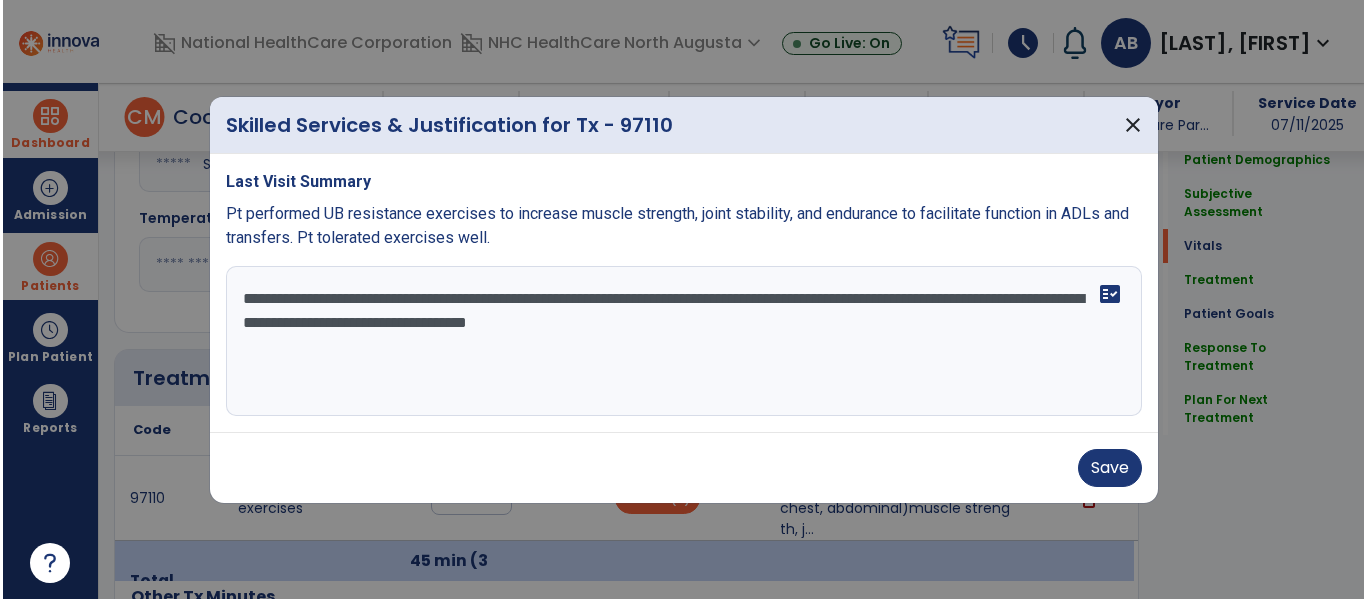 scroll, scrollTop: 900, scrollLeft: 0, axis: vertical 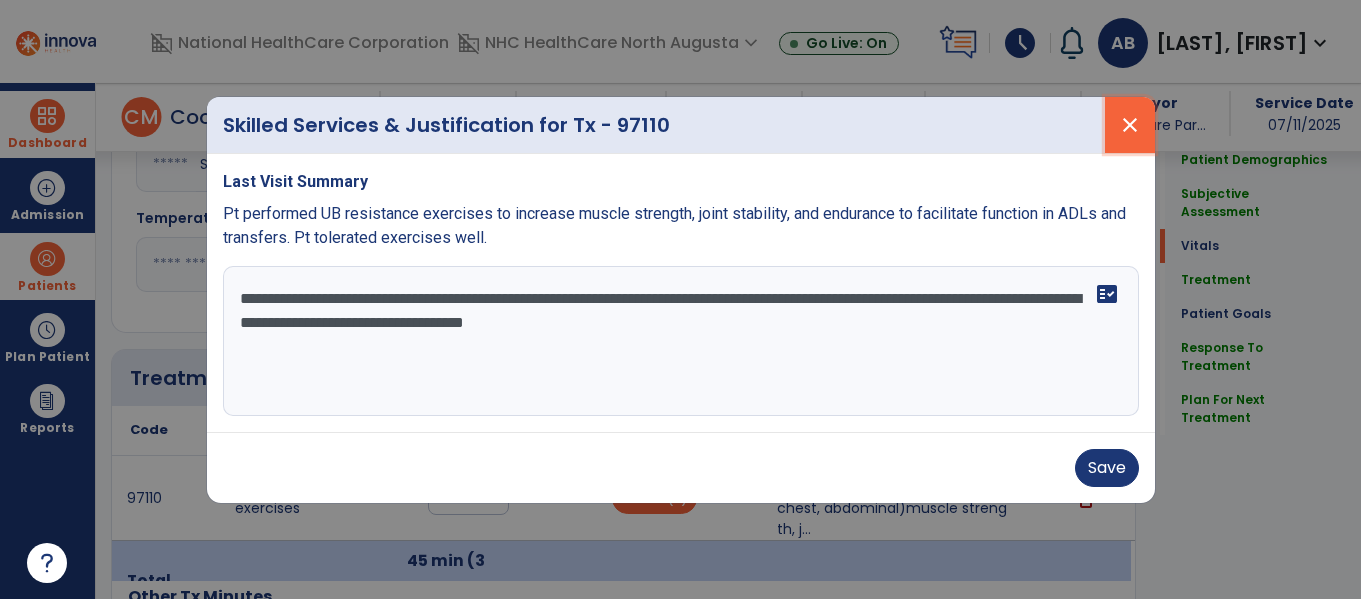 click on "close" at bounding box center [1130, 125] 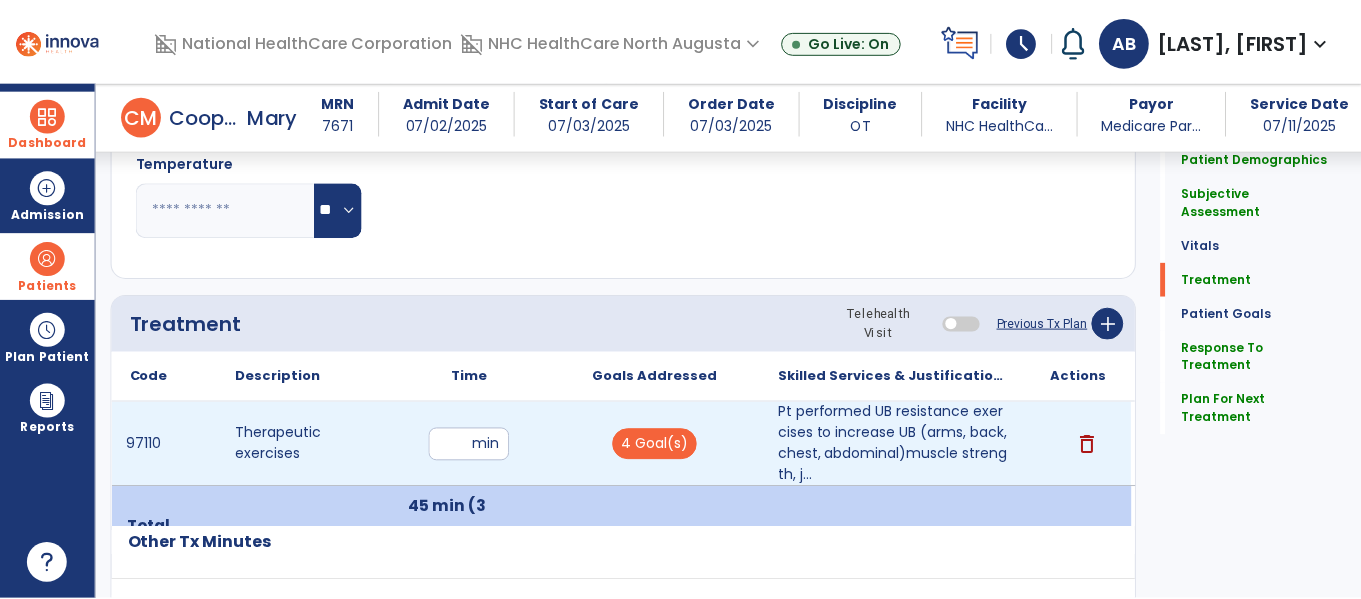 scroll, scrollTop: 1000, scrollLeft: 0, axis: vertical 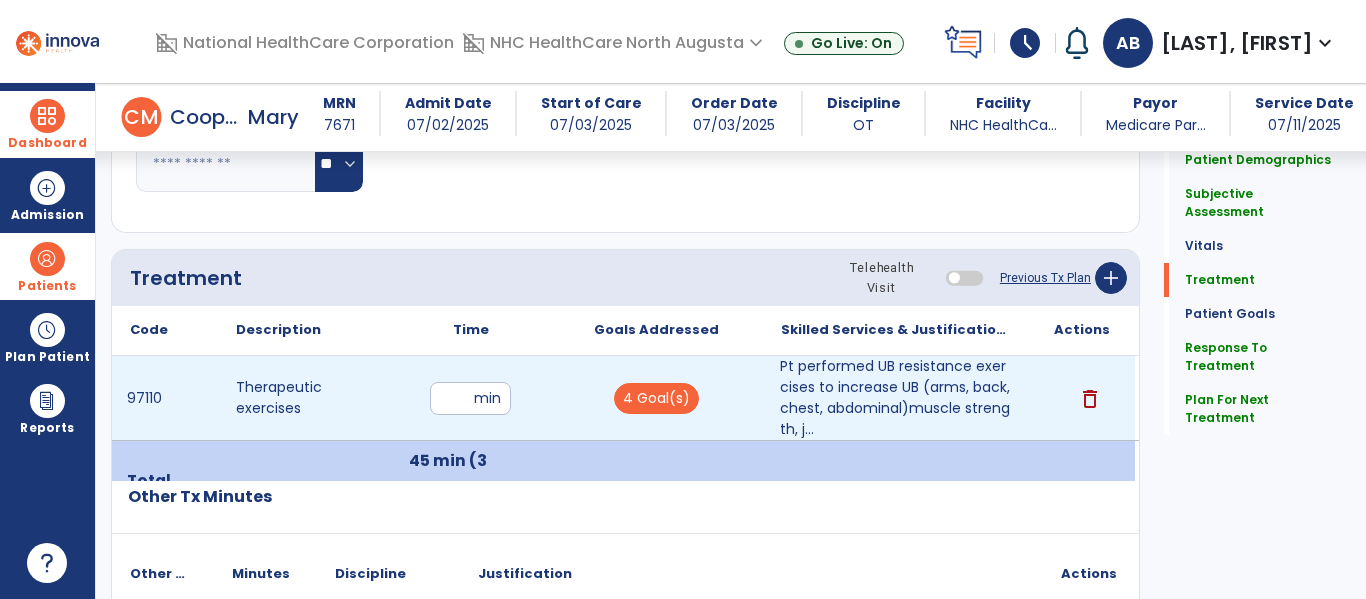 click on "**" at bounding box center [470, 398] 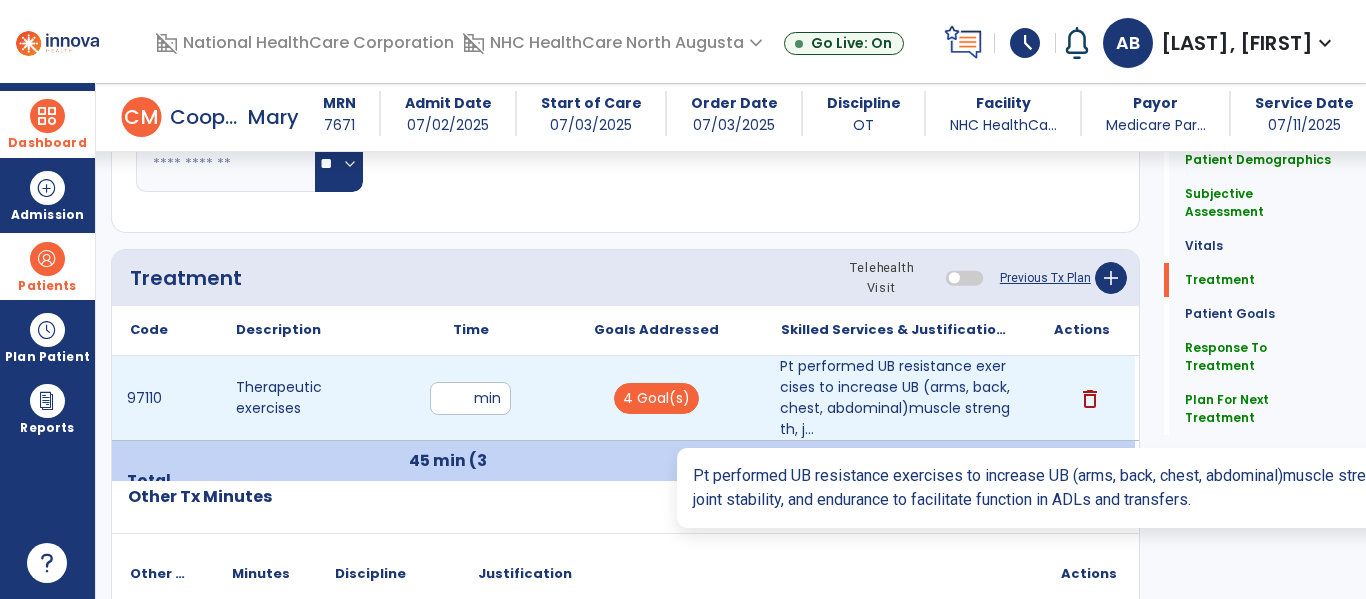 click on "Pt performed UB resistance exercises to increase UB (arms, back, chest, abdominal)muscle strength, j..." at bounding box center (896, 398) 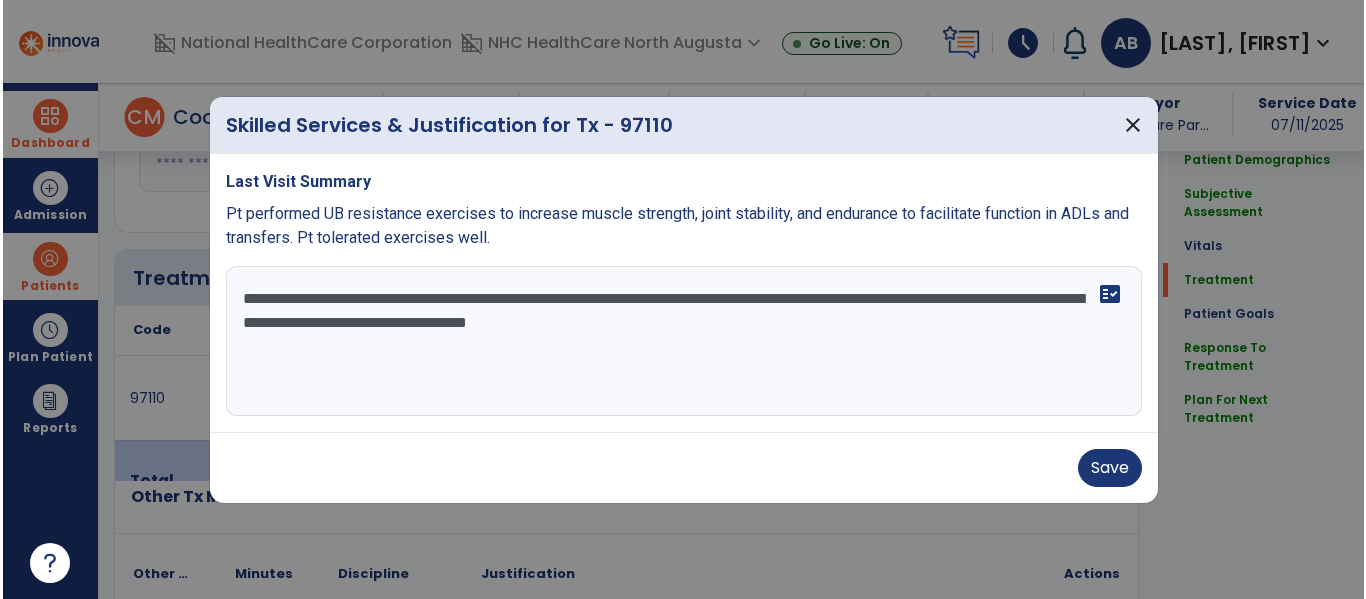 scroll, scrollTop: 1000, scrollLeft: 0, axis: vertical 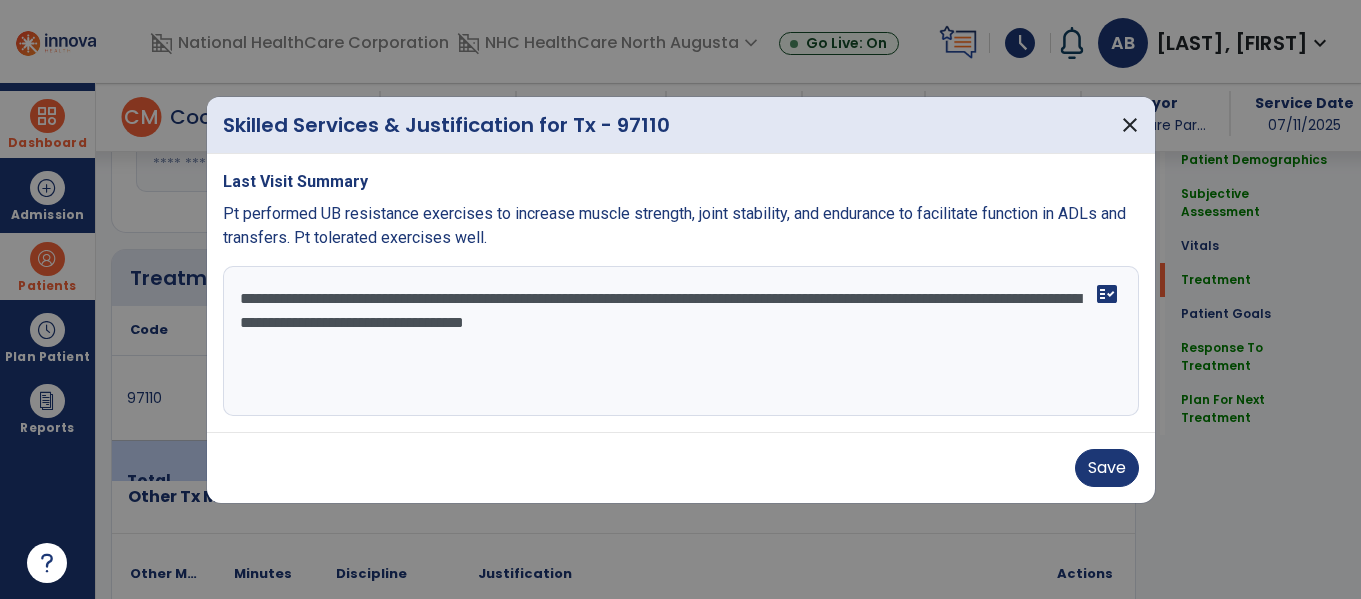 click on "**********" at bounding box center (681, 341) 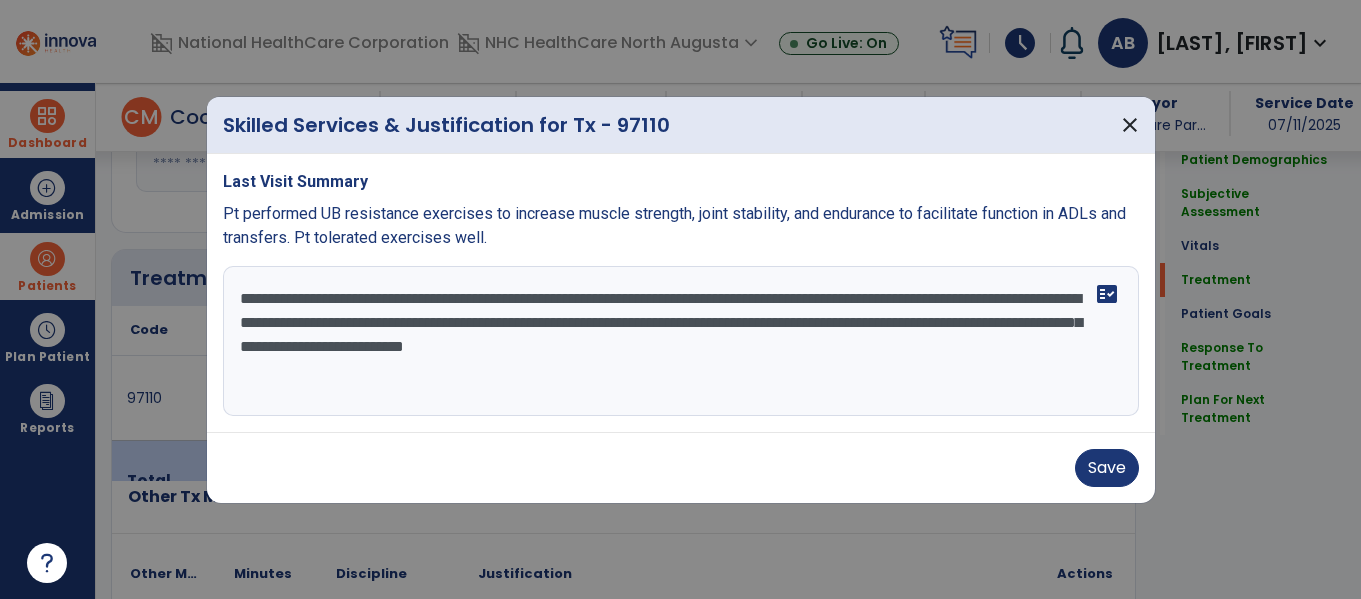 click on "**********" at bounding box center [681, 341] 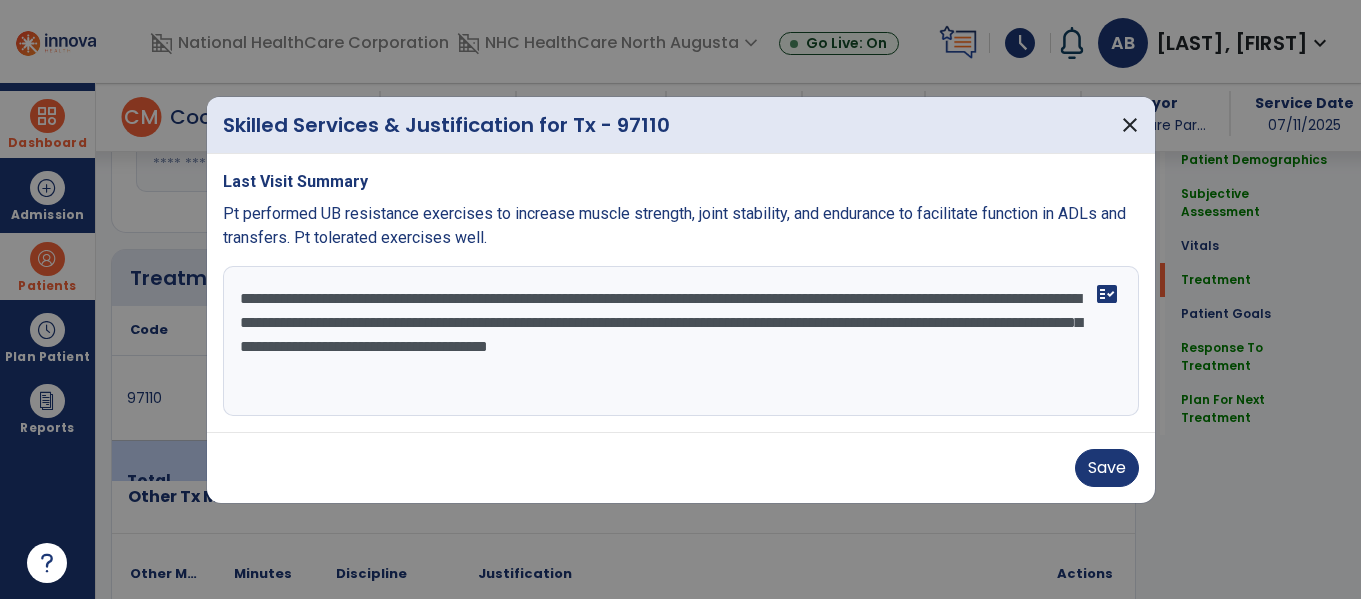 click on "**********" at bounding box center (681, 341) 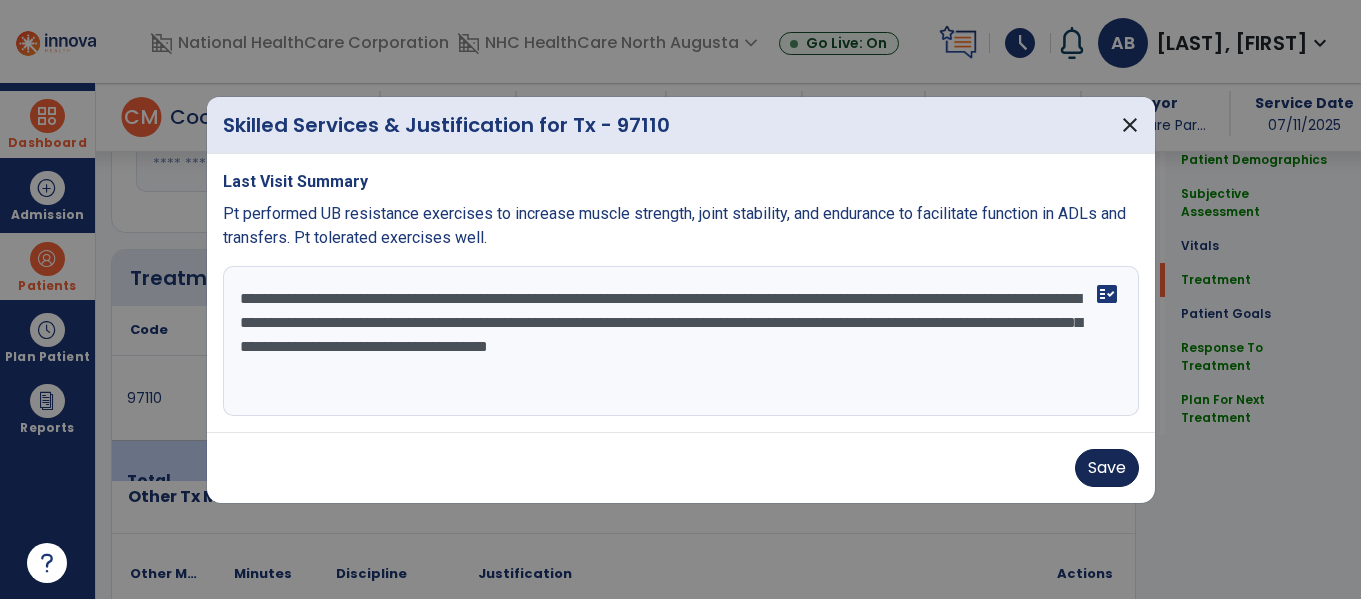 type on "**********" 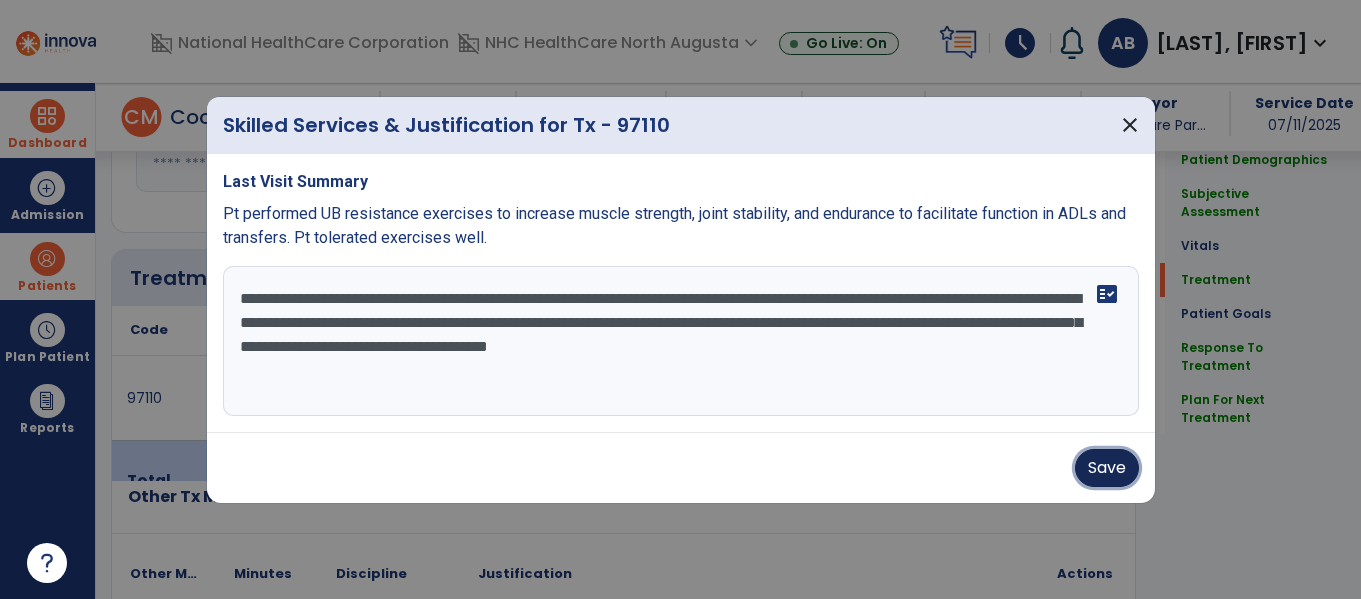 click on "Save" at bounding box center (1107, 468) 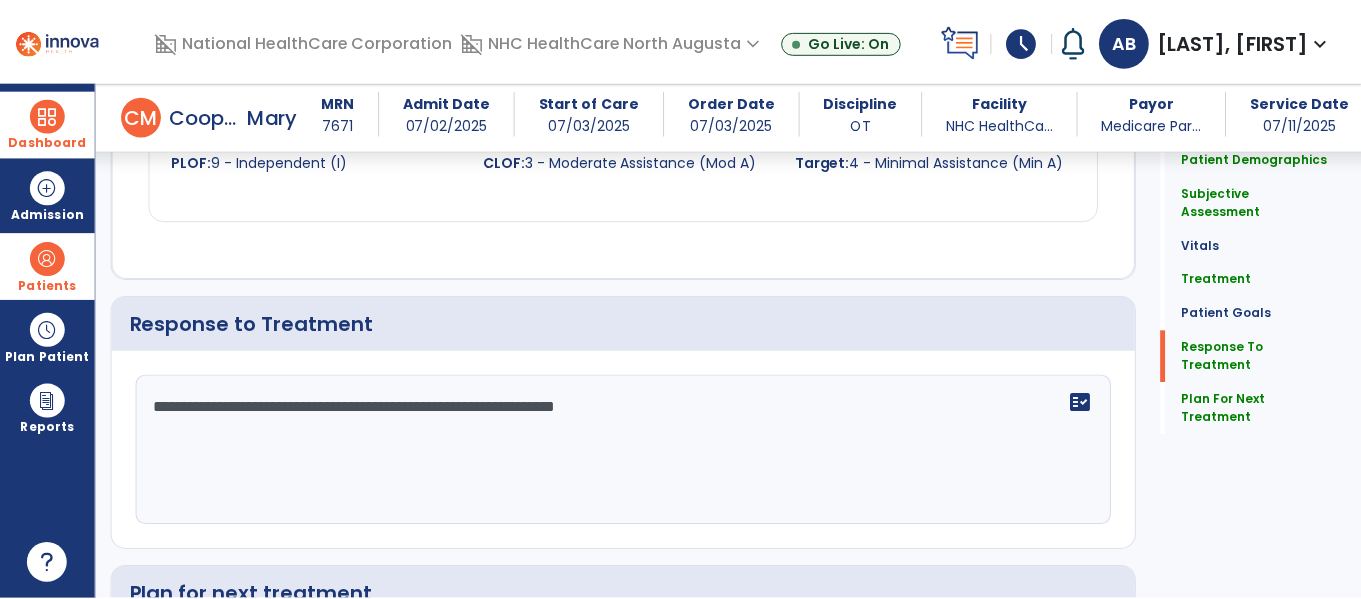 scroll, scrollTop: 2688, scrollLeft: 0, axis: vertical 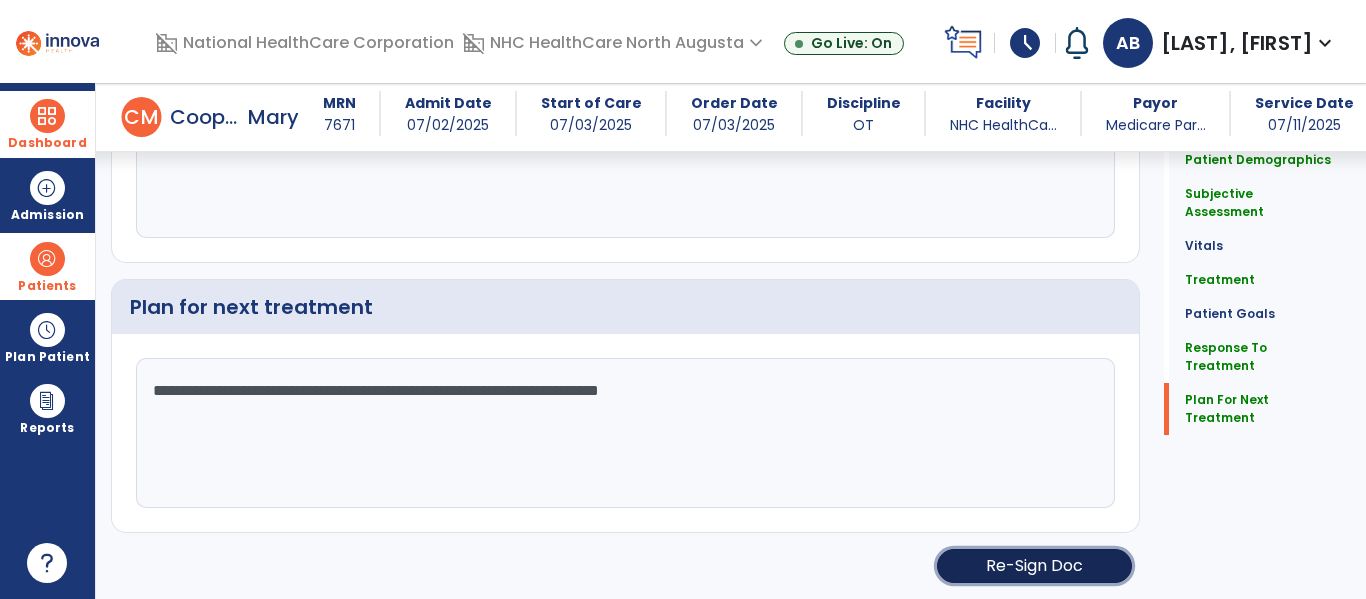 click on "Re-Sign Doc" 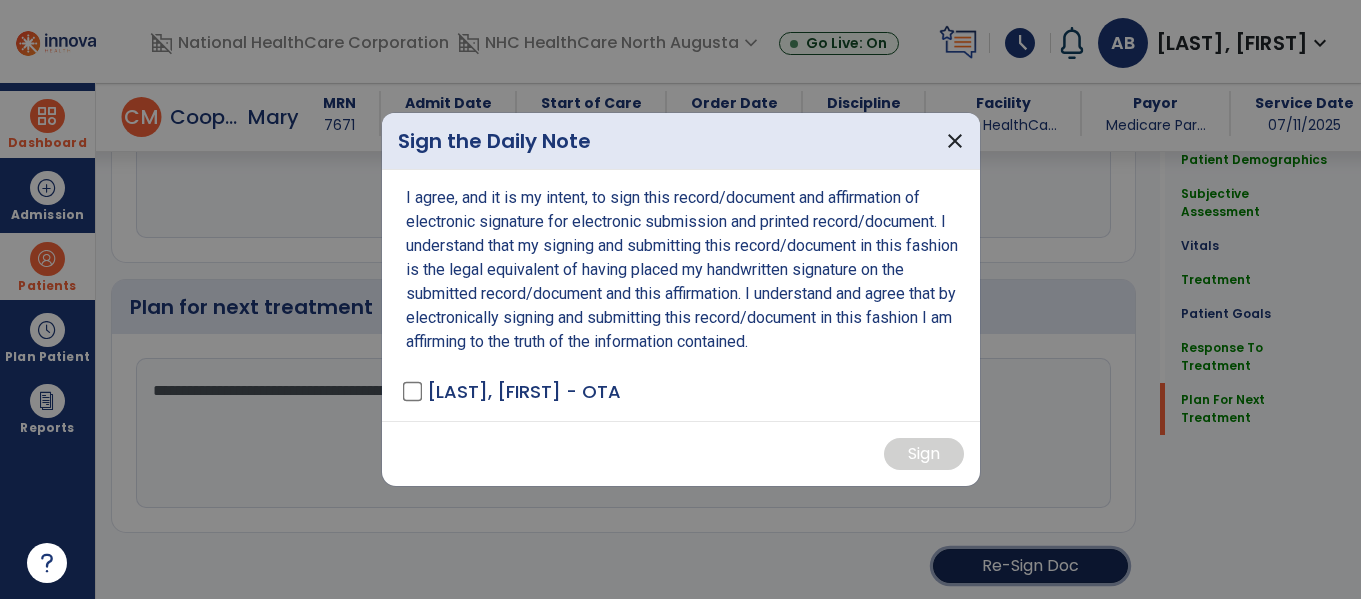 scroll, scrollTop: 2728, scrollLeft: 0, axis: vertical 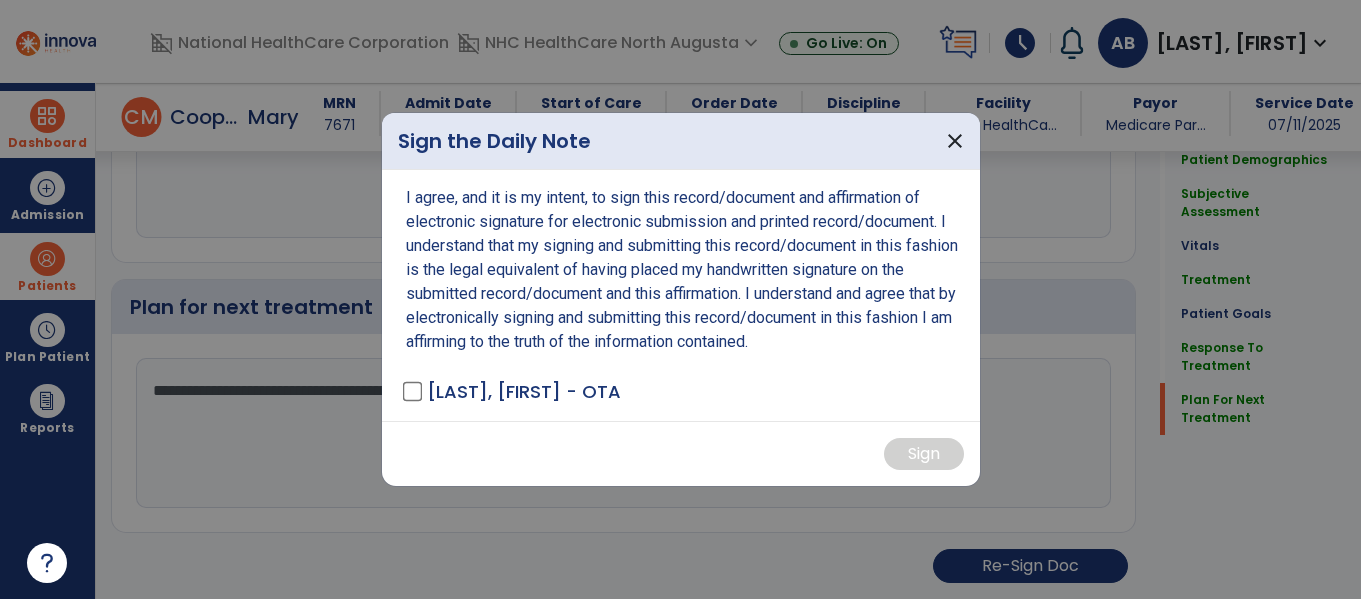 click on "I agree, and it is my intent, to sign this record/document and affirmation of electronic signature for electronic submission and printed record/document. I understand that my signing and submitting this record/document in this fashion is the legal equivalent of having placed my handwritten signature on the submitted record/document and this affirmation. I understand and agree that by electronically signing and submitting this record/document in this fashion I am affirming to the truth of the information contained.  [LAST], [FIRST]  - OTA" at bounding box center (681, 295) 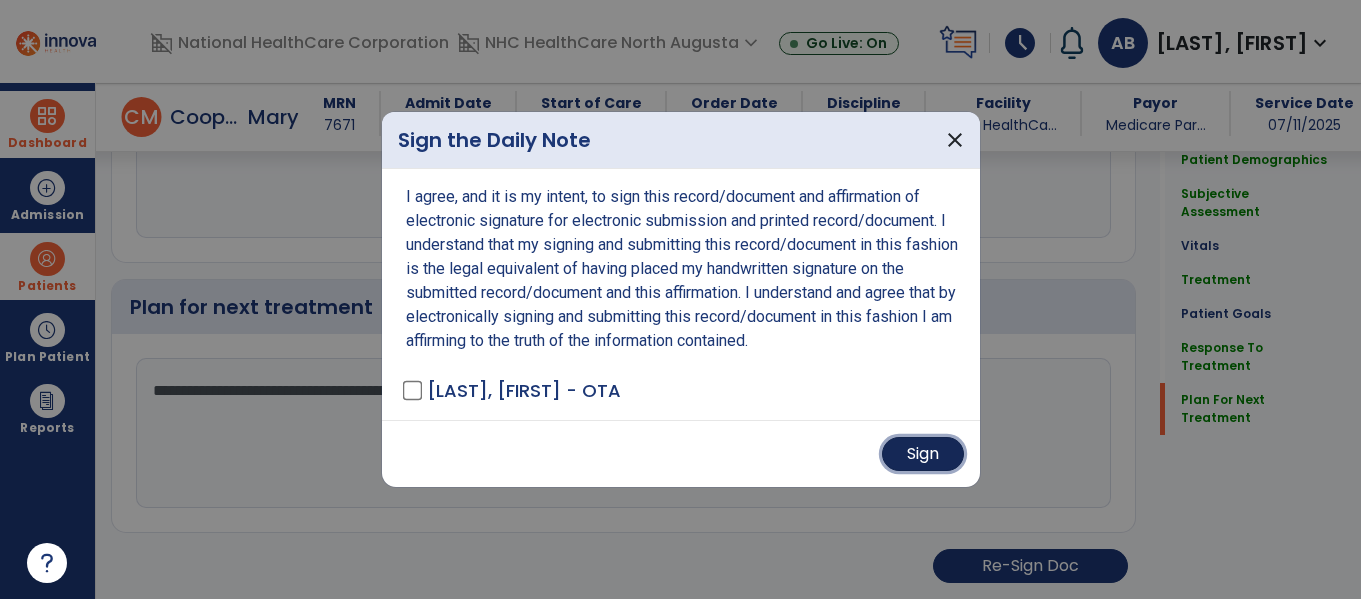 click on "Sign" at bounding box center [923, 454] 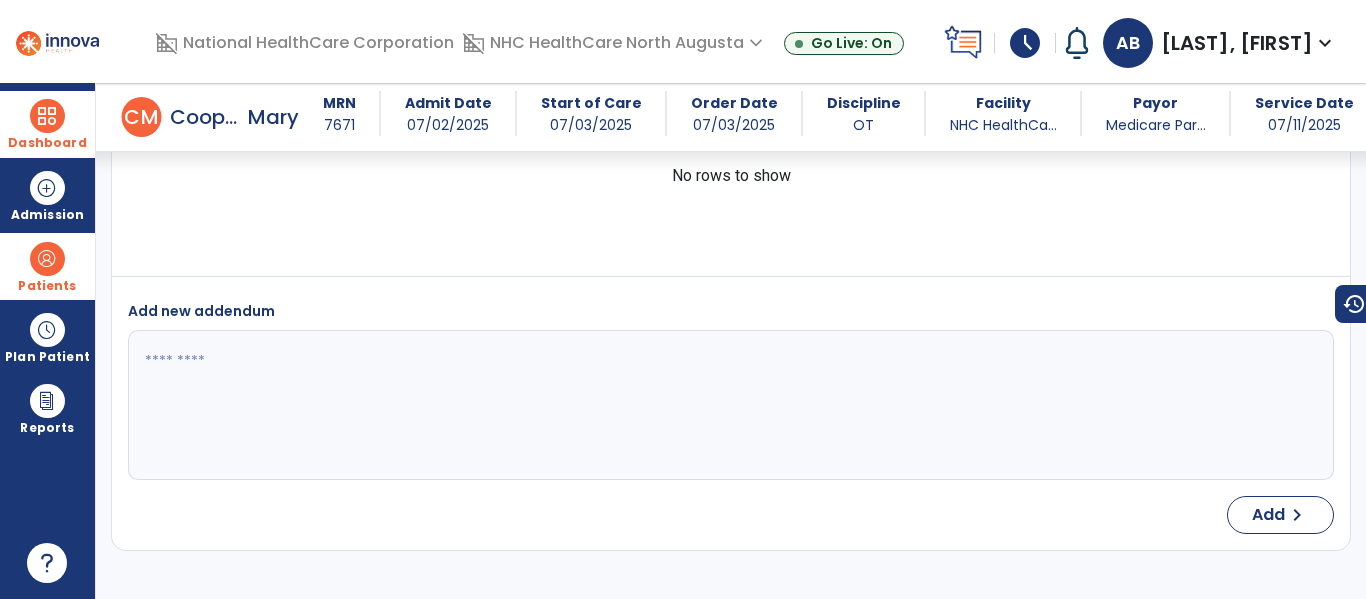 scroll, scrollTop: 3367, scrollLeft: 0, axis: vertical 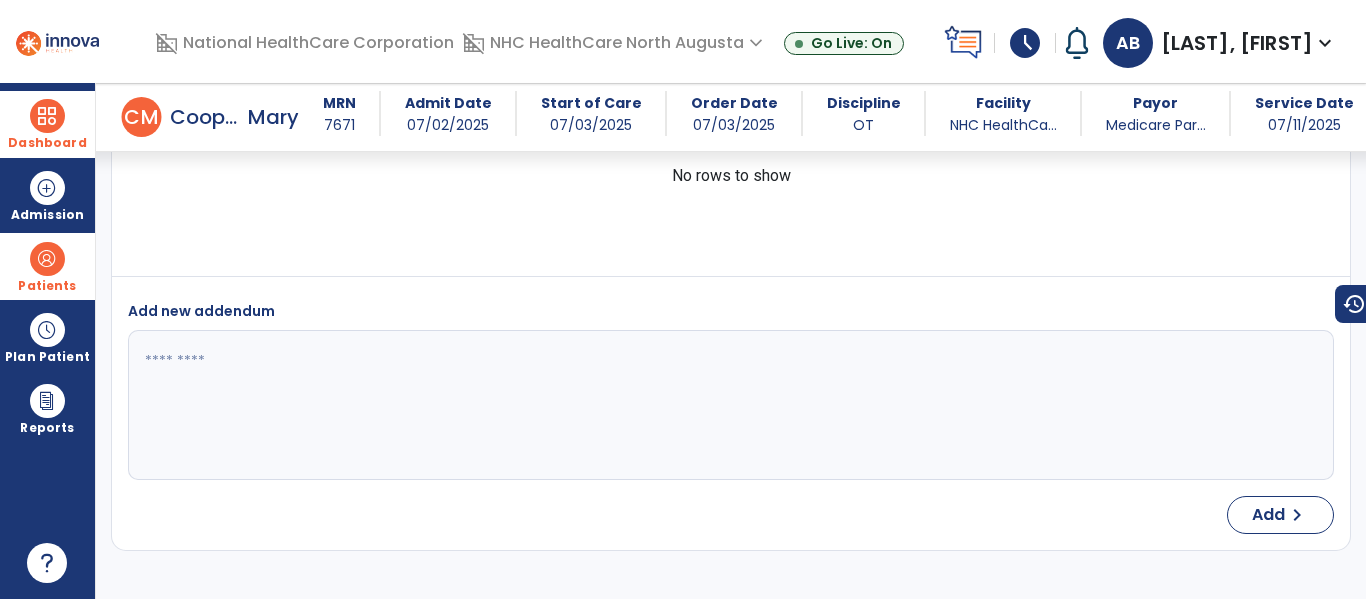 click at bounding box center (47, 116) 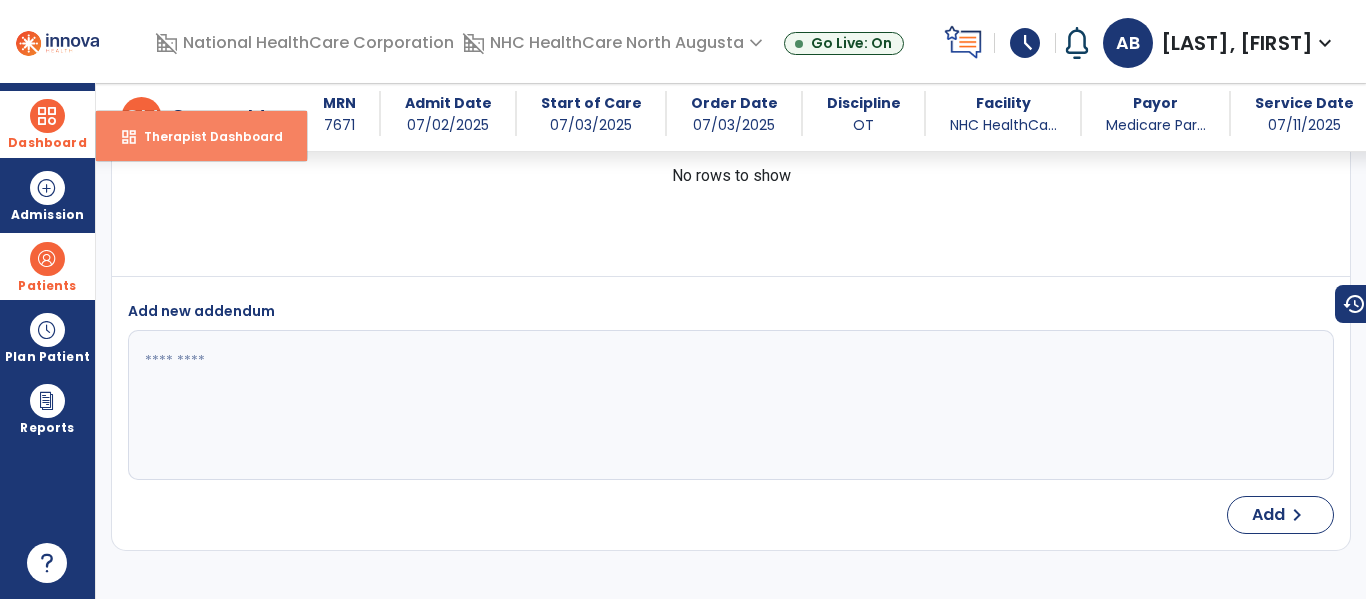 click on "dashboard  Therapist Dashboard" at bounding box center (201, 136) 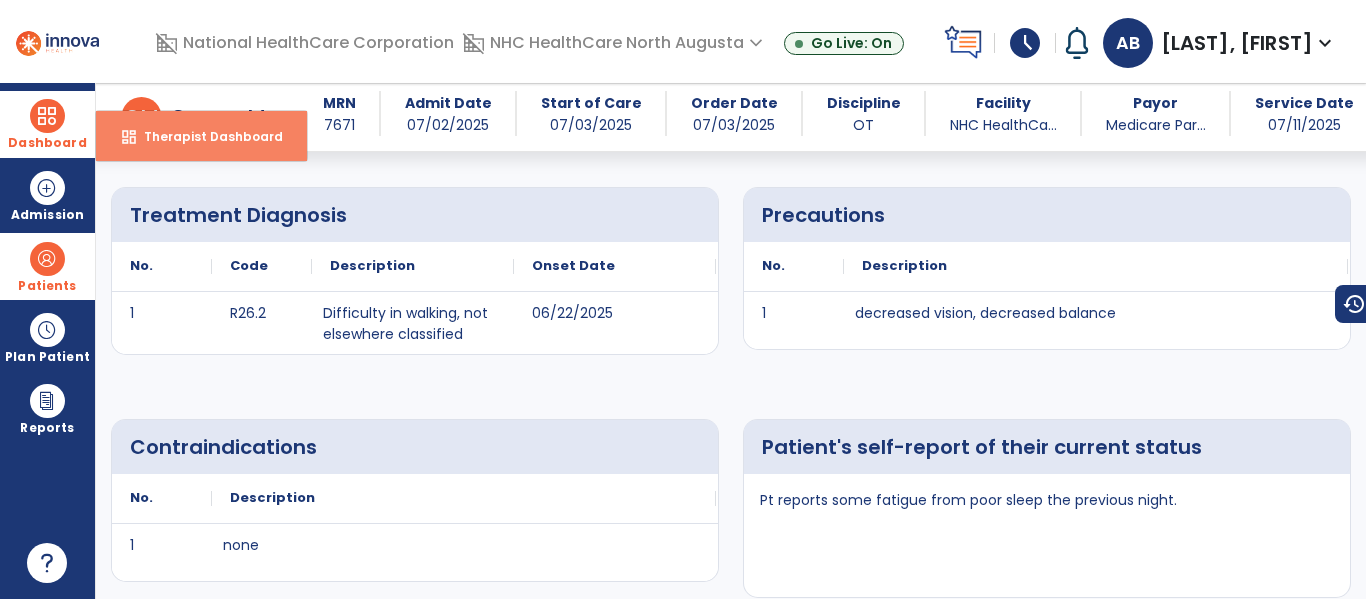 select on "****" 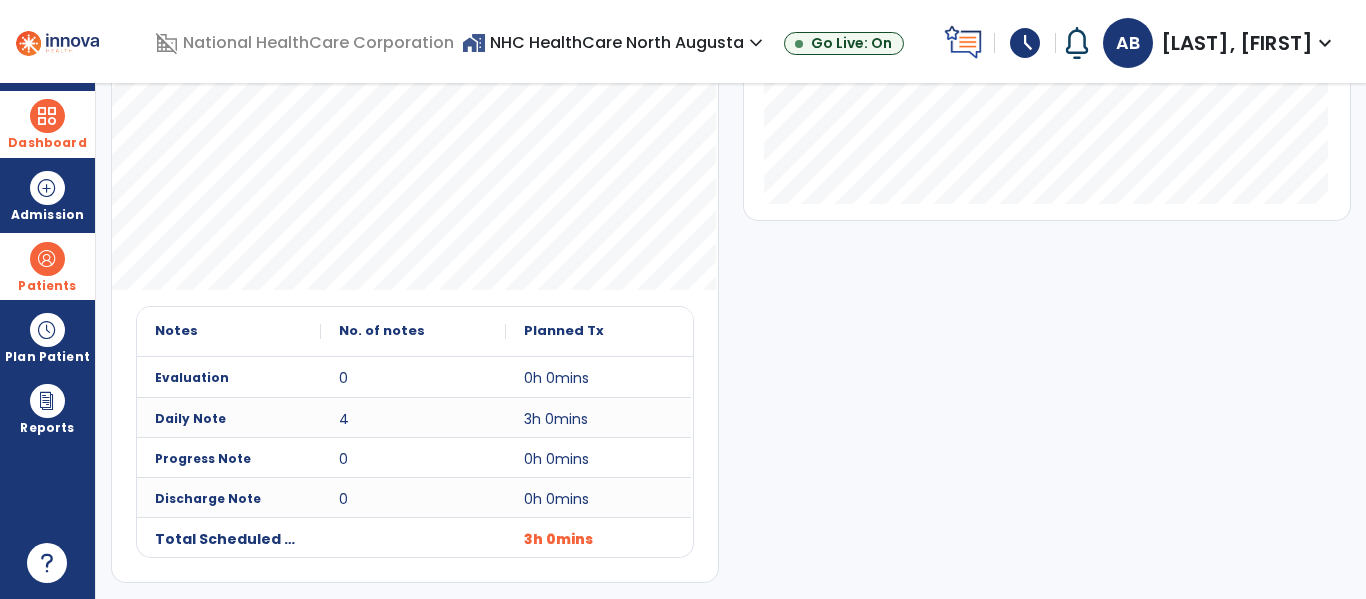 scroll, scrollTop: 48, scrollLeft: 0, axis: vertical 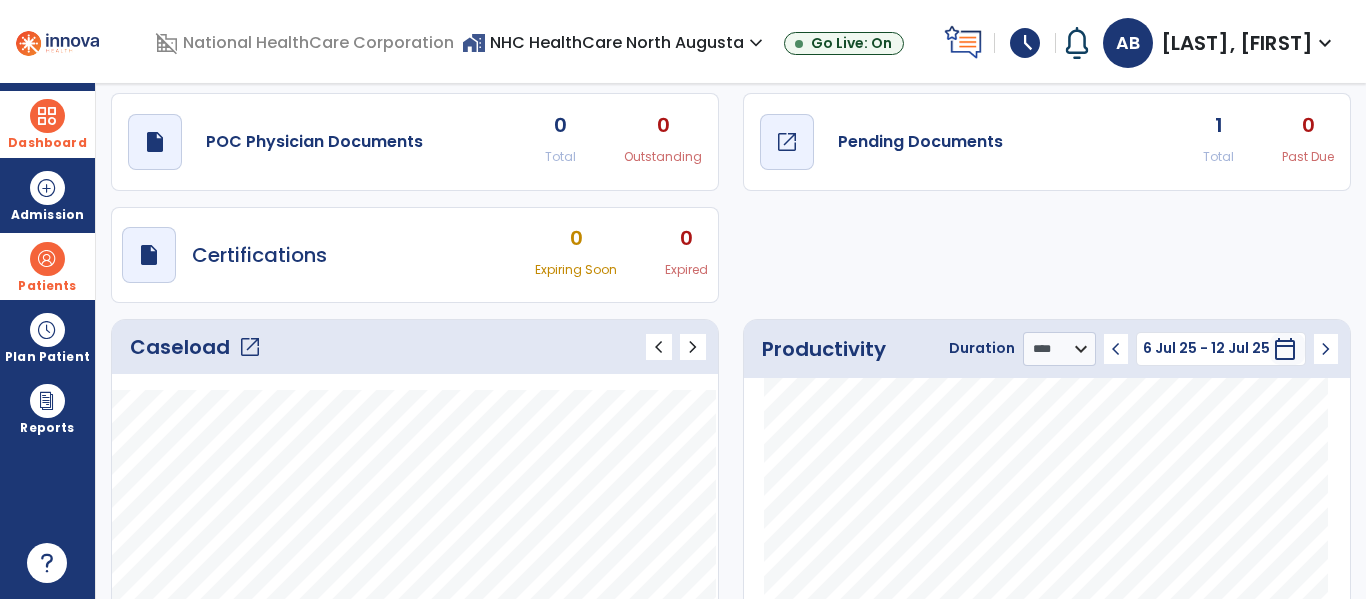 click on "draft   open_in_new  Pending Documents" 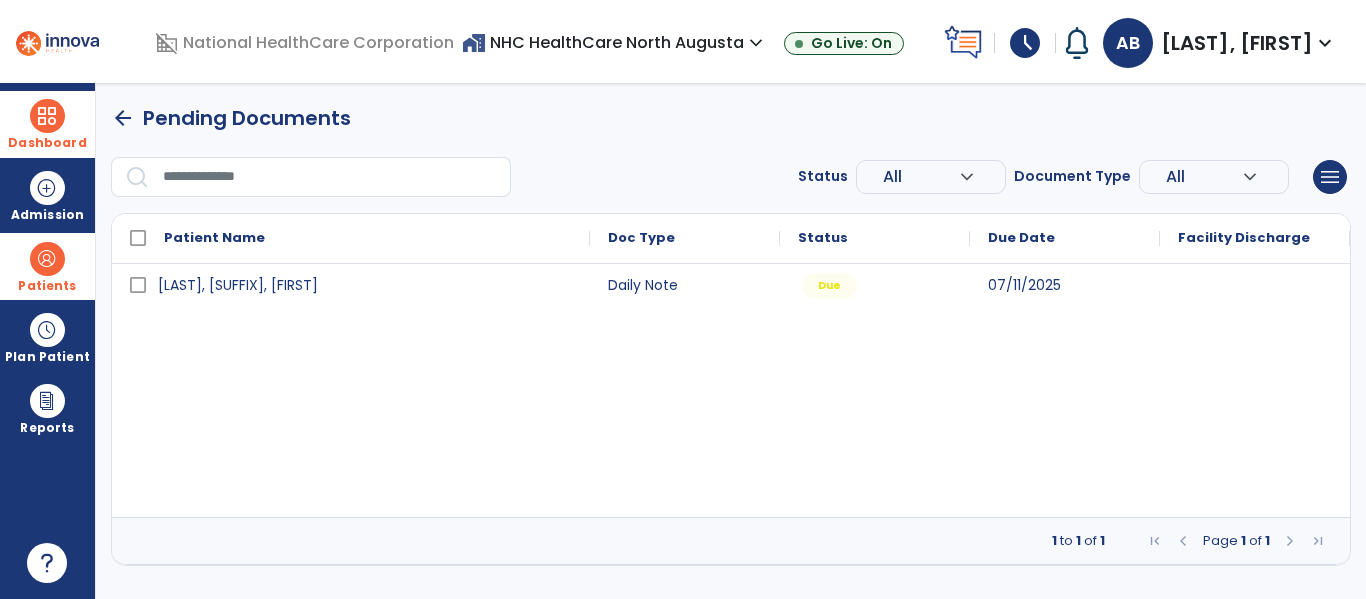 scroll, scrollTop: 0, scrollLeft: 0, axis: both 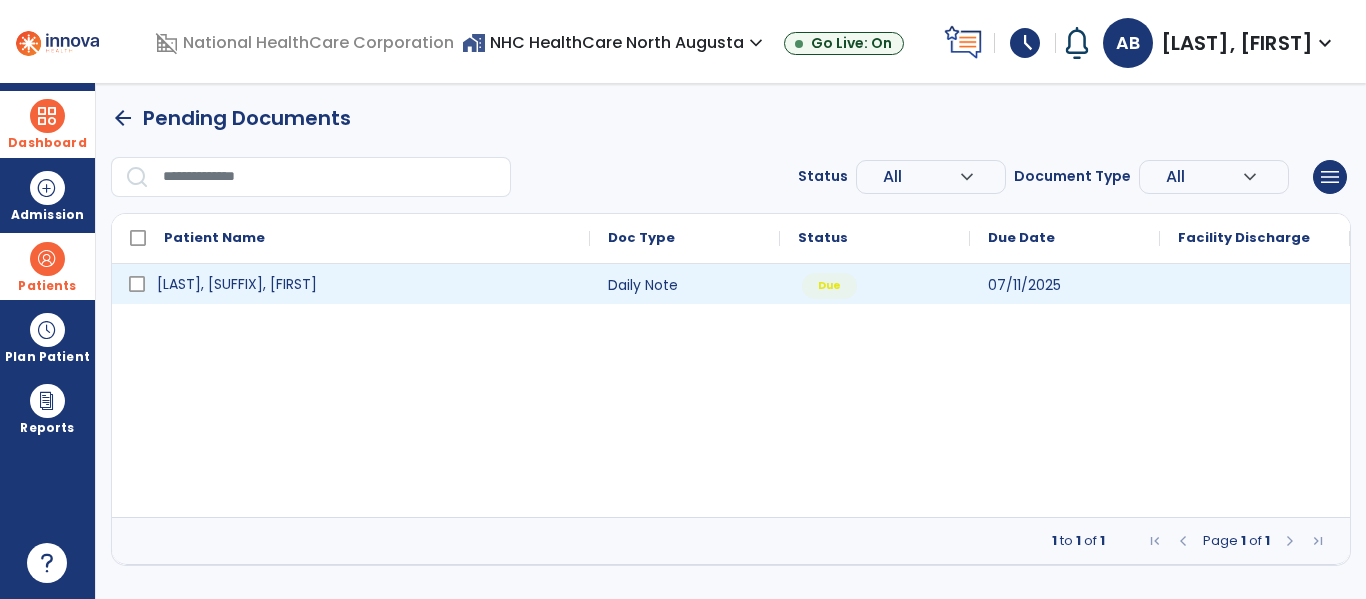 click on "[LAST], [SUFFIX], [FIRST]" at bounding box center (365, 284) 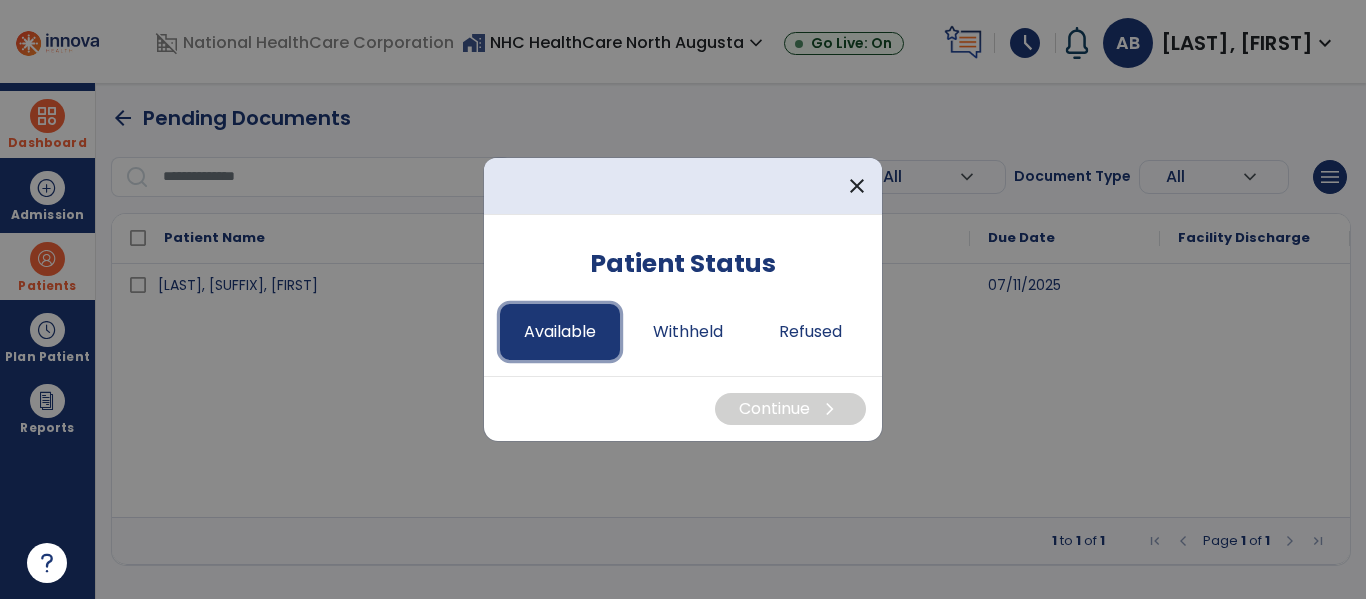 click on "Available" at bounding box center (560, 332) 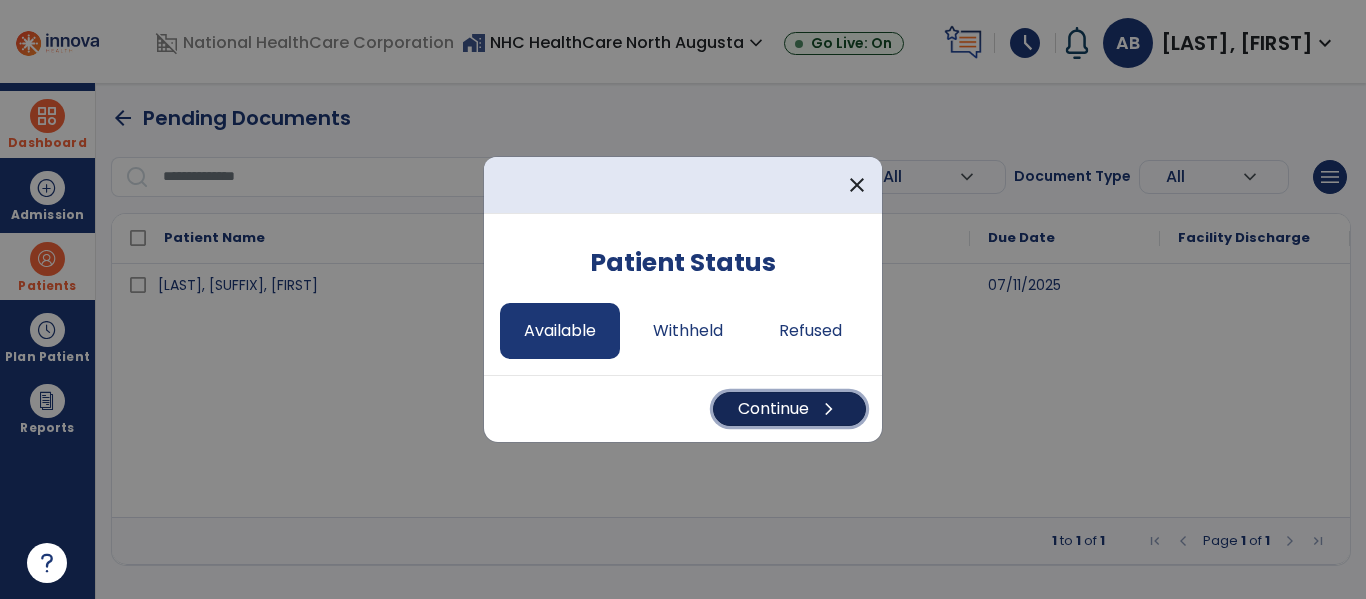 click on "Continue   chevron_right" at bounding box center [789, 409] 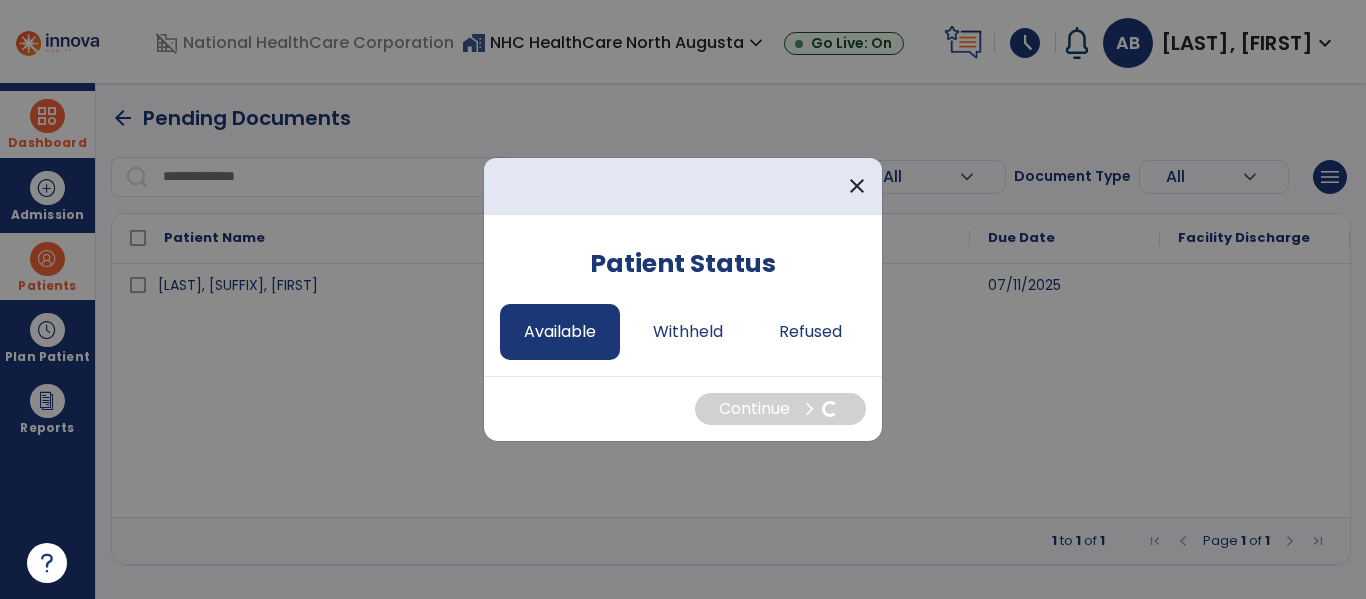 select on "*" 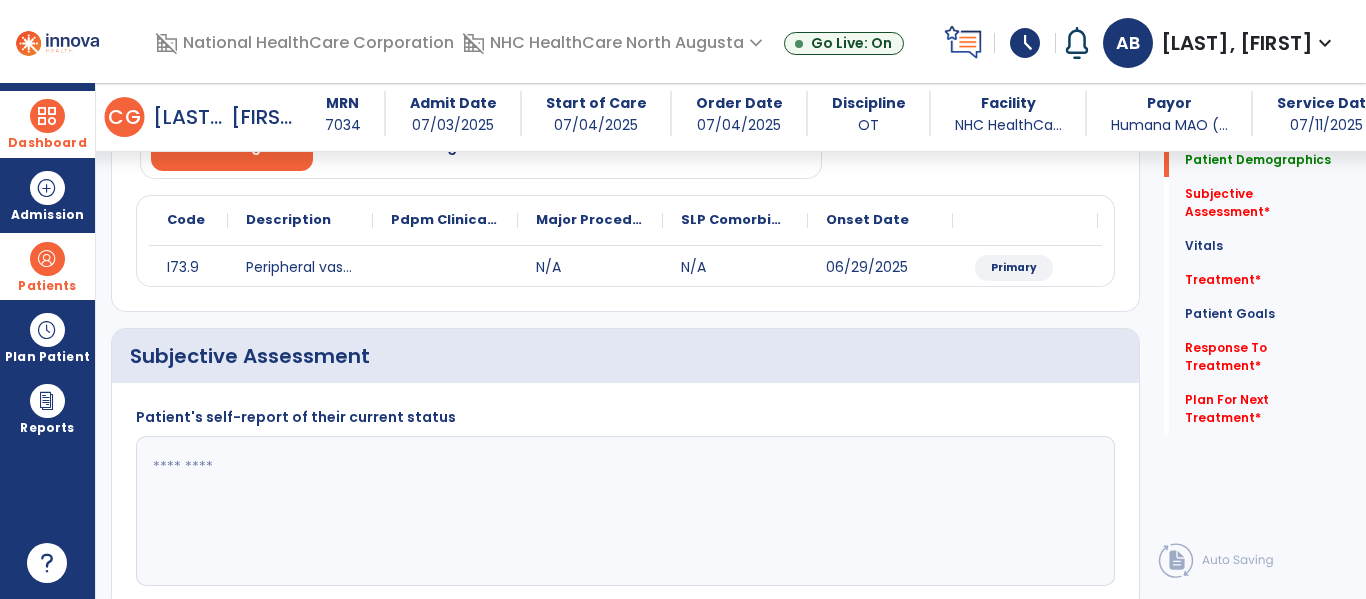 scroll, scrollTop: 400, scrollLeft: 0, axis: vertical 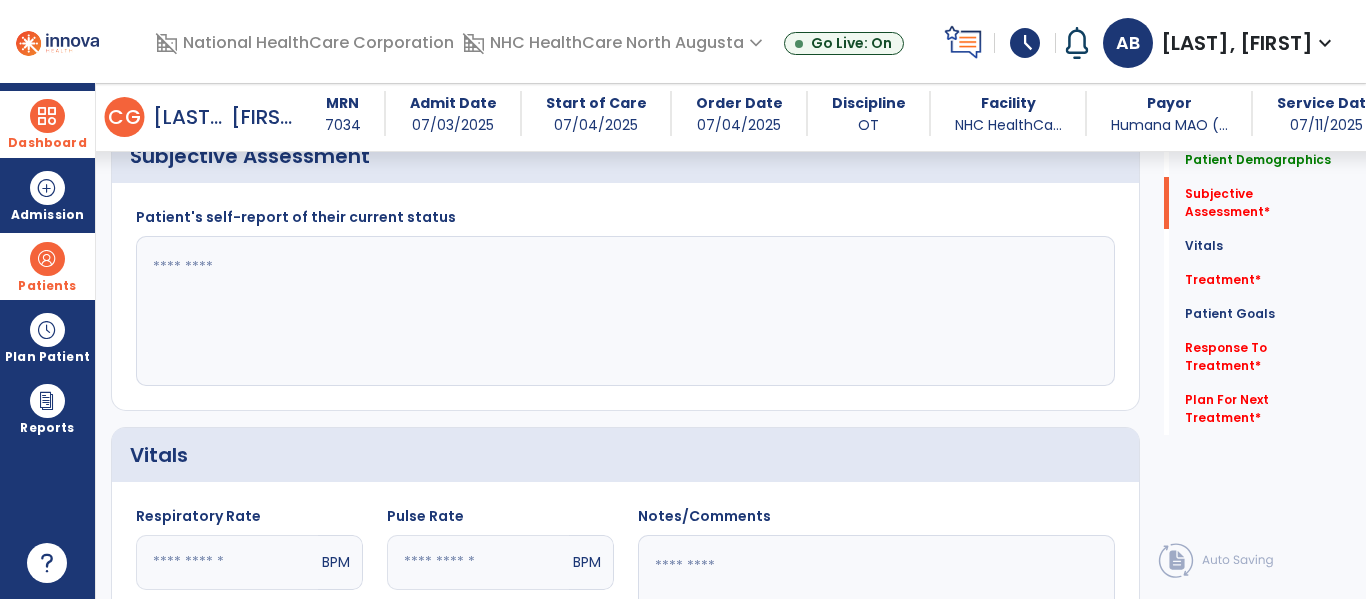 click 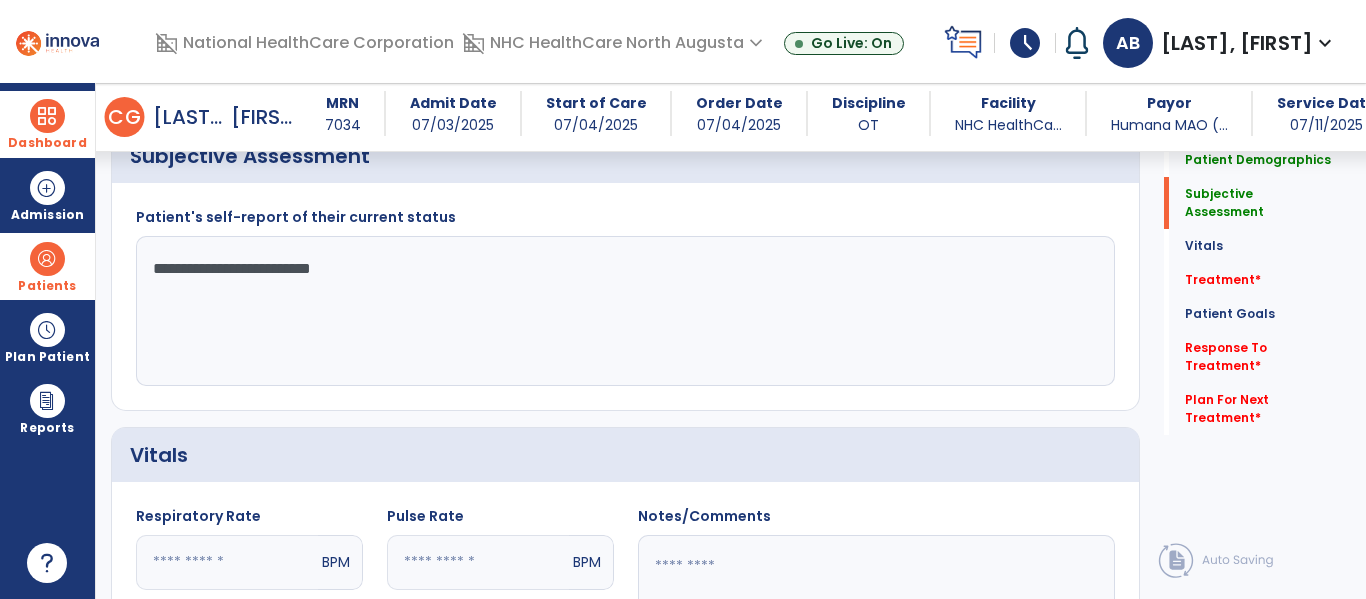 click on "**********" 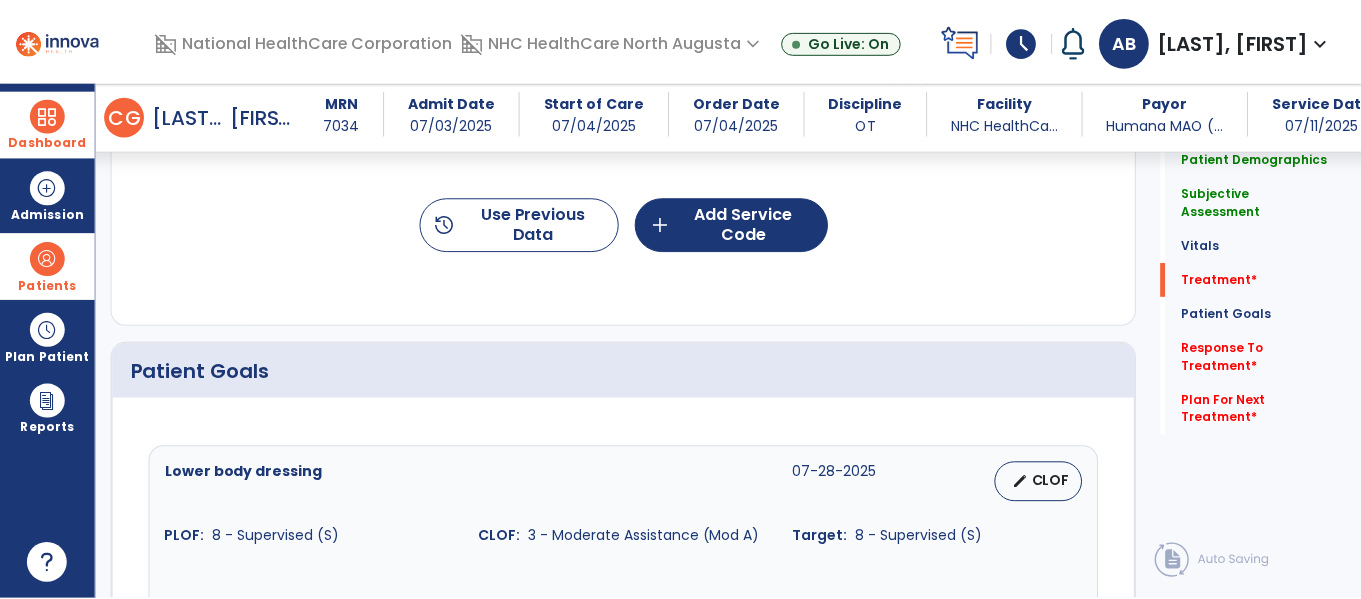 scroll, scrollTop: 1200, scrollLeft: 0, axis: vertical 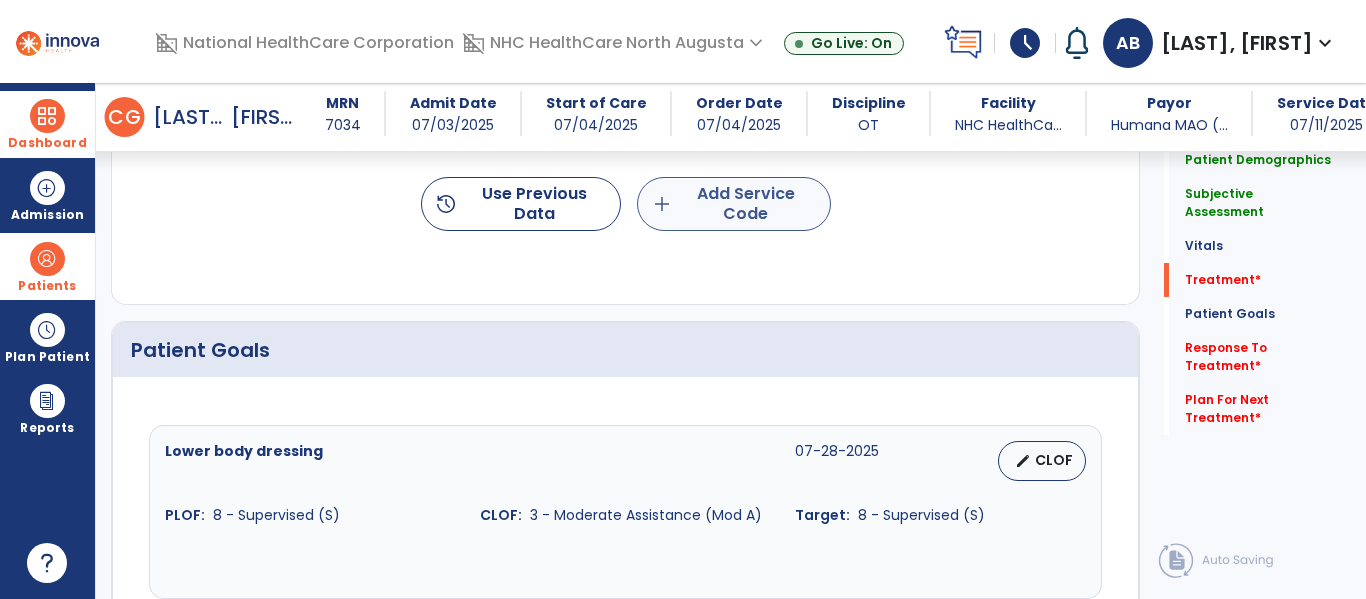 type on "**********" 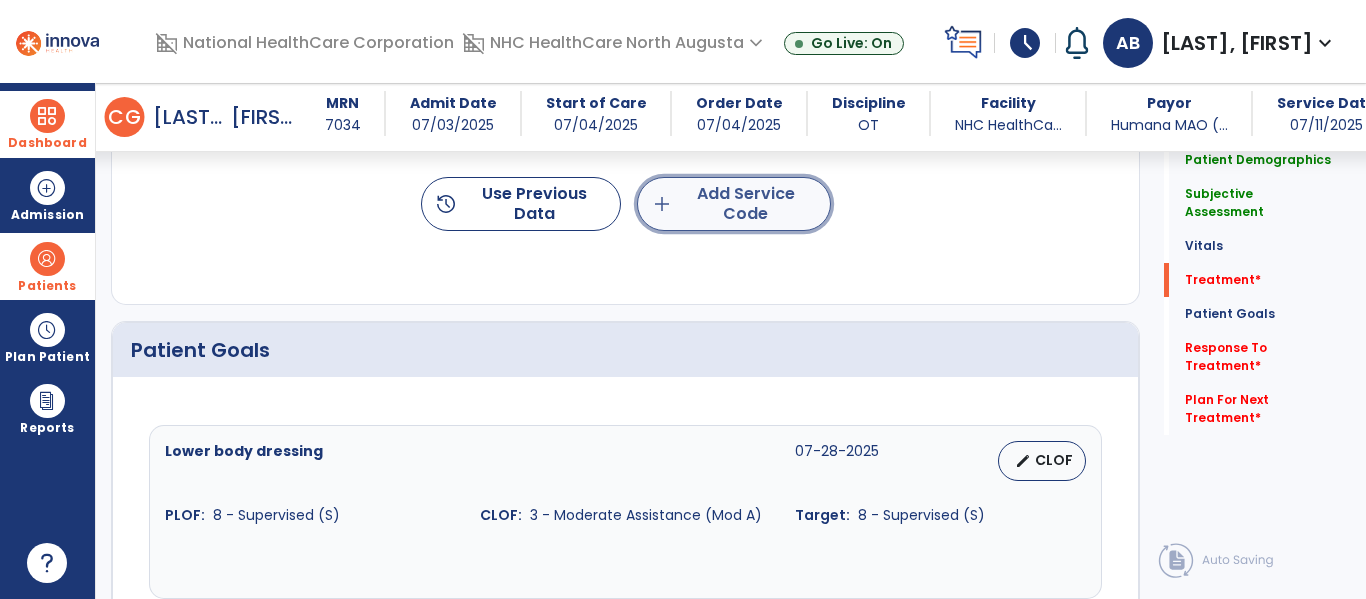 click on "add  Add Service Code" 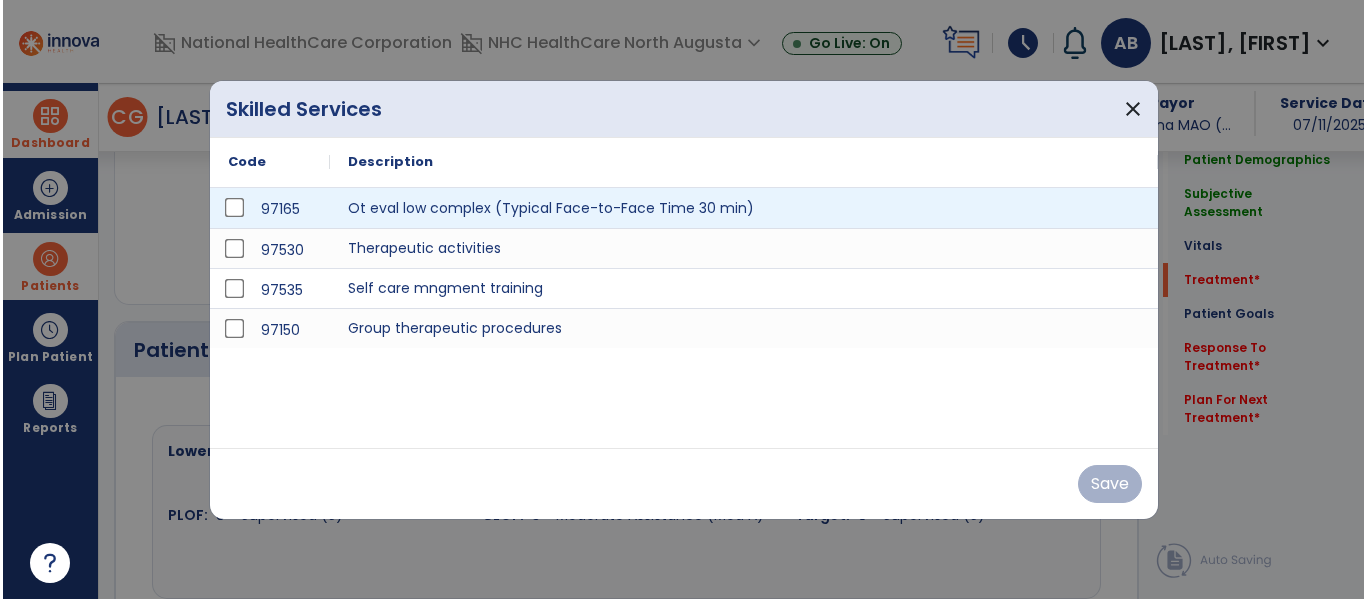 scroll, scrollTop: 1200, scrollLeft: 0, axis: vertical 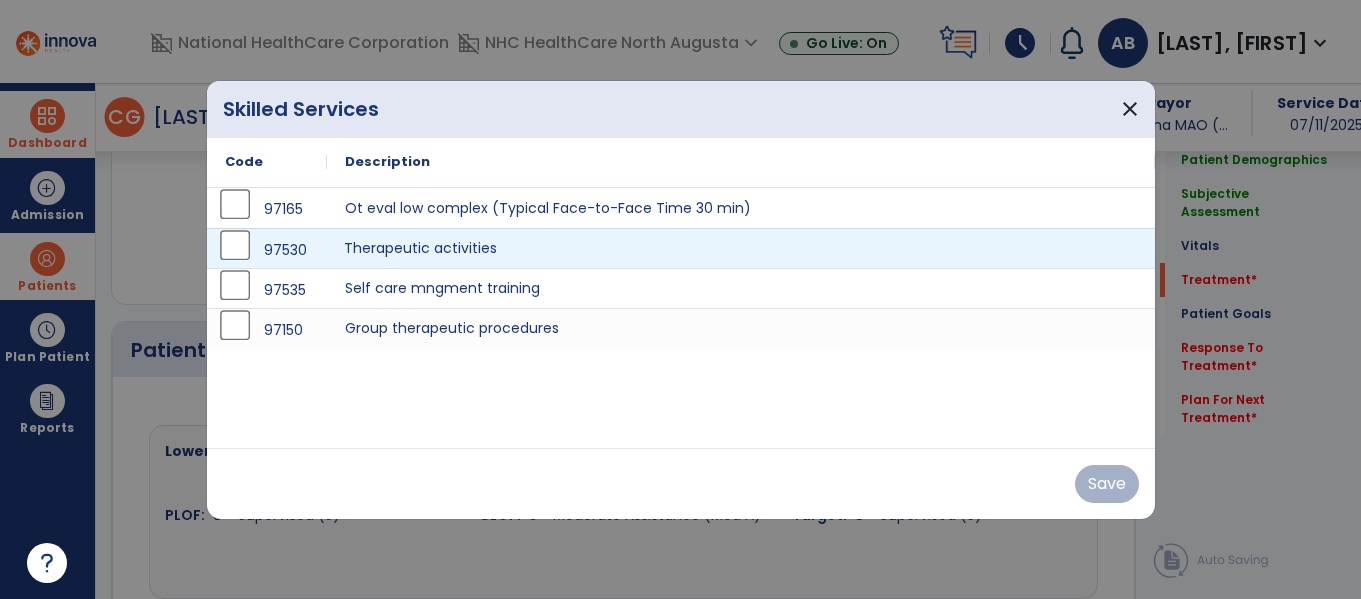 click on "Therapeutic activities" at bounding box center (741, 248) 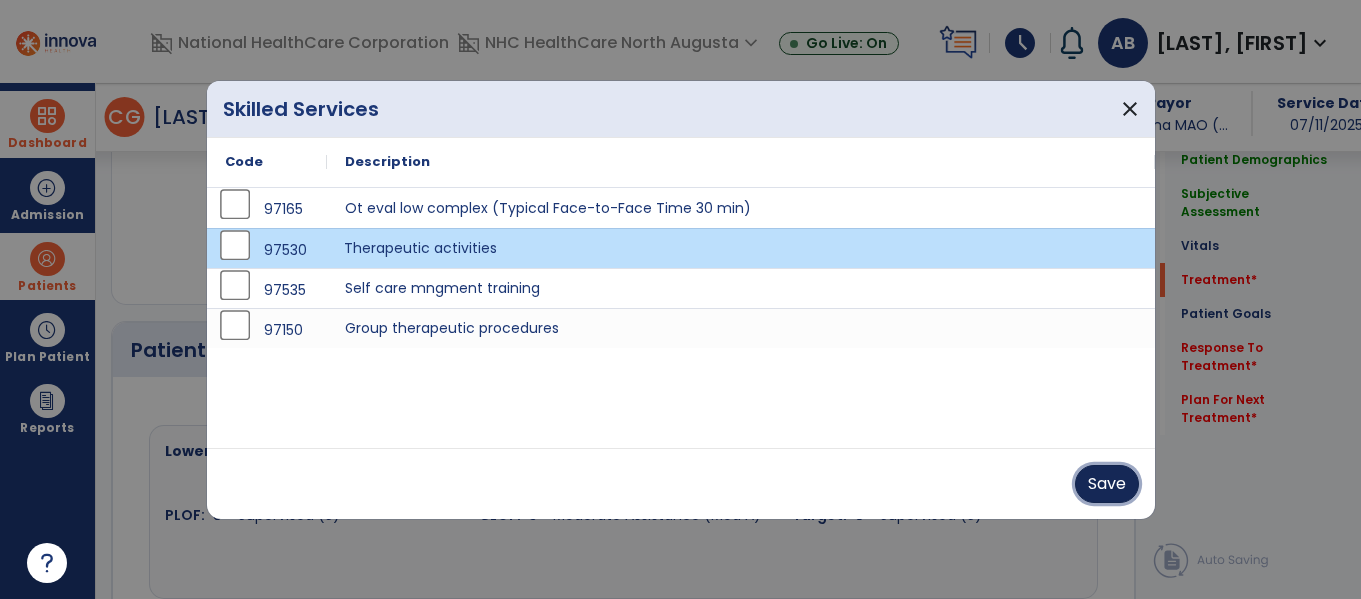 click on "Save" at bounding box center [1107, 484] 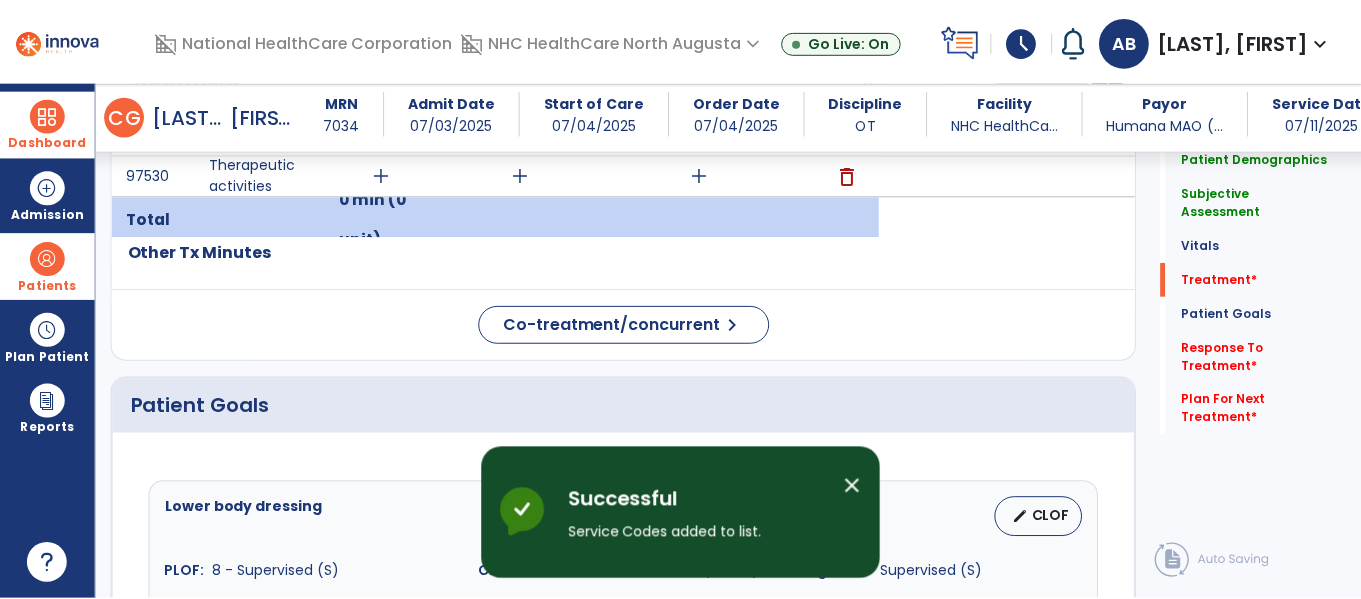 scroll, scrollTop: 1201, scrollLeft: 0, axis: vertical 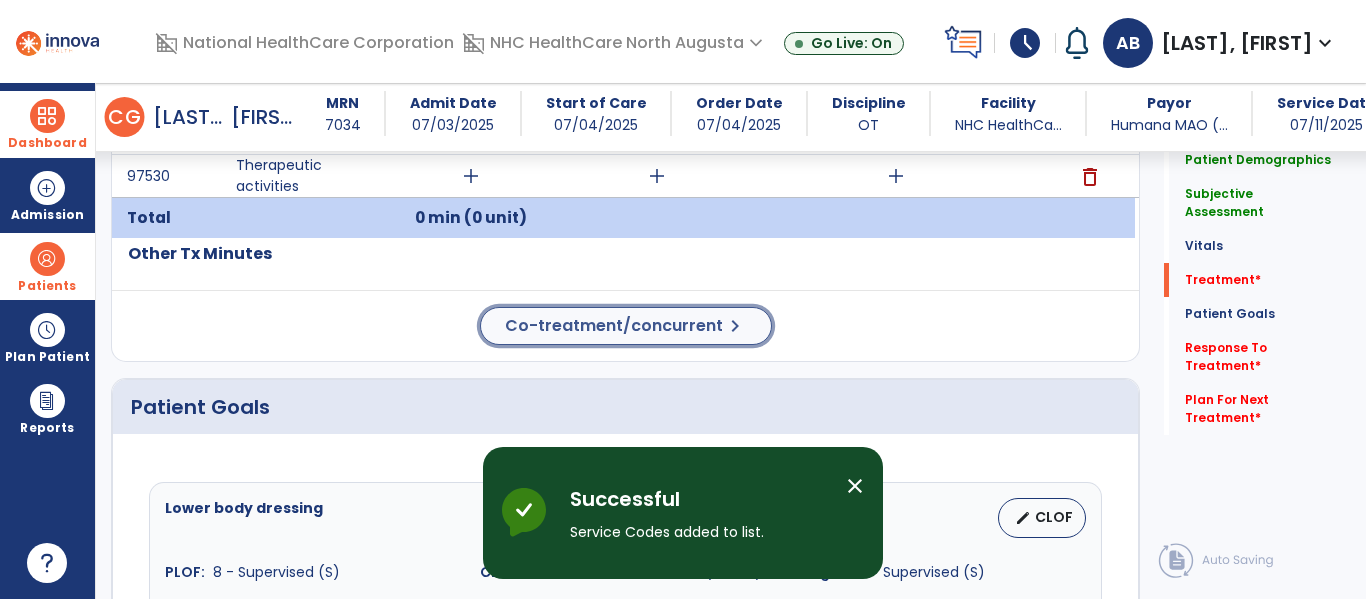 click on "Co-treatment/concurrent" 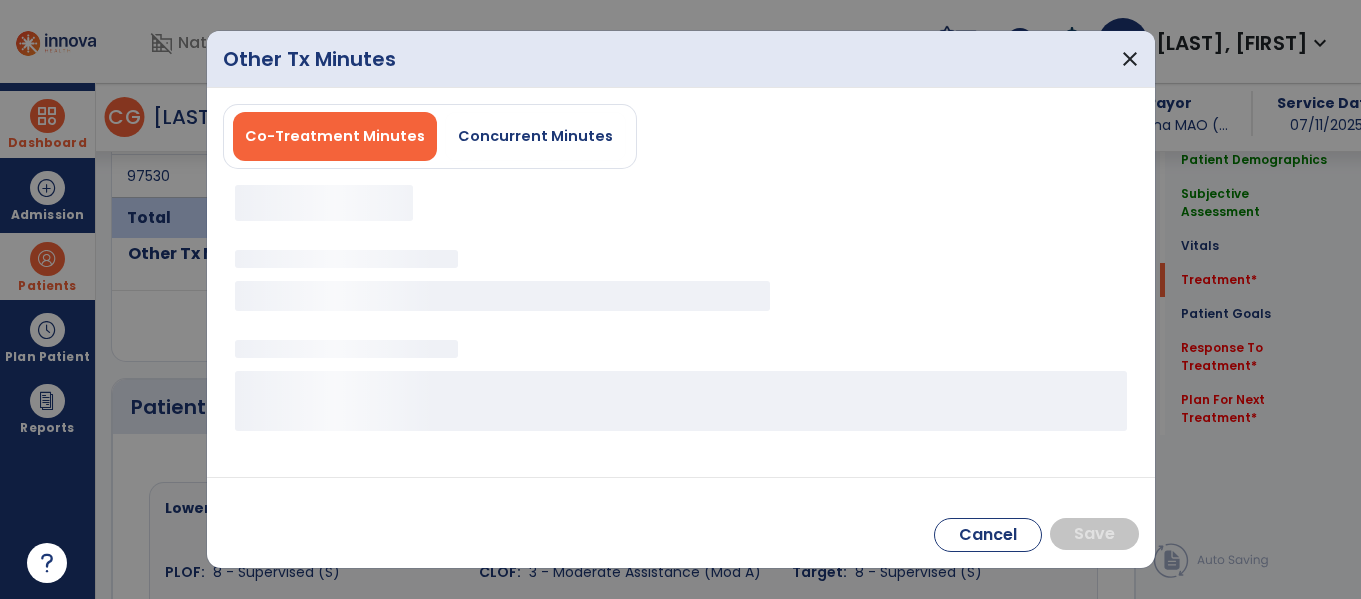 scroll, scrollTop: 1201, scrollLeft: 0, axis: vertical 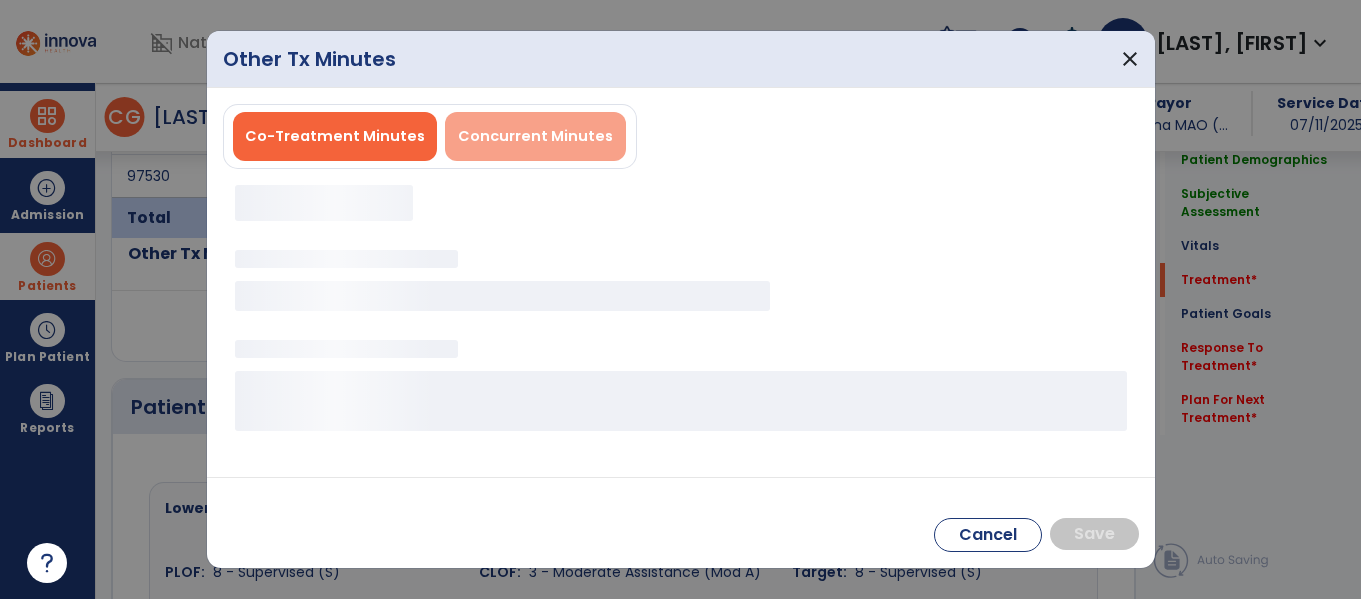 click on "Concurrent Minutes" at bounding box center (535, 136) 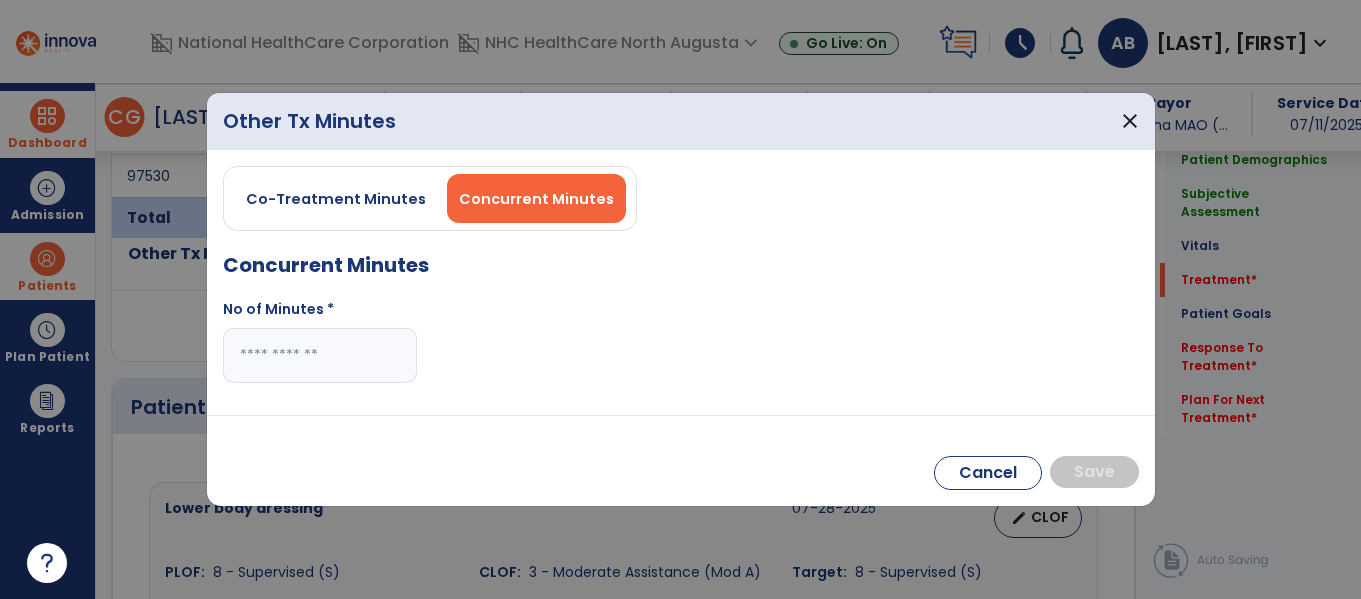 click at bounding box center (320, 355) 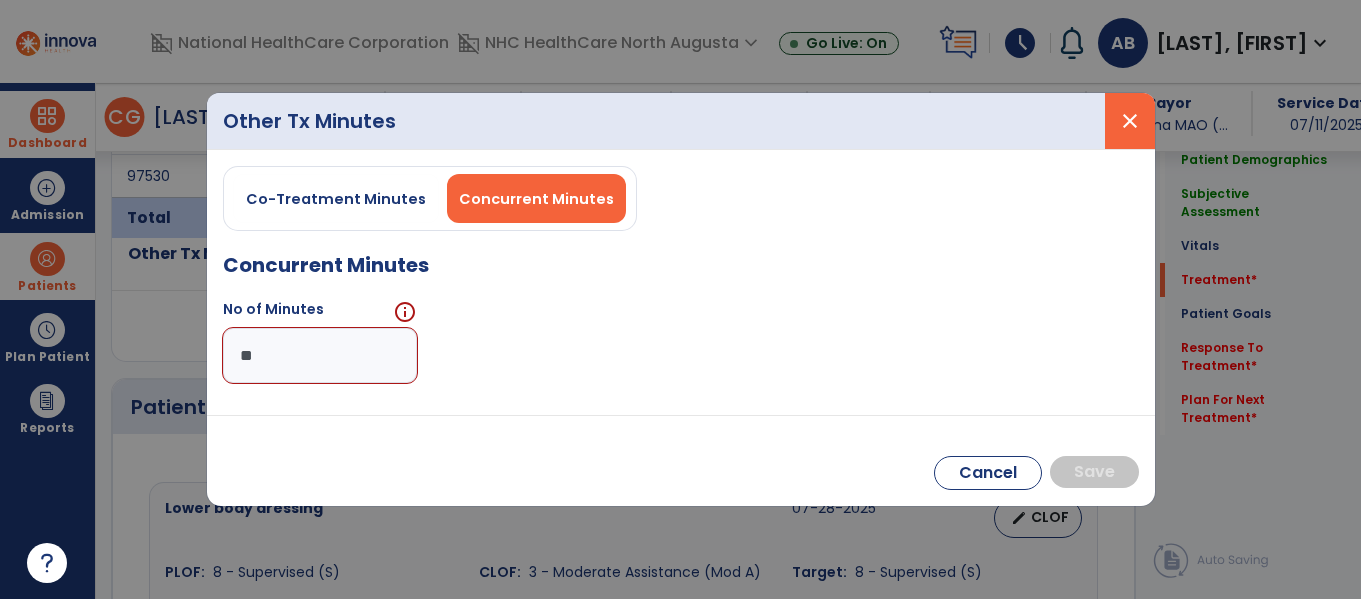 type on "**" 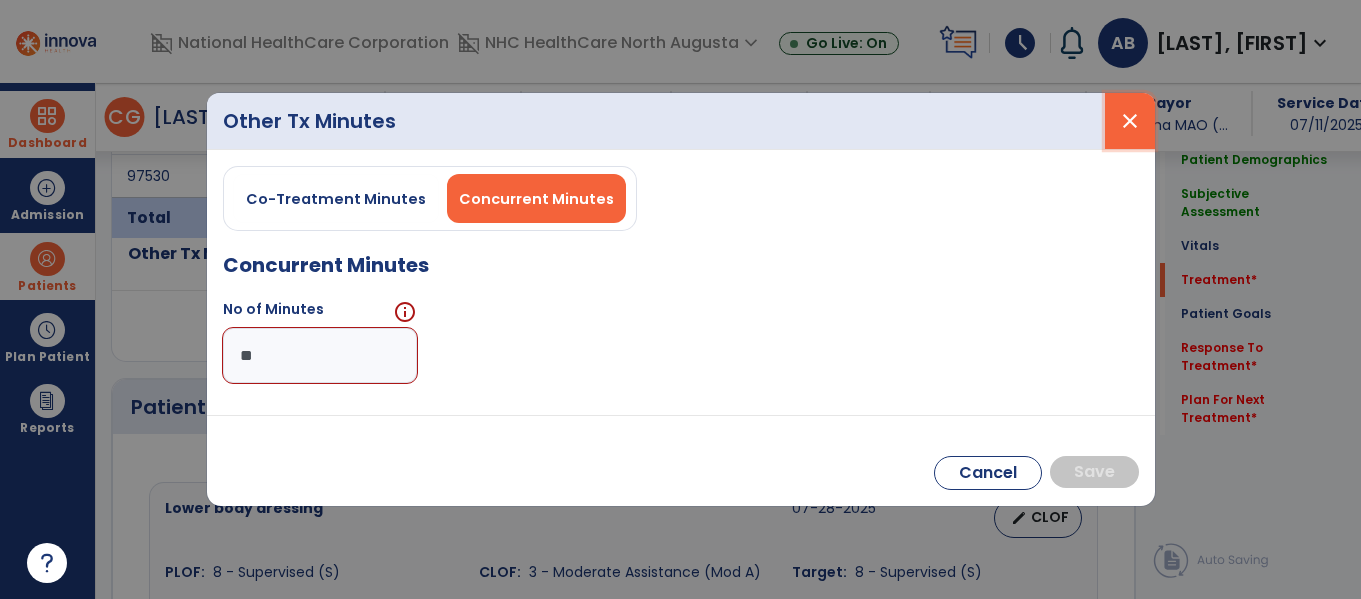 click on "close" at bounding box center (1130, 121) 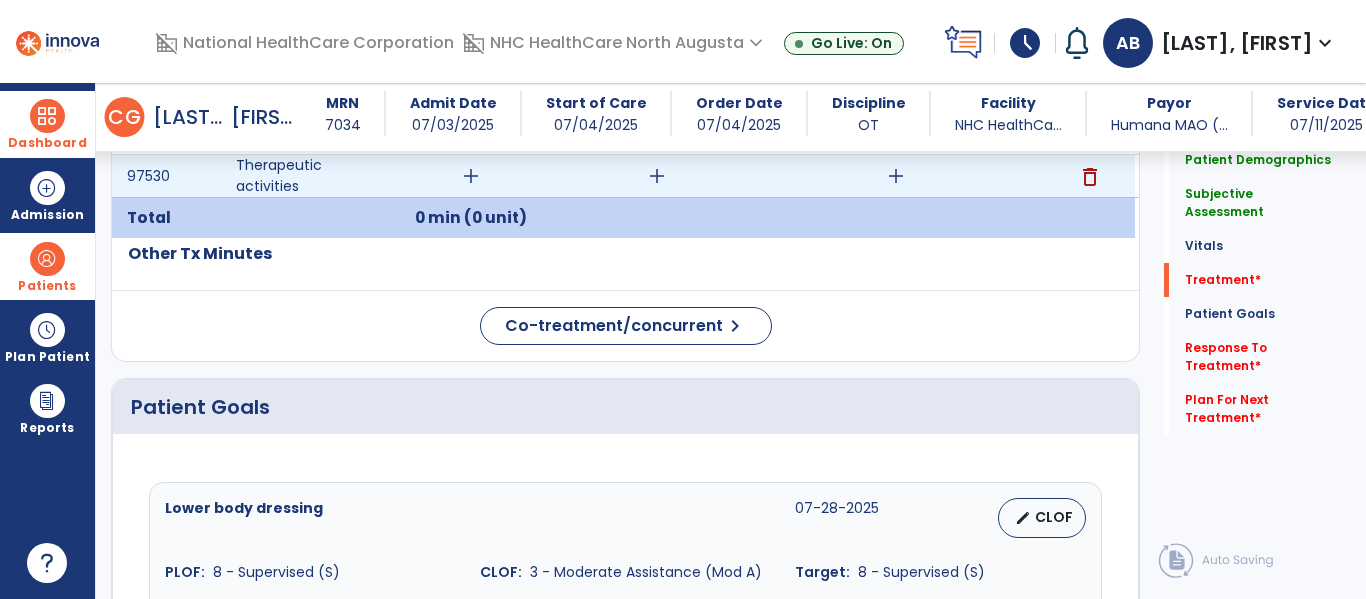 click on "add" at bounding box center [471, 176] 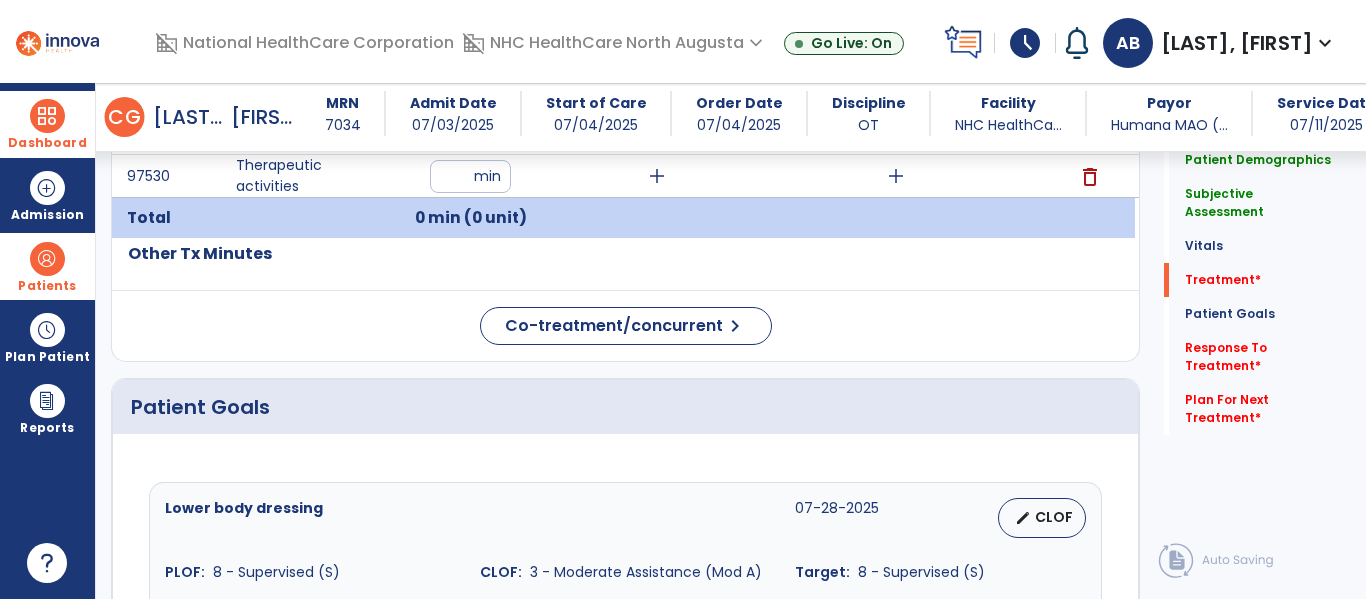 type on "**" 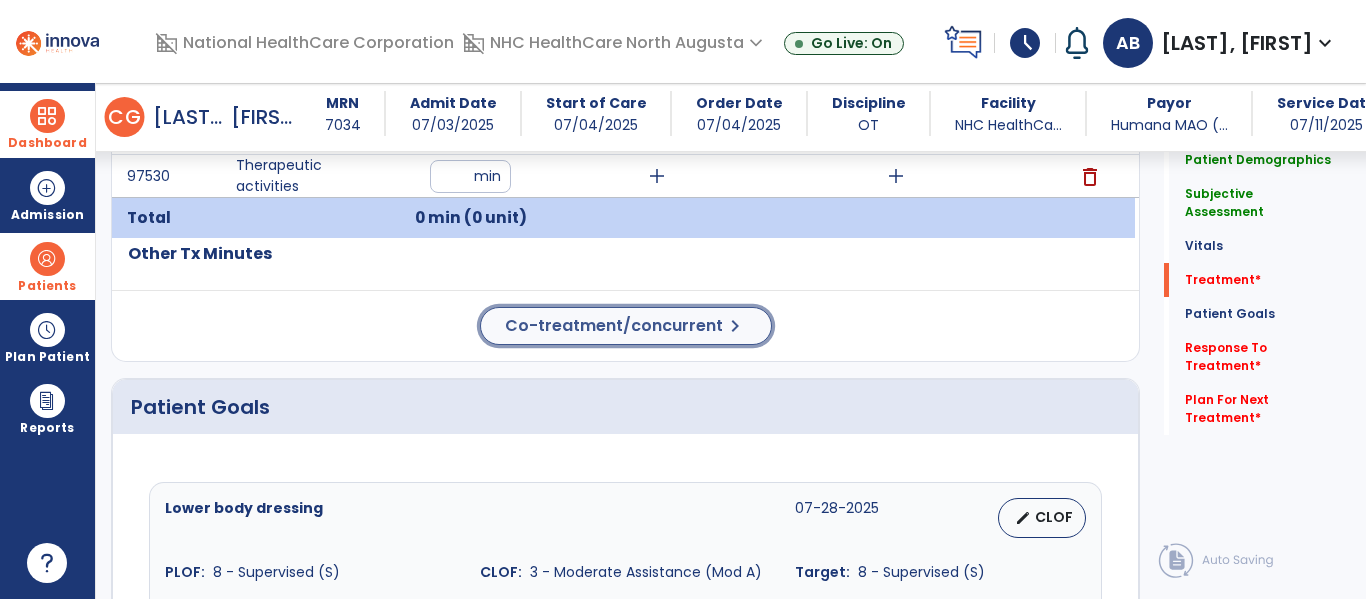 click on "Co-treatment/concurrent" 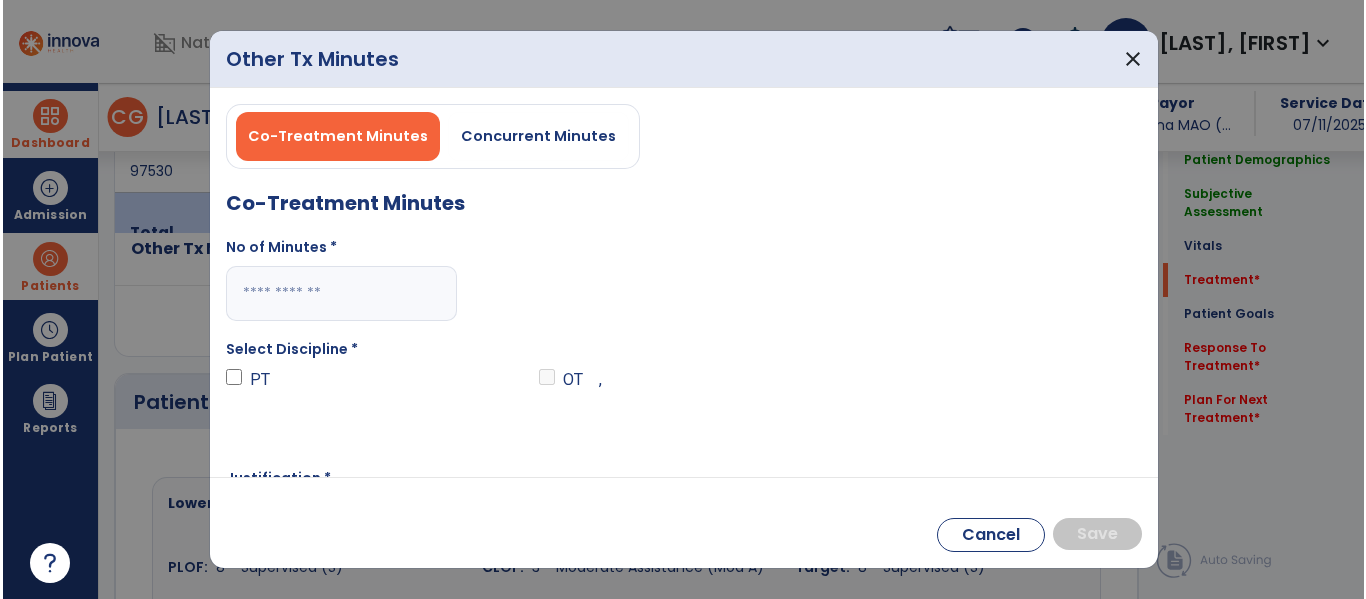 scroll, scrollTop: 1201, scrollLeft: 0, axis: vertical 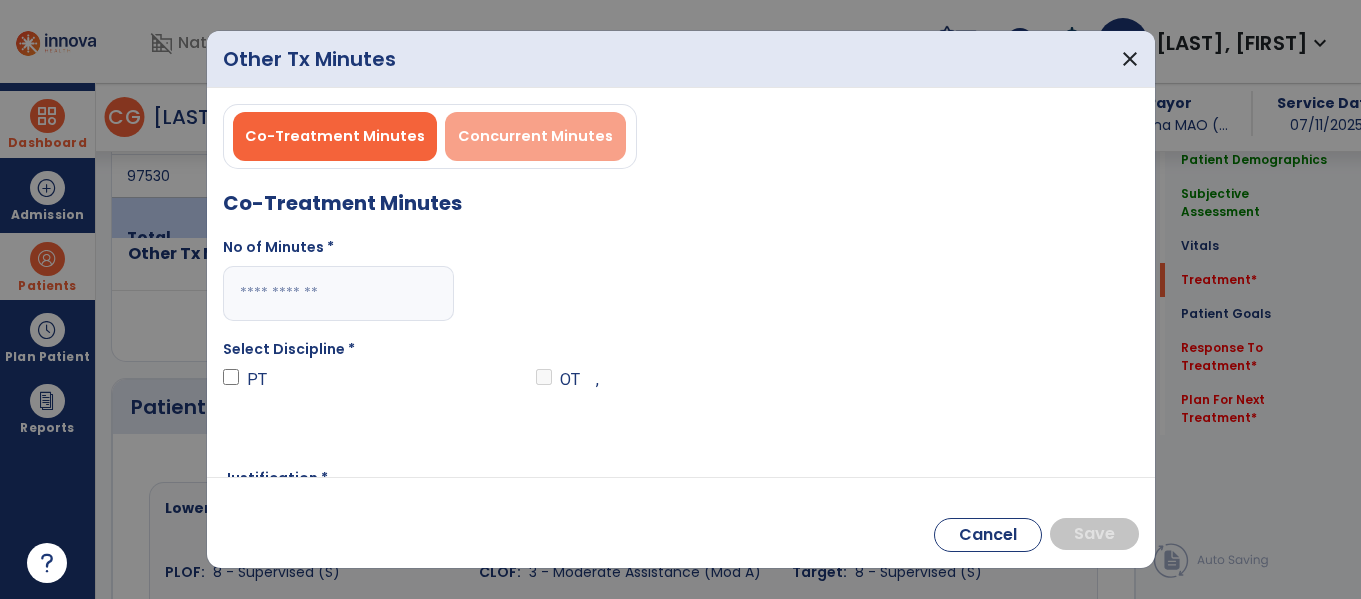 click on "Concurrent Minutes" at bounding box center [535, 136] 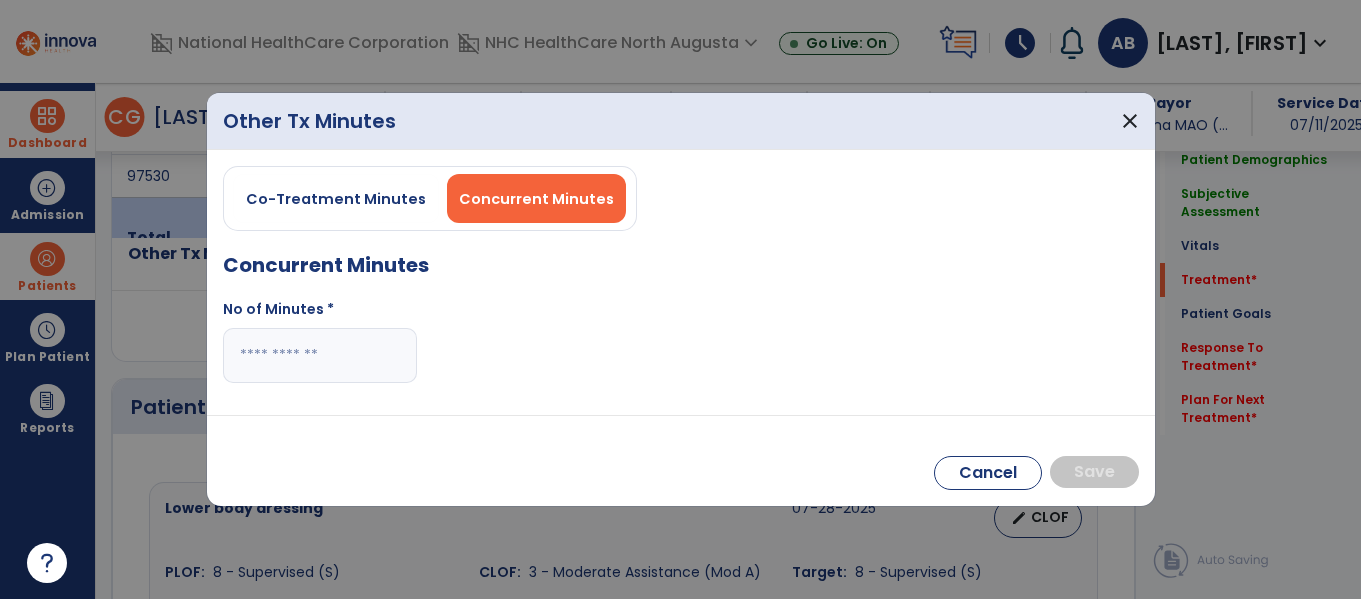 click at bounding box center (320, 355) 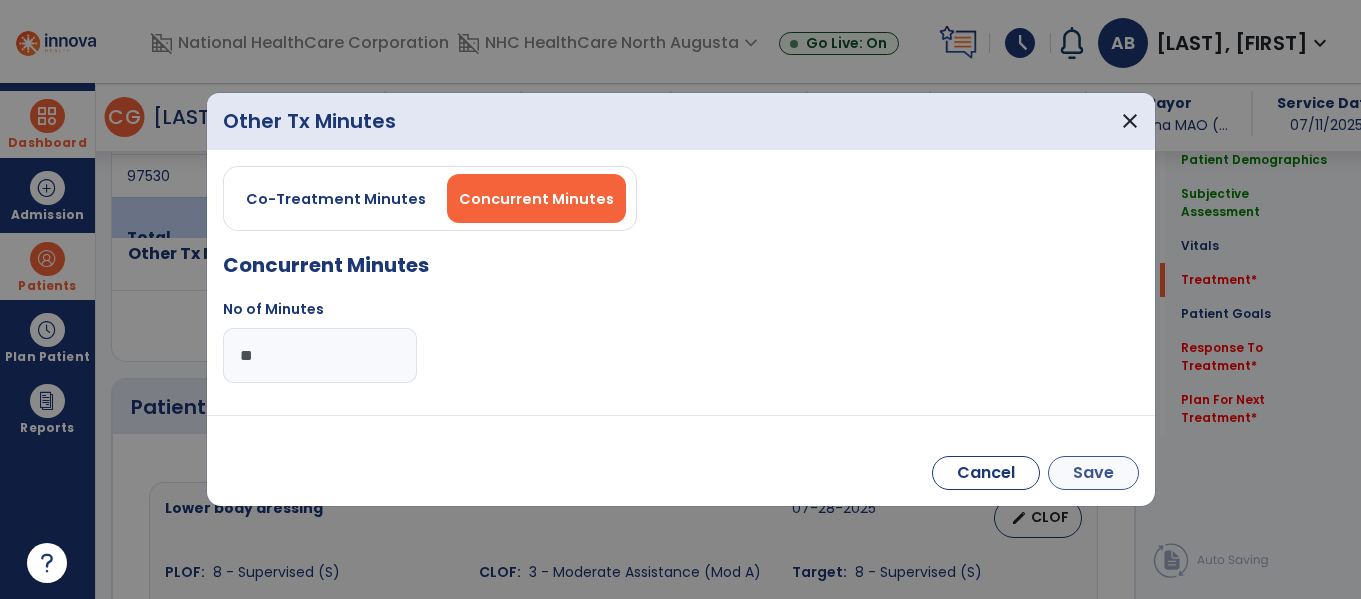 type on "**" 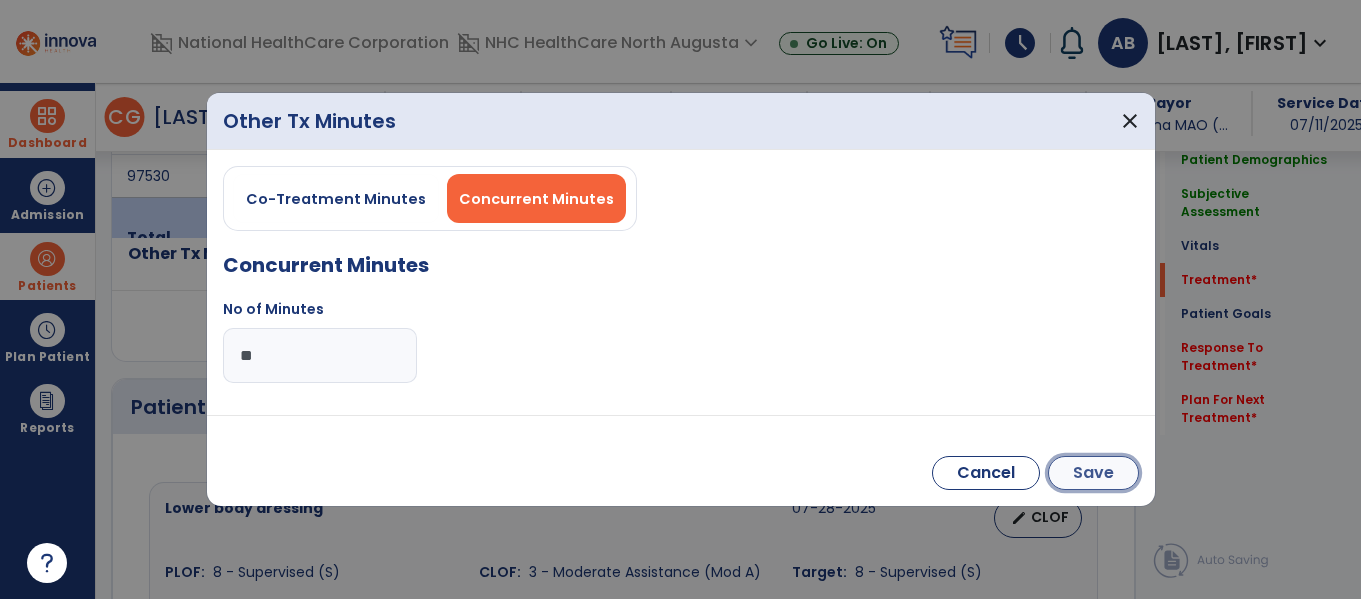 click on "Save" at bounding box center (1093, 473) 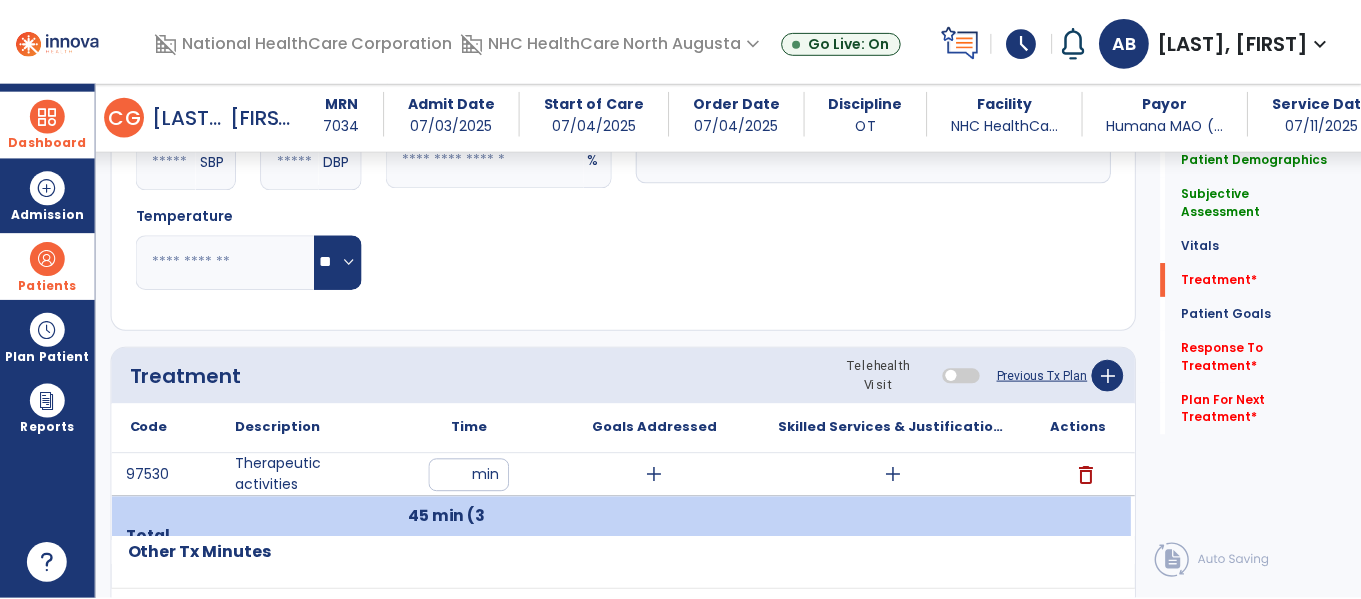 scroll, scrollTop: 901, scrollLeft: 0, axis: vertical 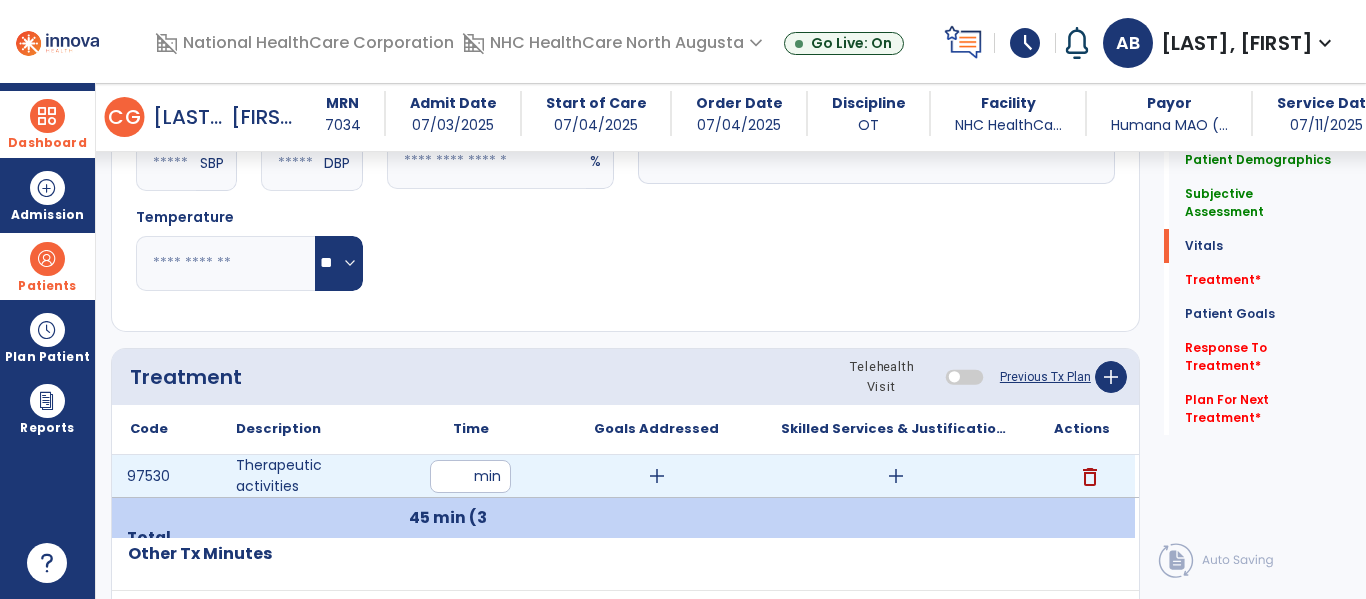 click on "add" at bounding box center (657, 476) 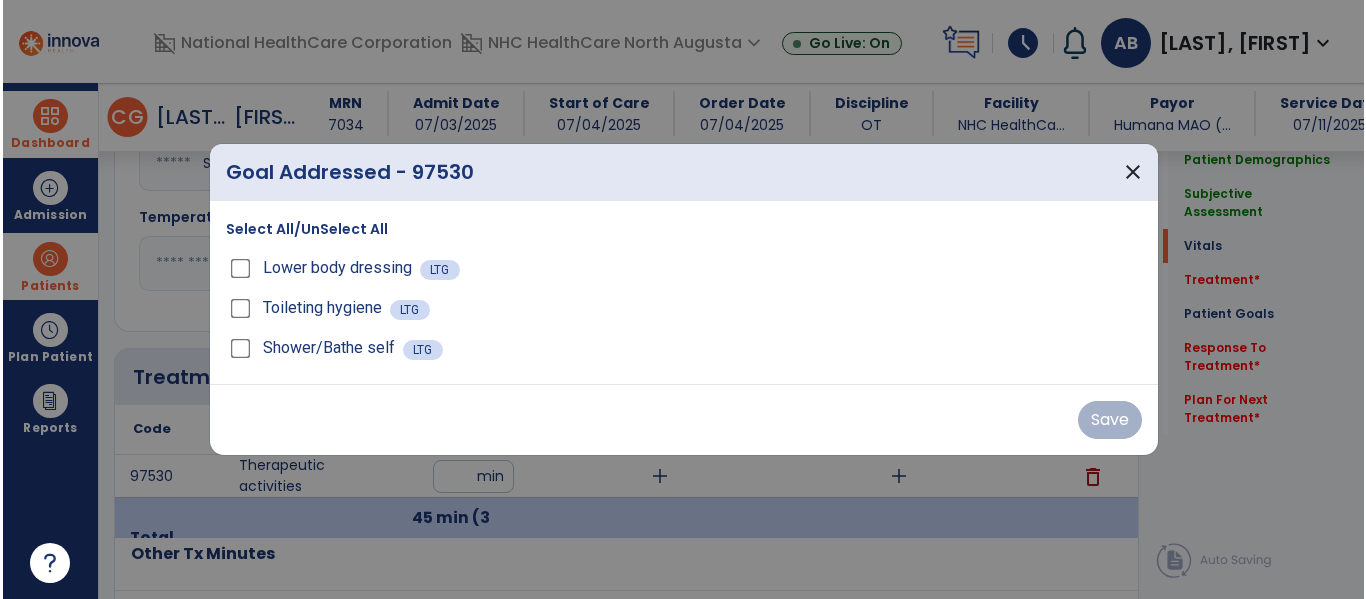 scroll, scrollTop: 901, scrollLeft: 0, axis: vertical 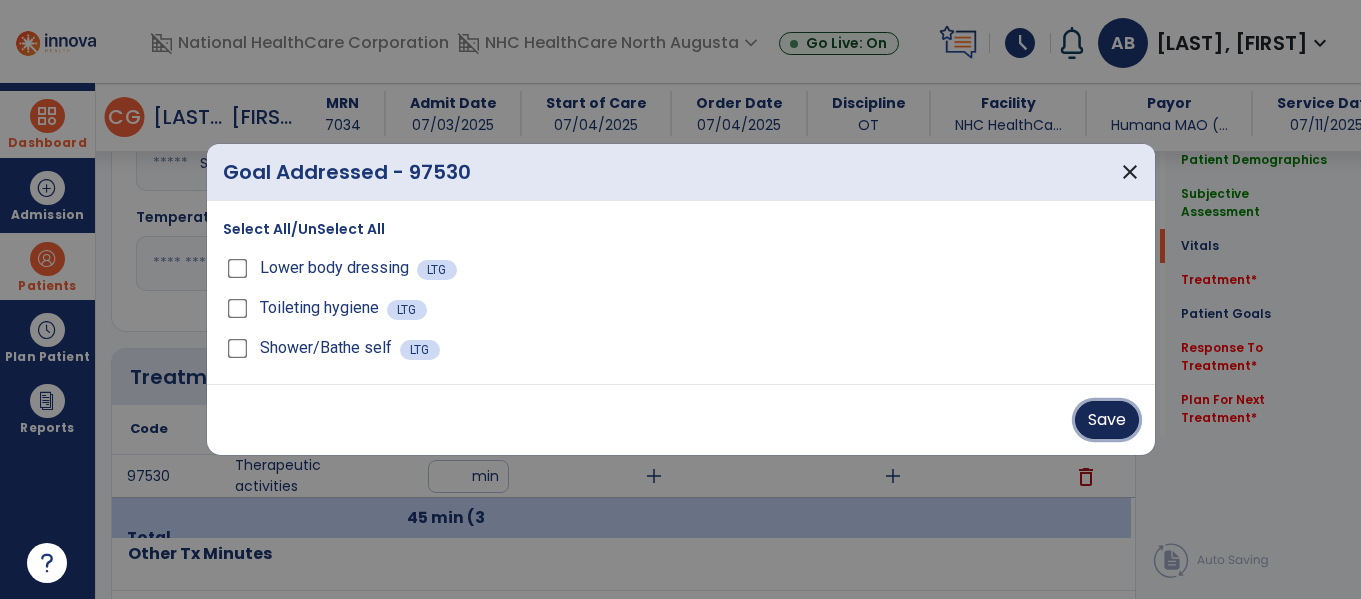 click on "Save" at bounding box center (1107, 420) 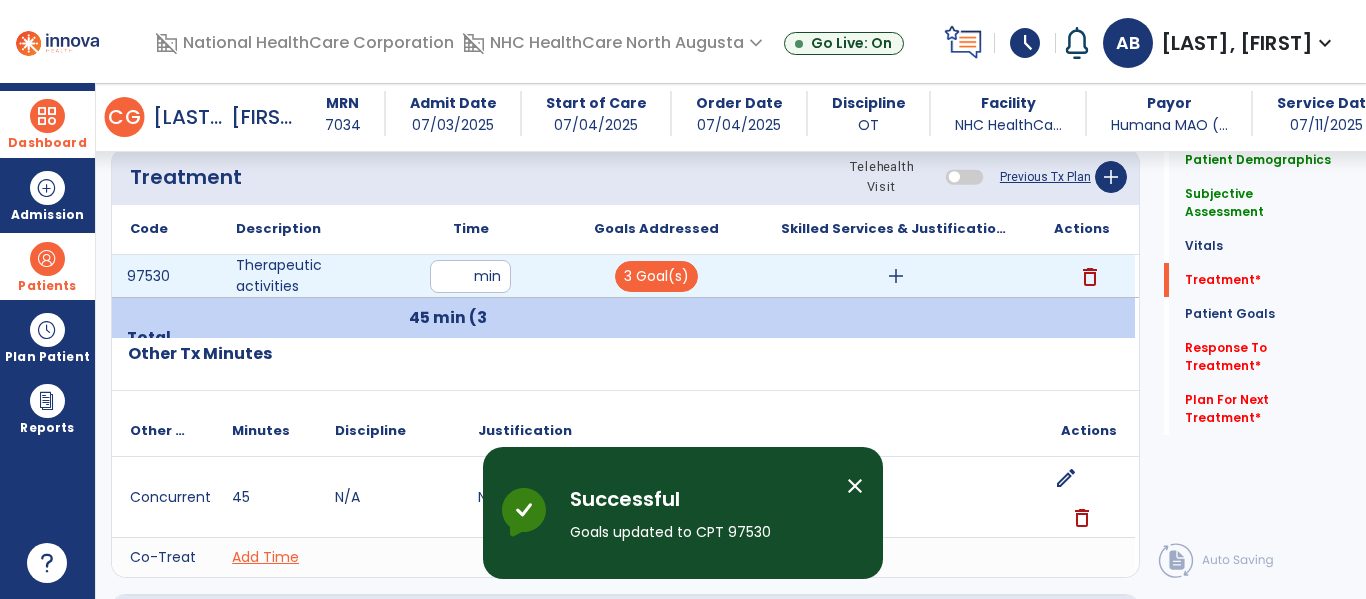 click on "add" at bounding box center (896, 276) 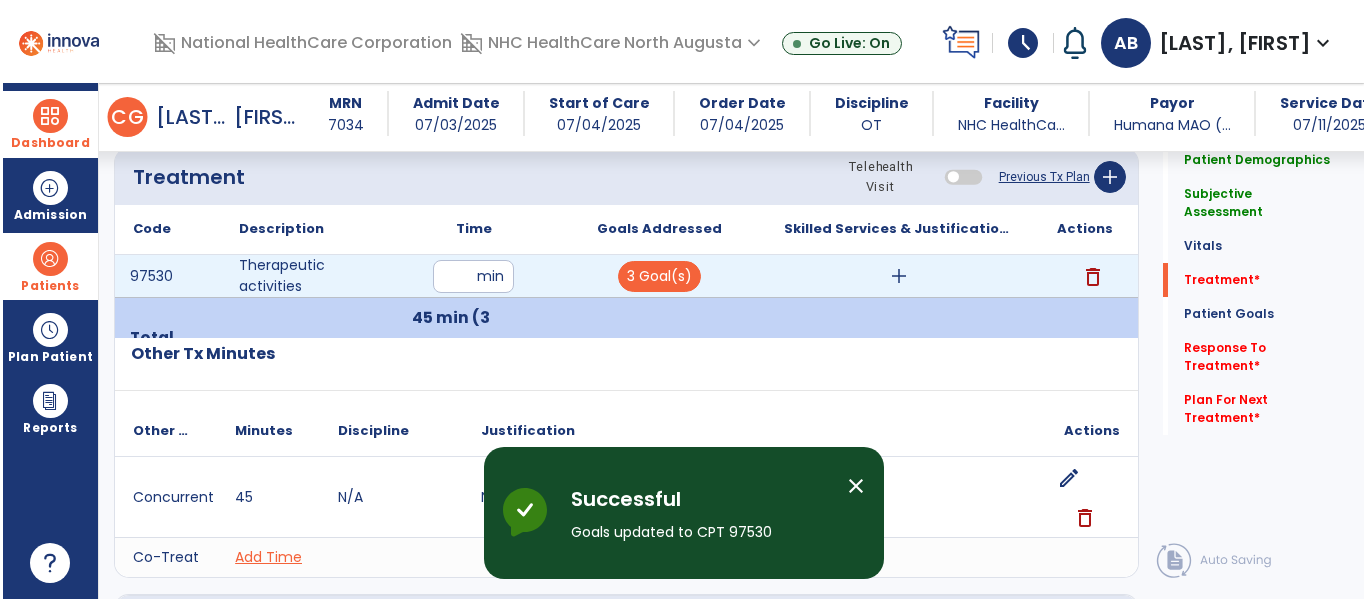 scroll, scrollTop: 1101, scrollLeft: 0, axis: vertical 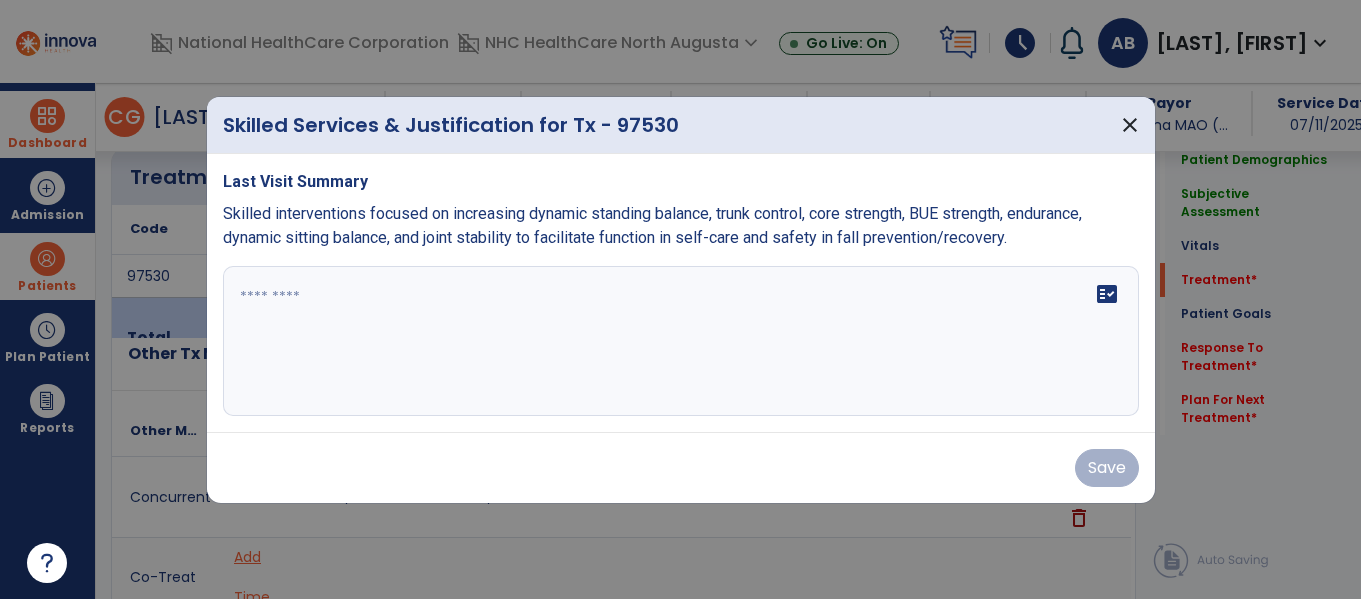 click on "fact_check" at bounding box center (681, 341) 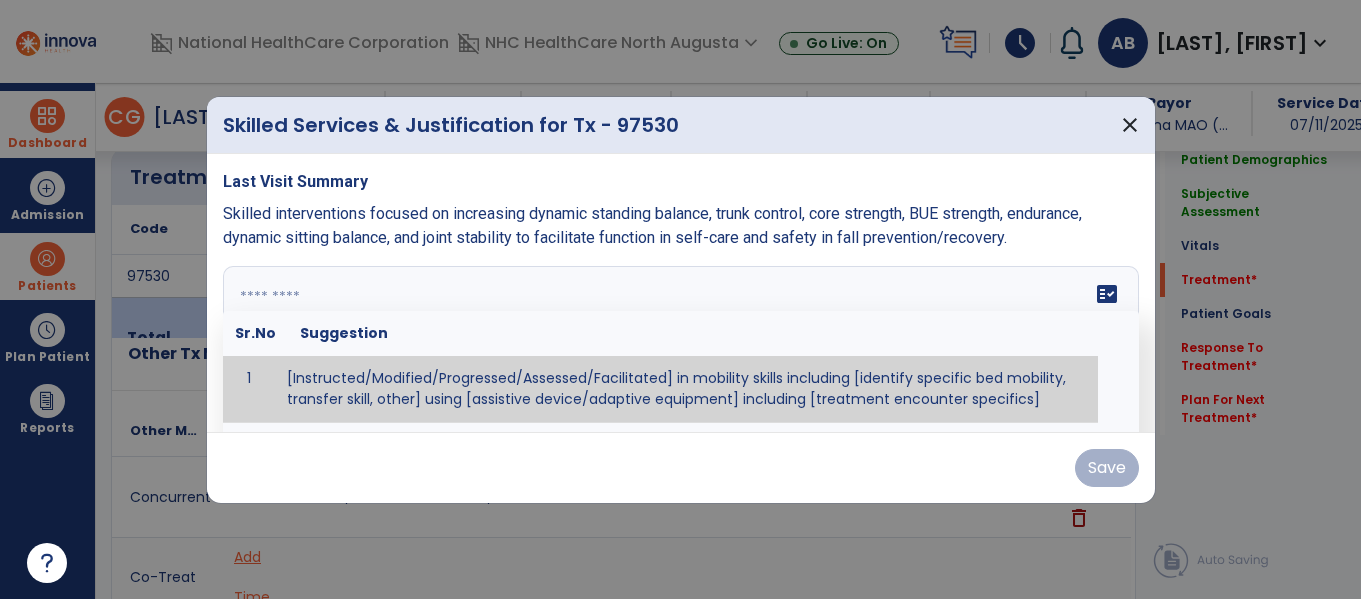 paste on "**********" 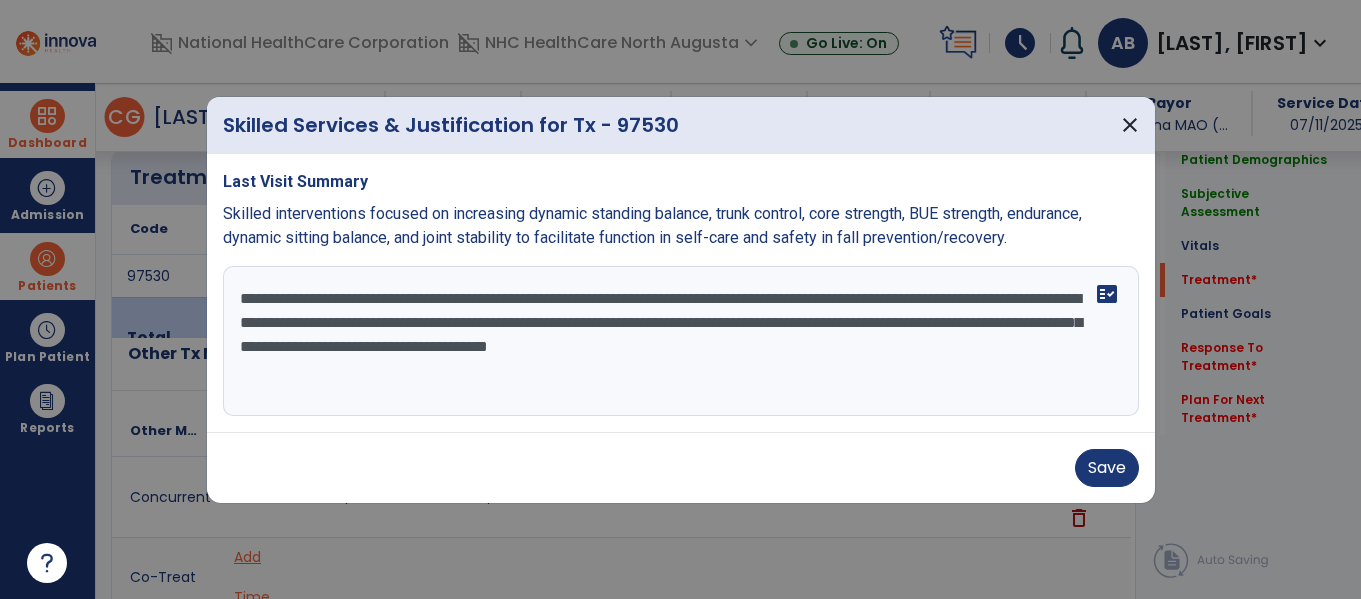drag, startPoint x: 532, startPoint y: 296, endPoint x: 233, endPoint y: 275, distance: 299.73654 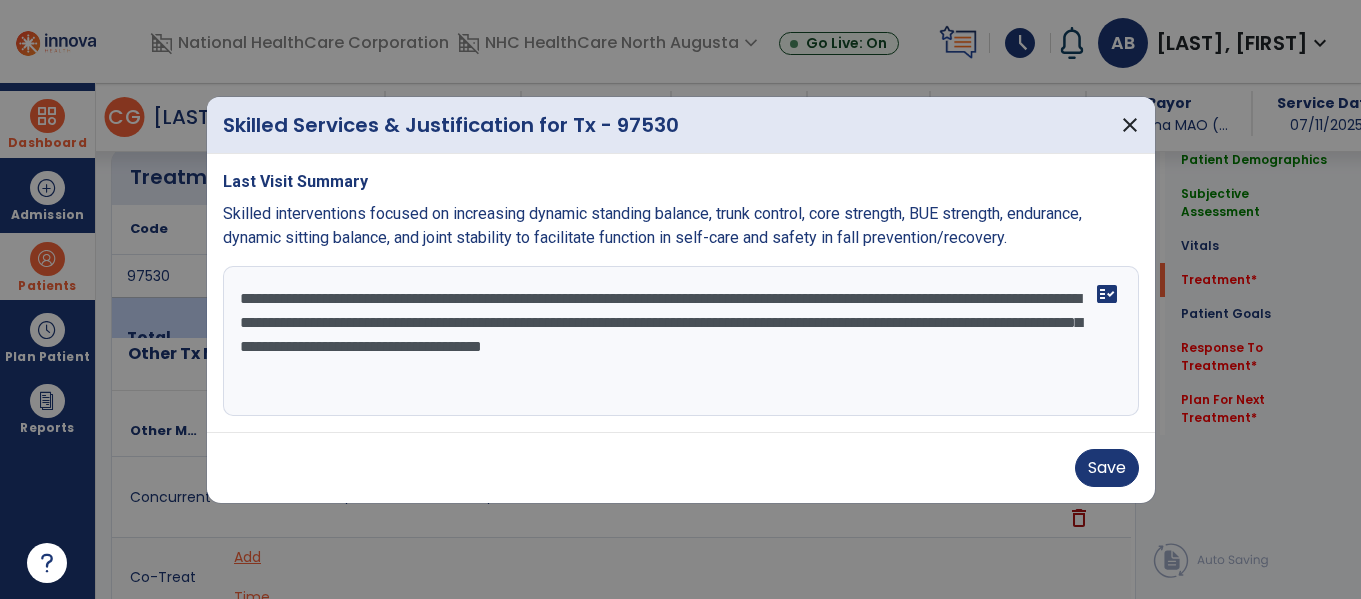 click on "**********" at bounding box center [681, 341] 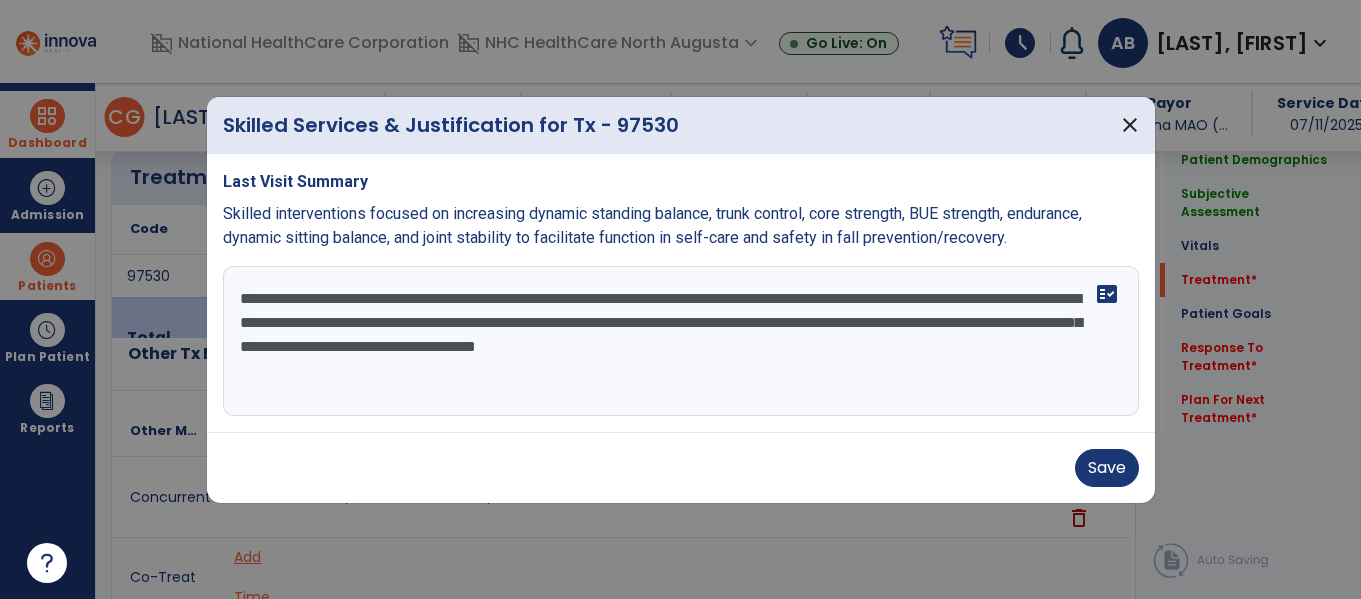click on "**********" at bounding box center [681, 341] 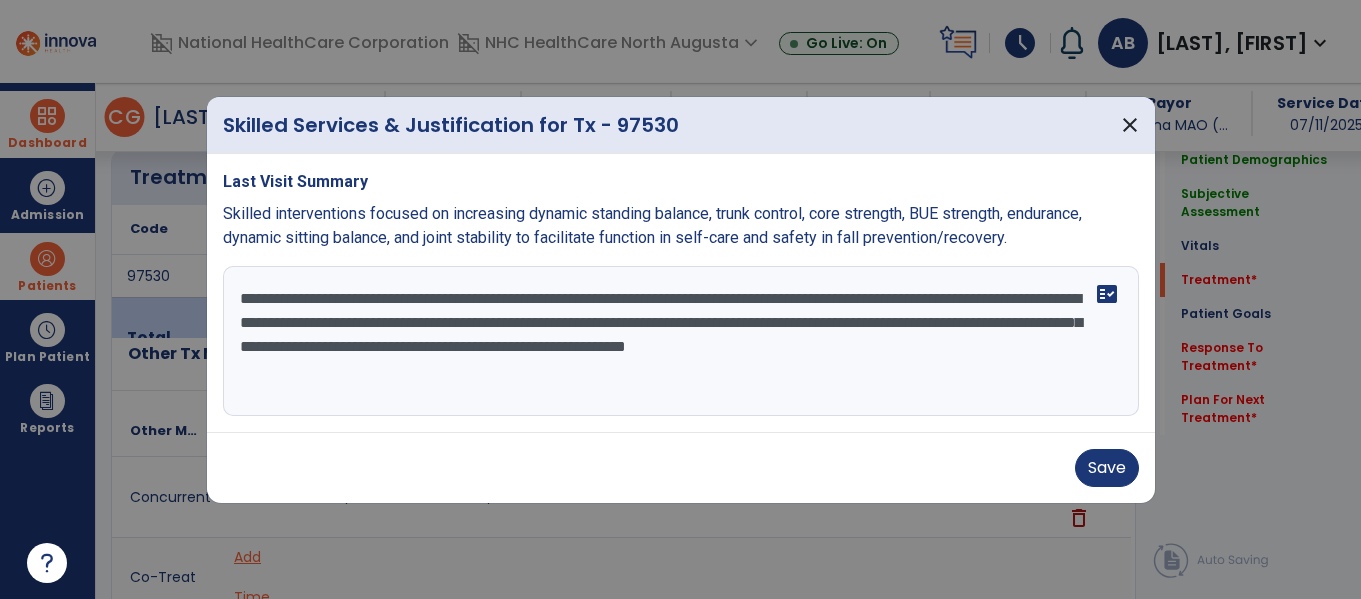 drag, startPoint x: 327, startPoint y: 341, endPoint x: 353, endPoint y: 331, distance: 27.856777 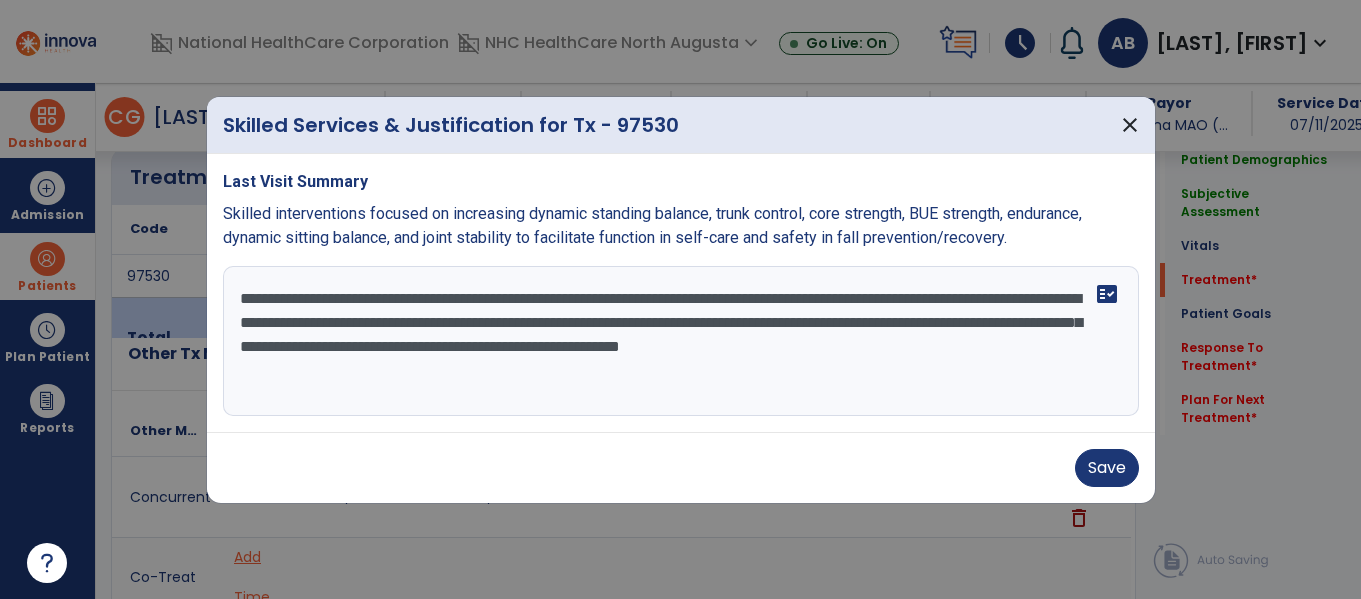 click on "**********" at bounding box center (681, 341) 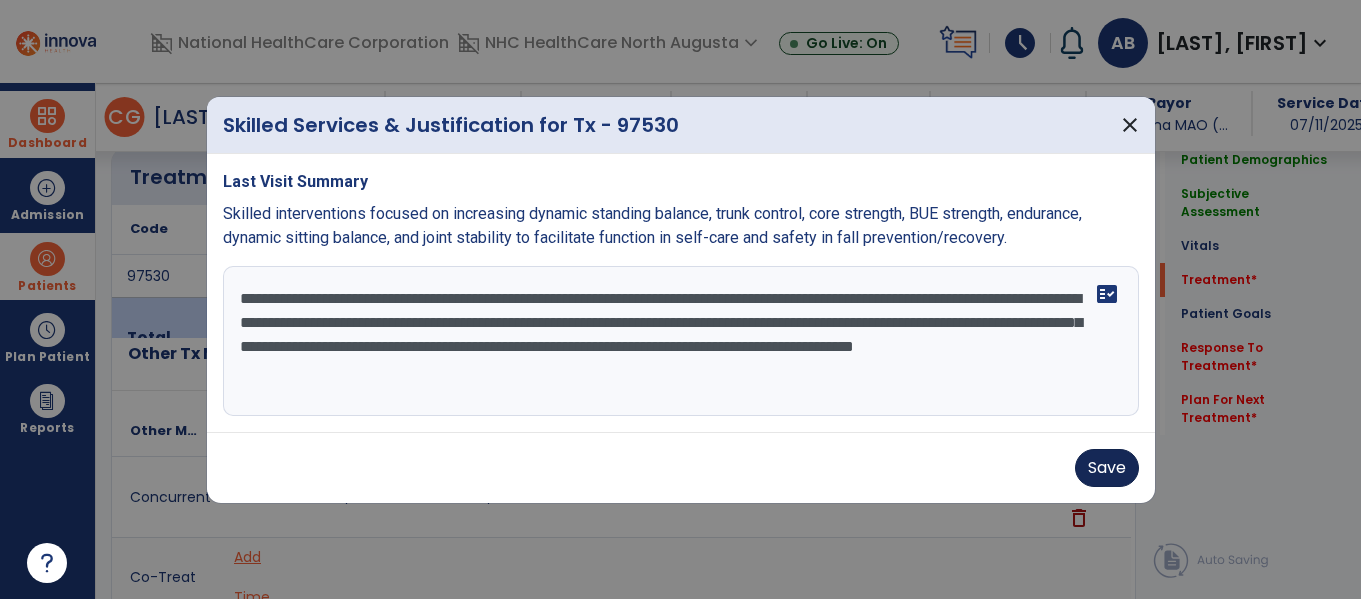 type on "**********" 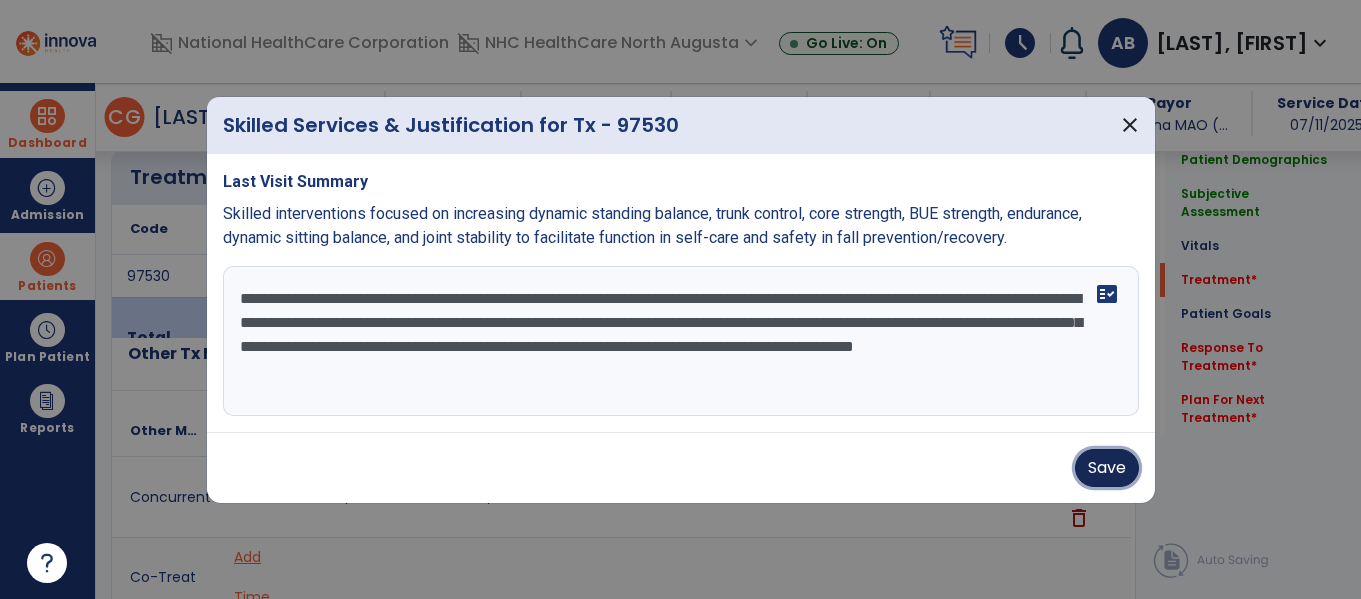 click on "Save" at bounding box center [1107, 468] 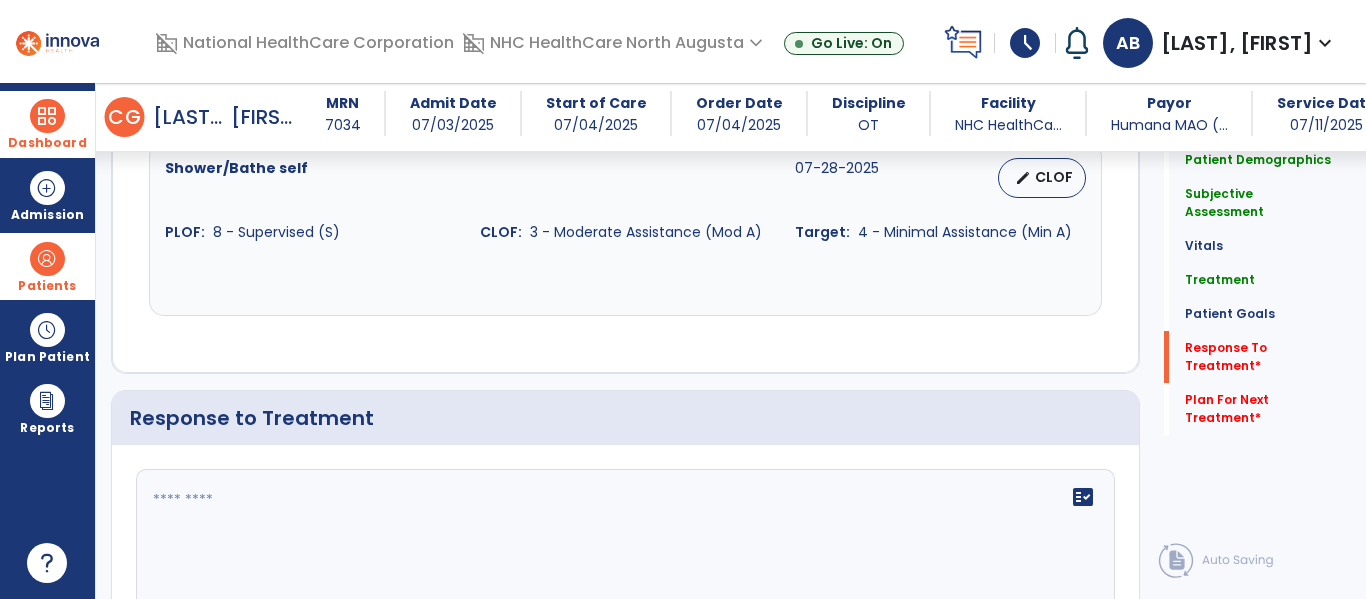 scroll, scrollTop: 2301, scrollLeft: 0, axis: vertical 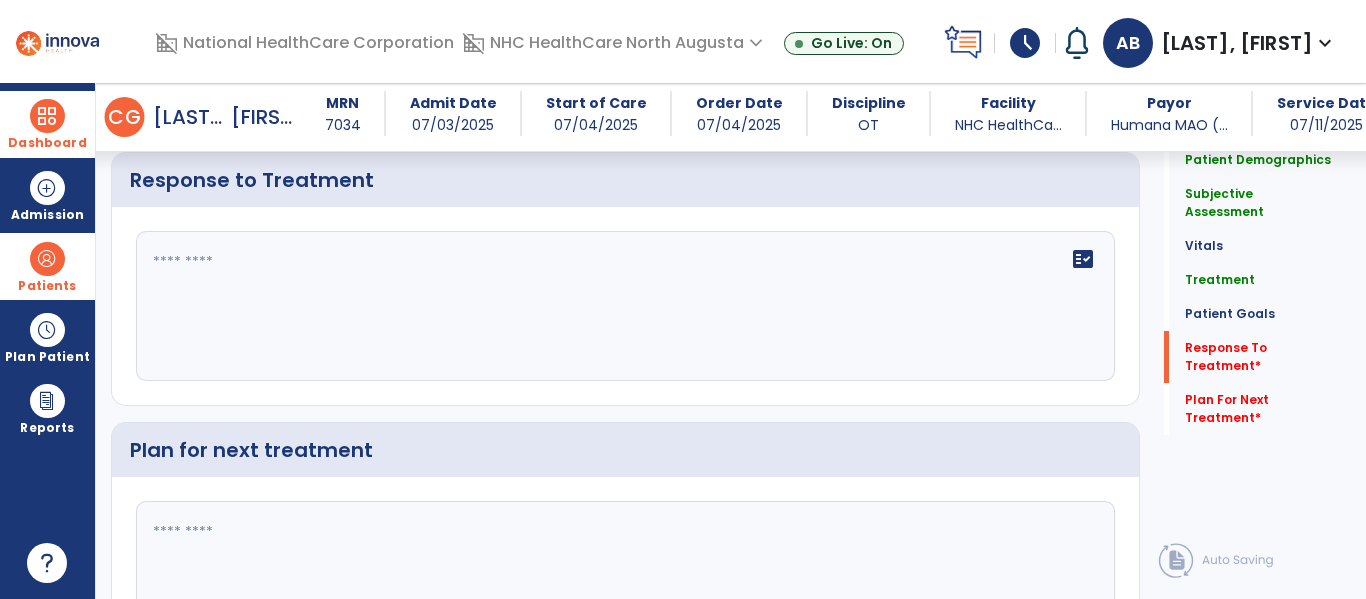 click on "fact_check" 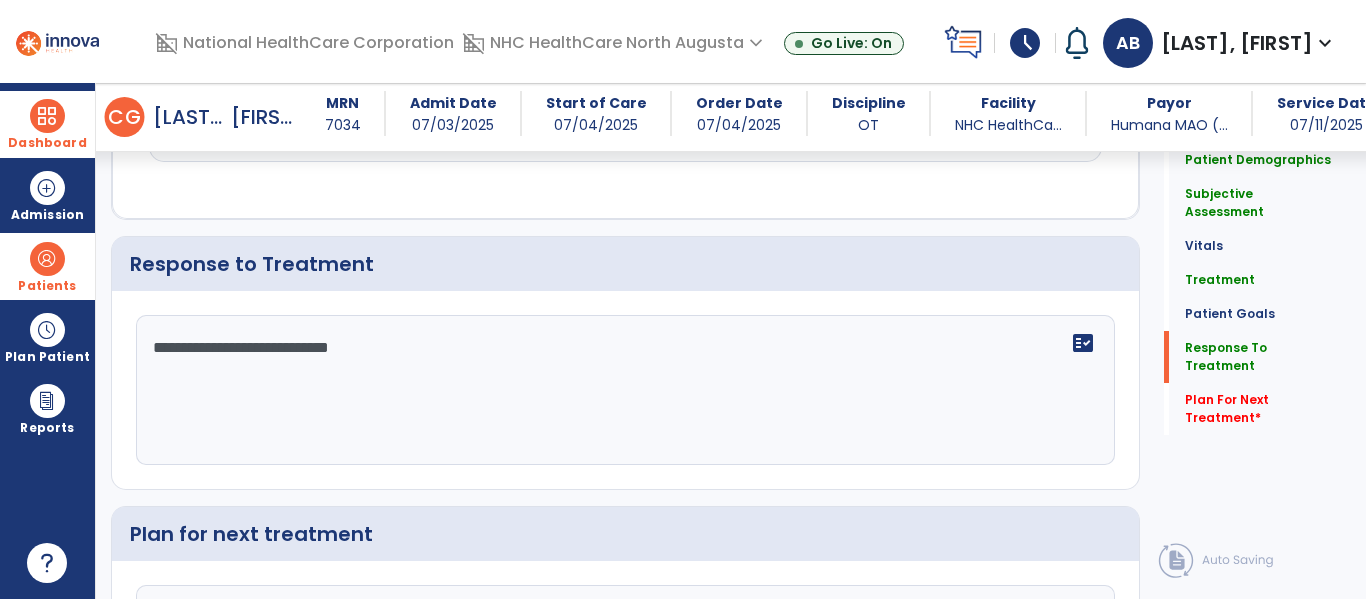 scroll, scrollTop: 2301, scrollLeft: 0, axis: vertical 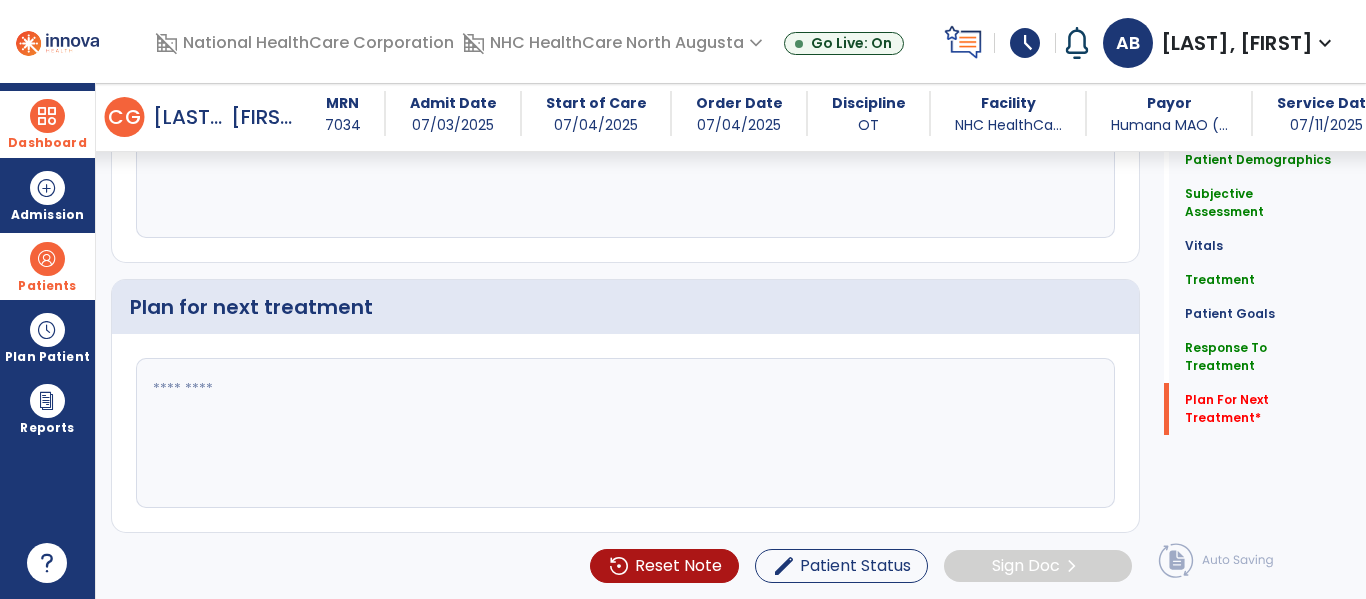 type on "**********" 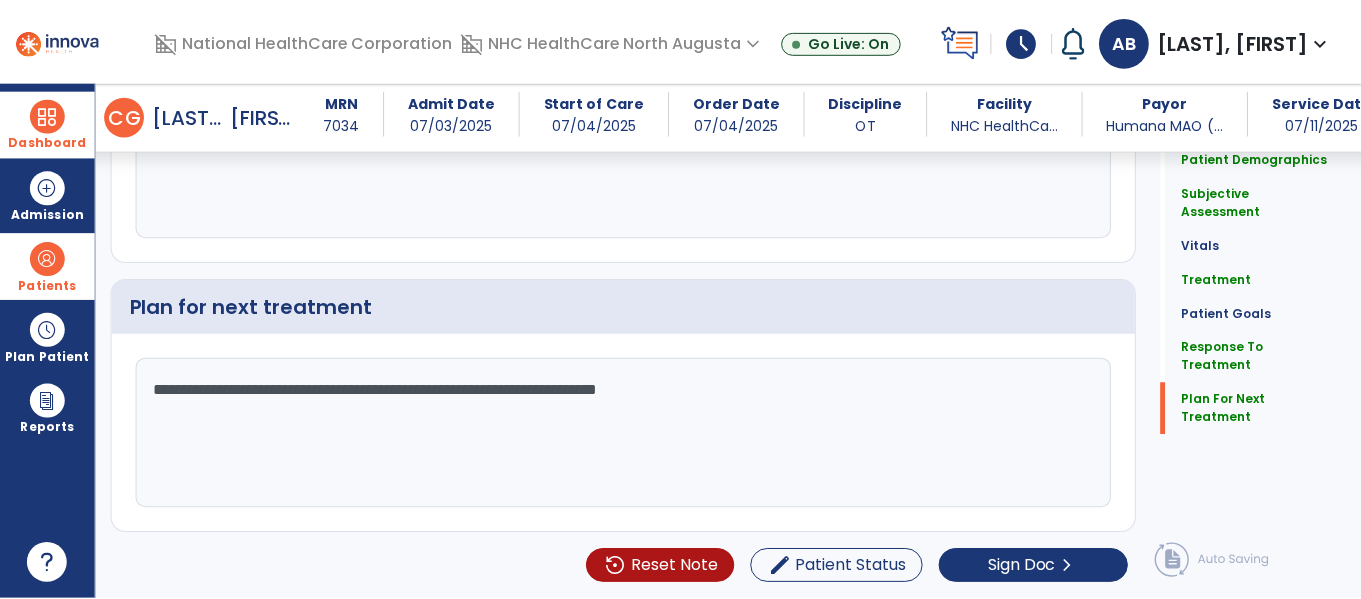 scroll, scrollTop: 2445, scrollLeft: 0, axis: vertical 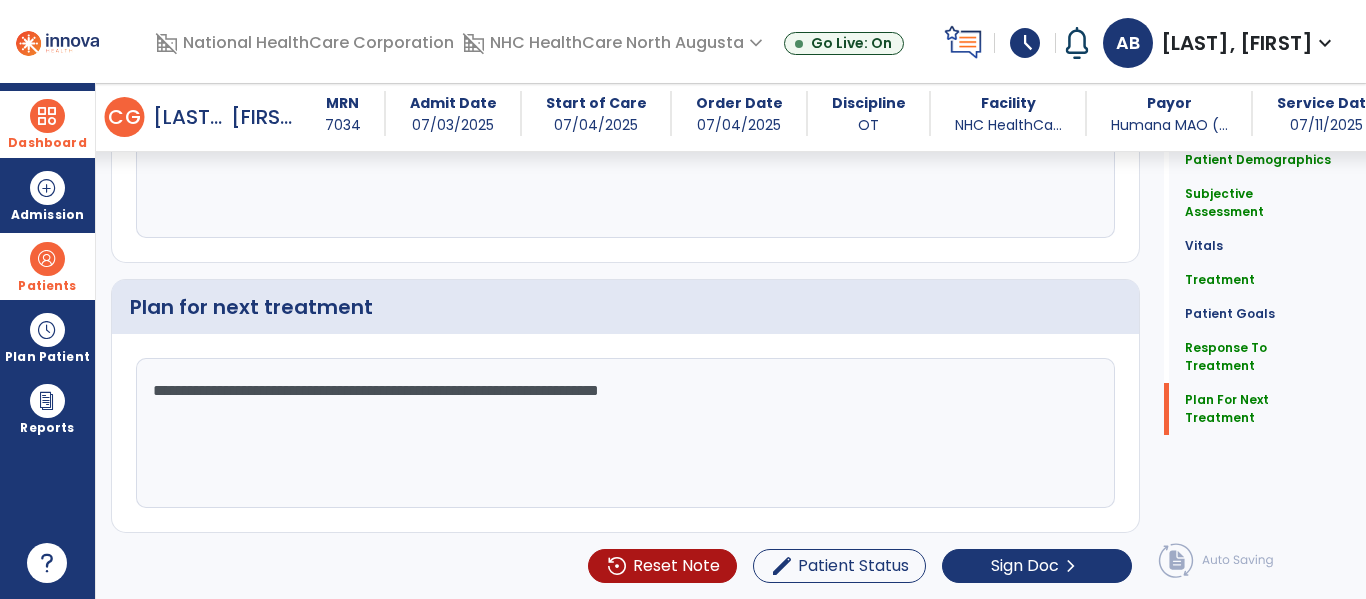 click on "**********" 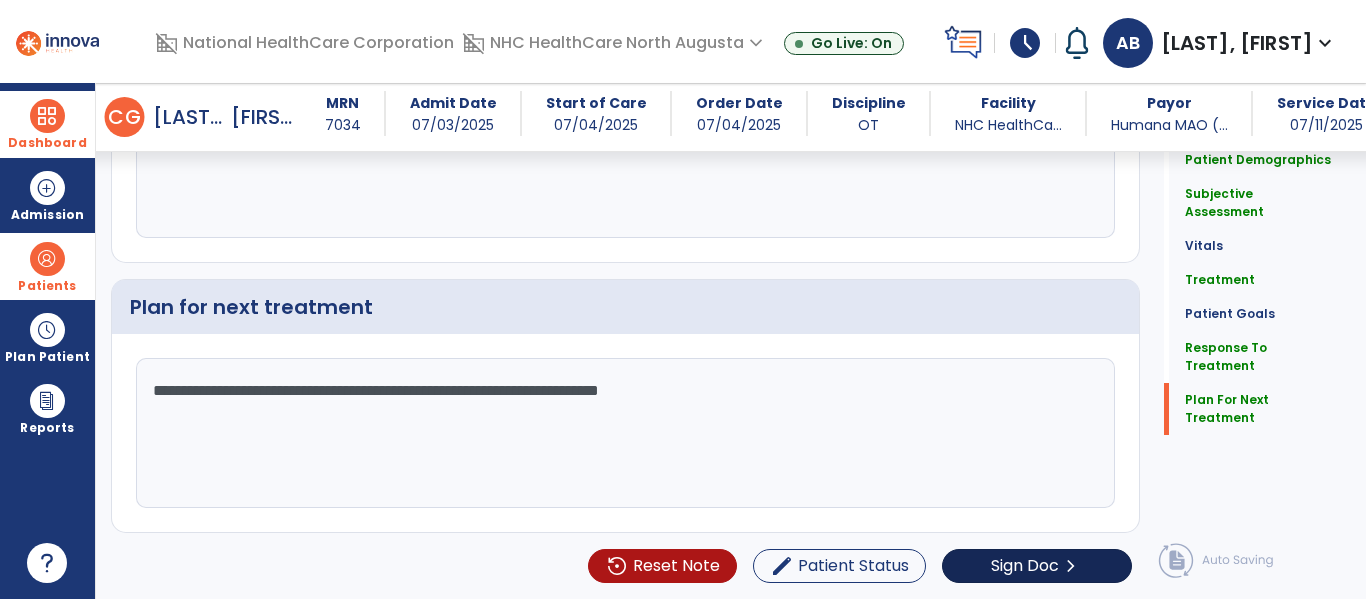 type on "**********" 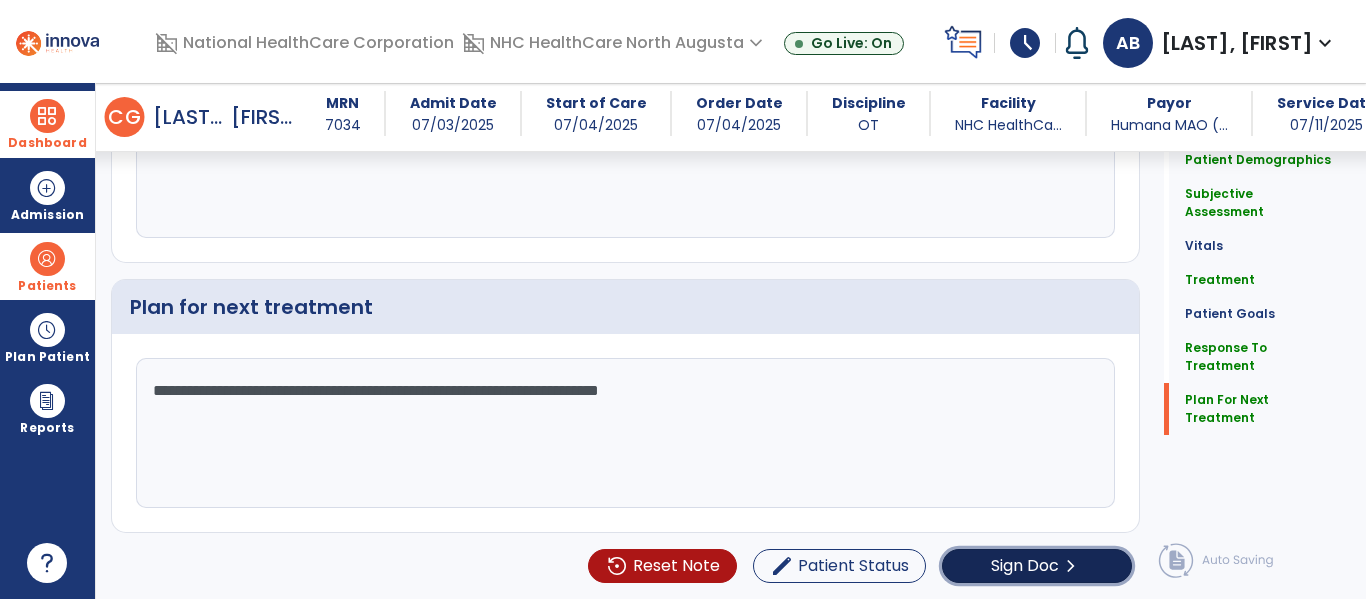 click on "Sign Doc" 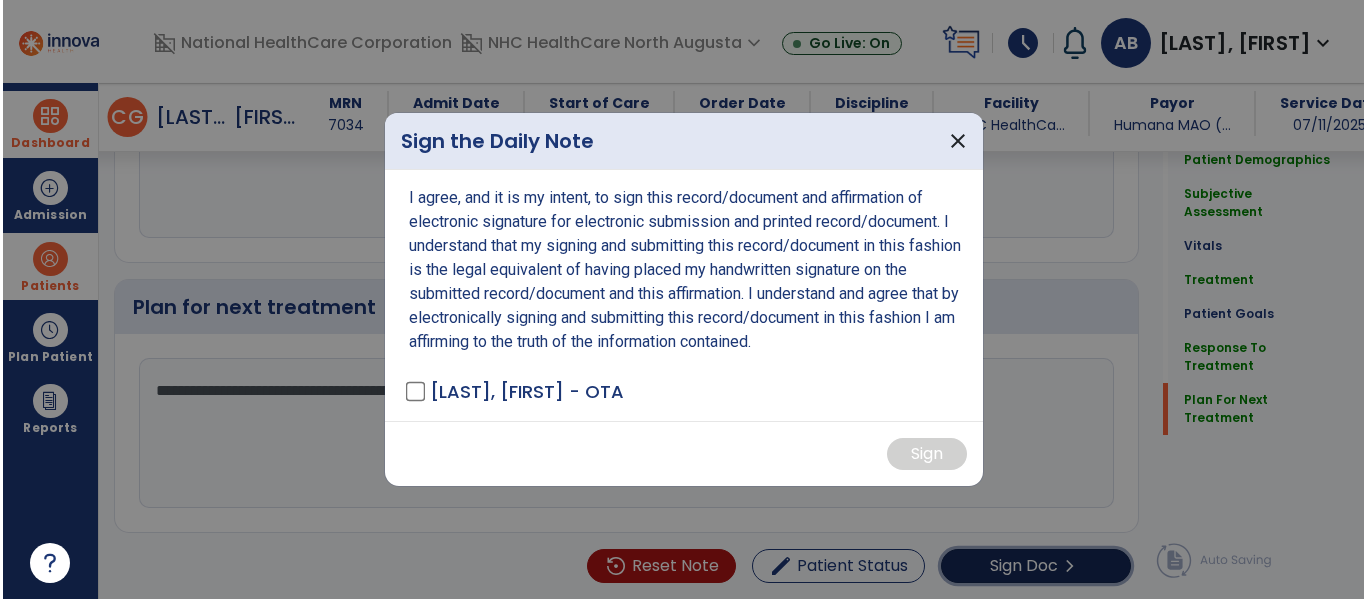 scroll, scrollTop: 2485, scrollLeft: 0, axis: vertical 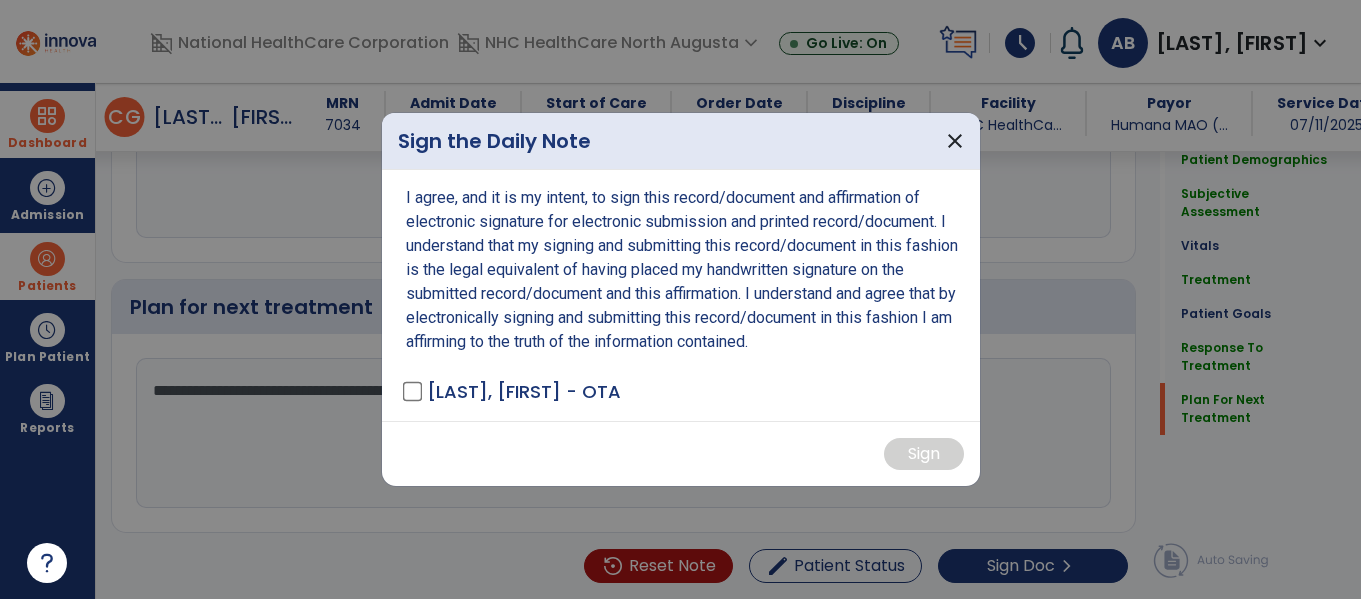 click on "[LAST], [FIRST]  - OTA" at bounding box center [524, 391] 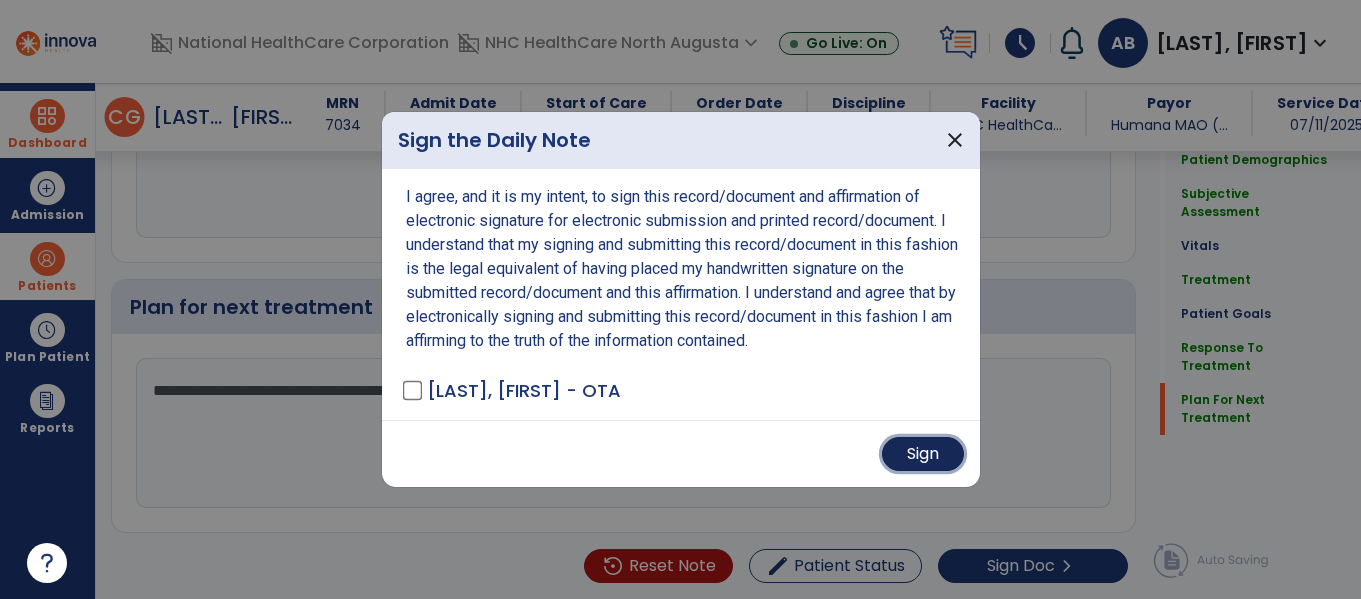 click on "Sign" at bounding box center (923, 454) 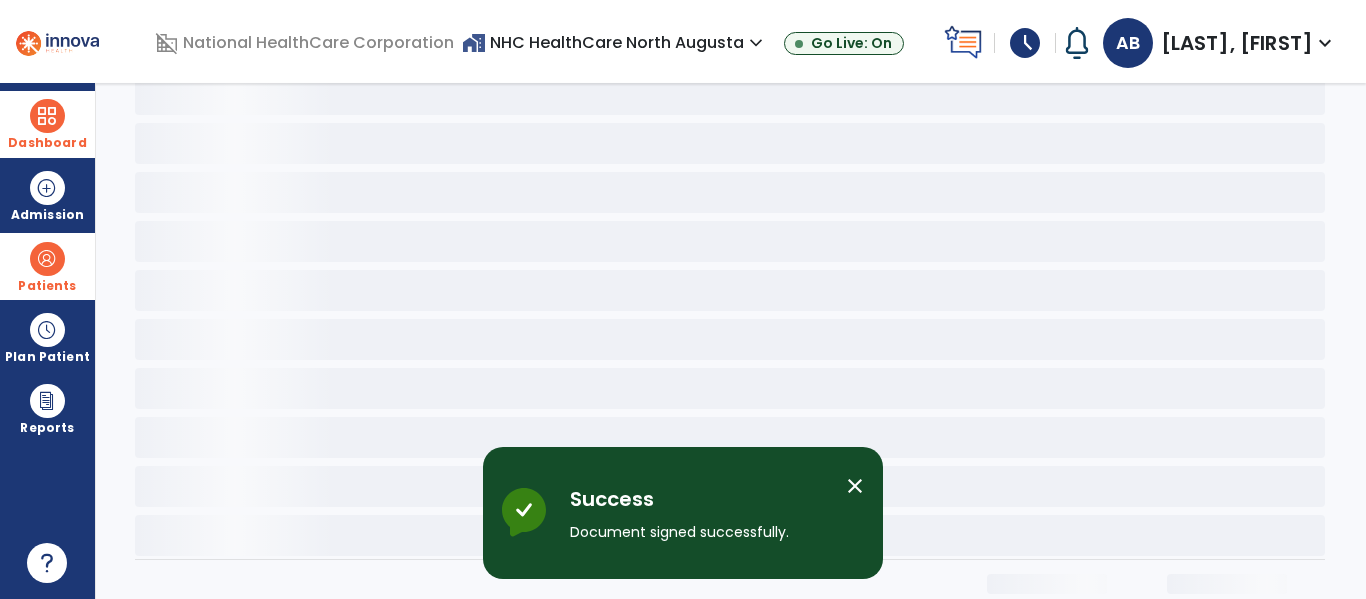 scroll, scrollTop: 0, scrollLeft: 0, axis: both 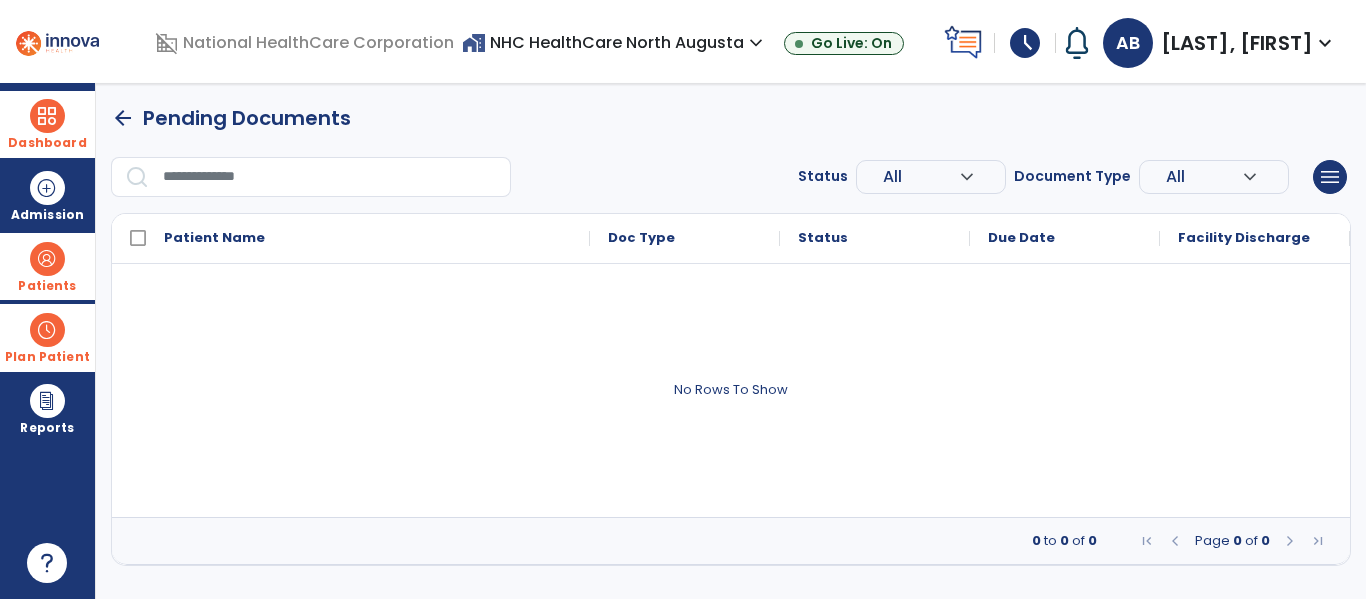 click on "Plan Patient" at bounding box center (47, 266) 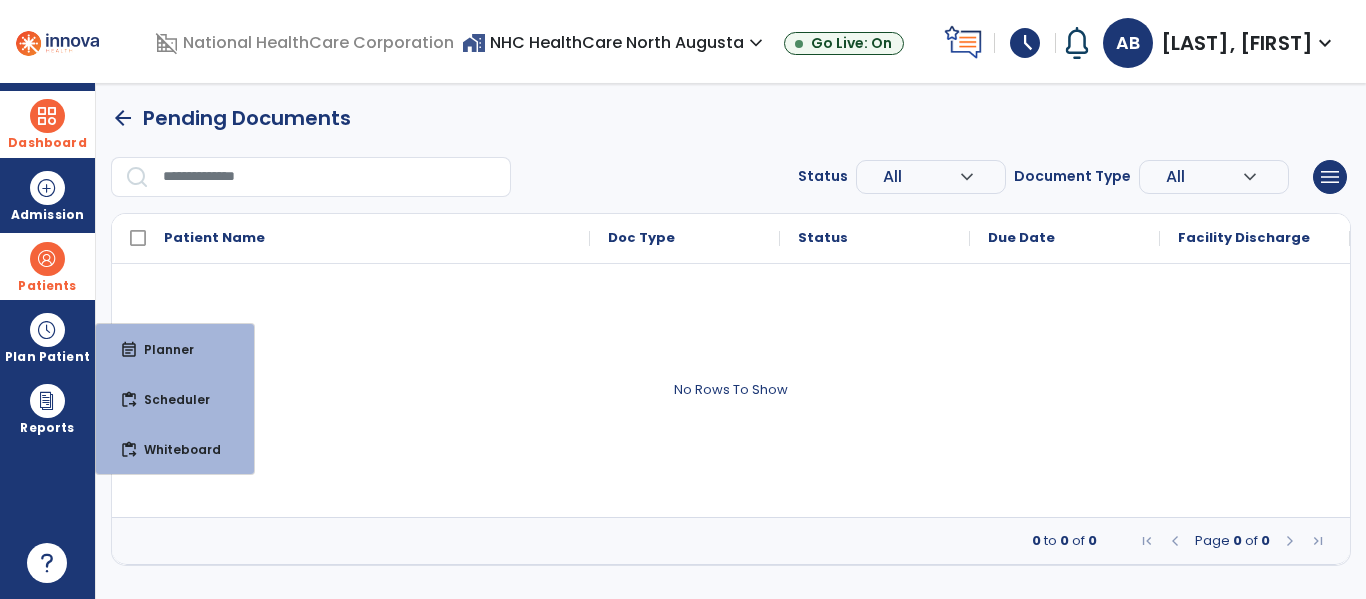 click on "Patients" at bounding box center (47, 266) 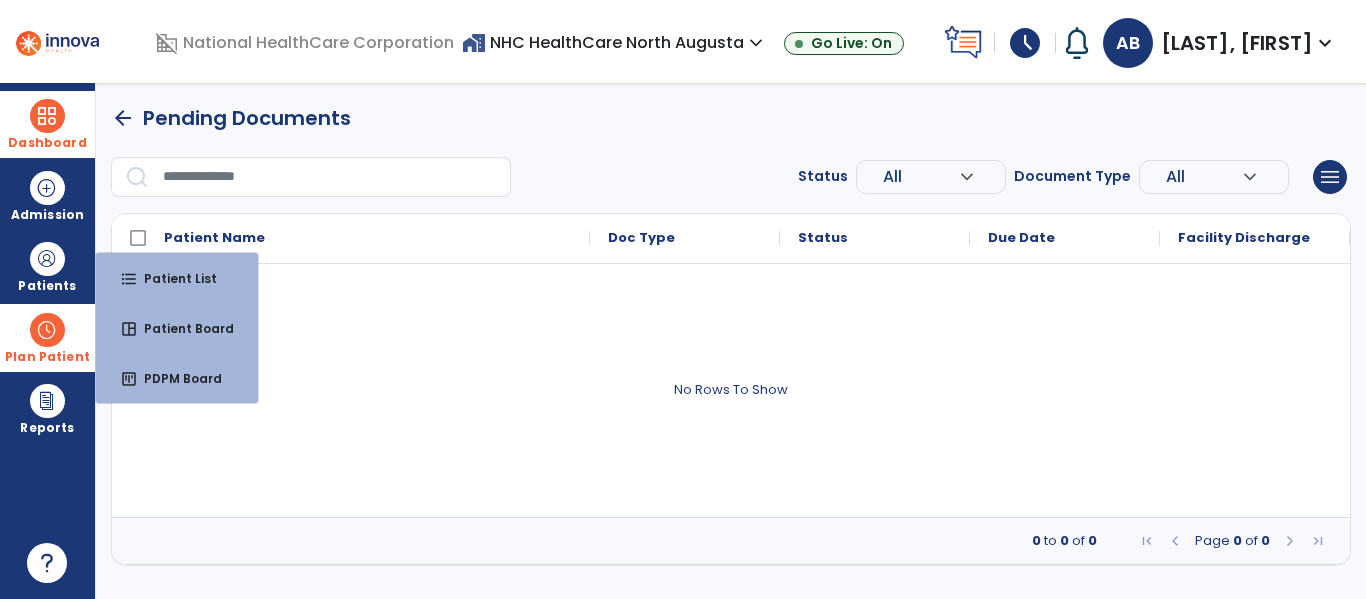 click at bounding box center [47, 330] 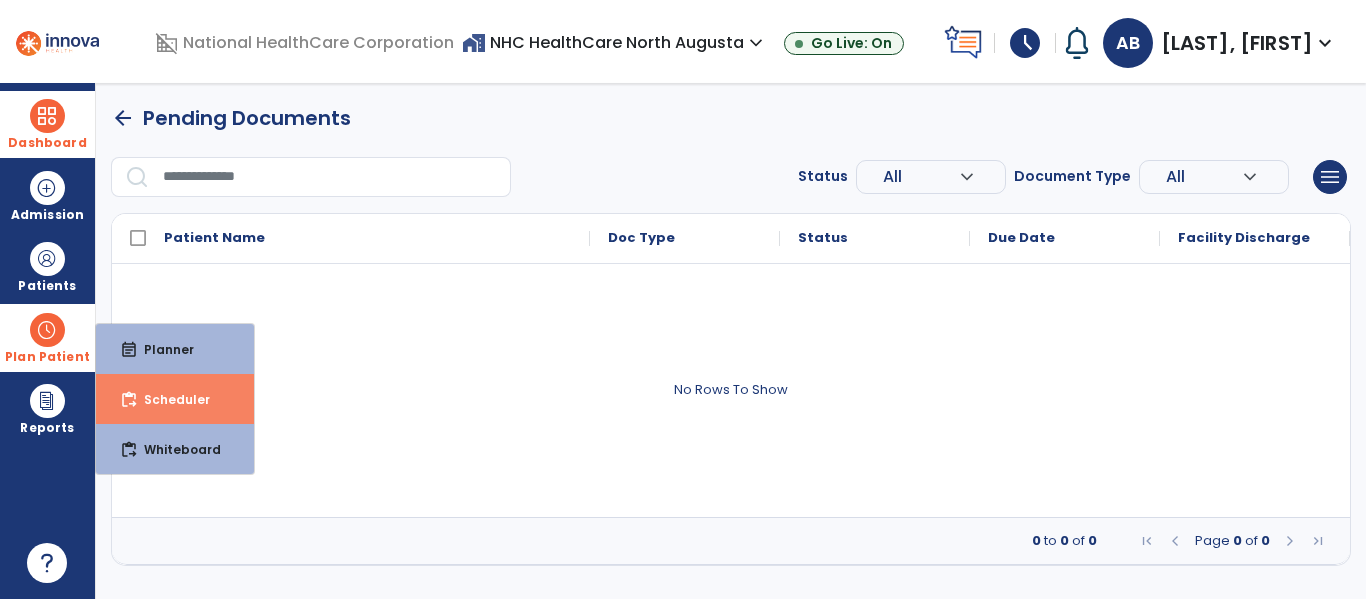 click on "content_paste_go  Scheduler" at bounding box center [175, 399] 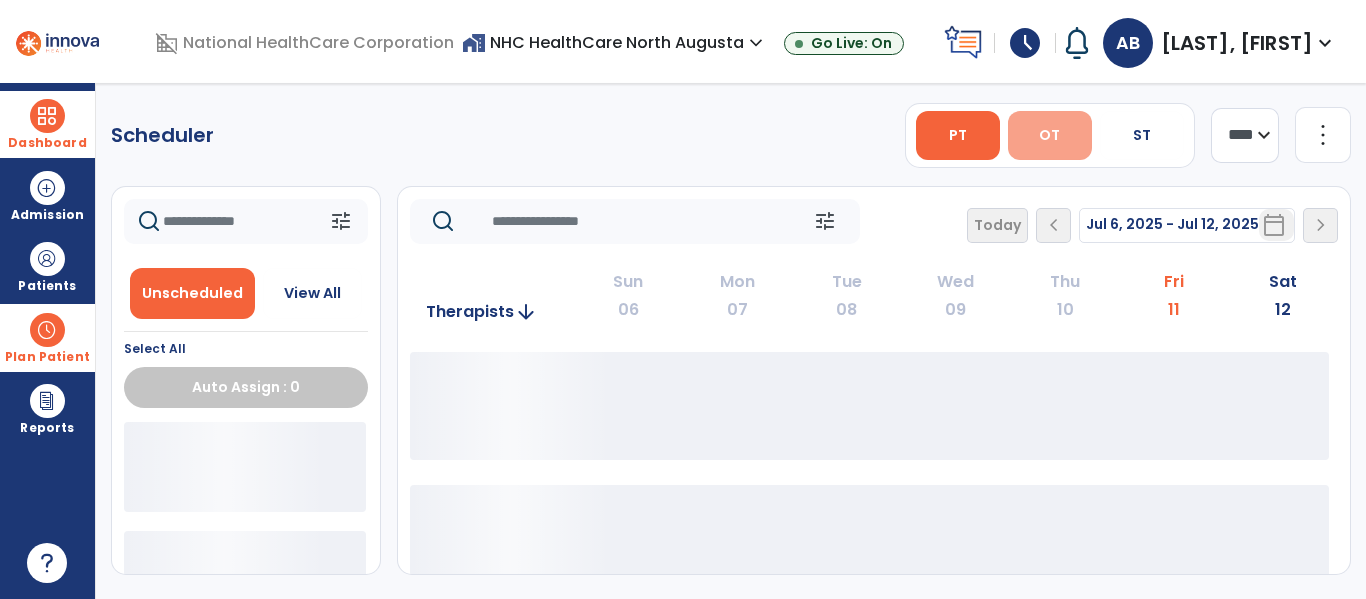 click on "OT" at bounding box center [1049, 135] 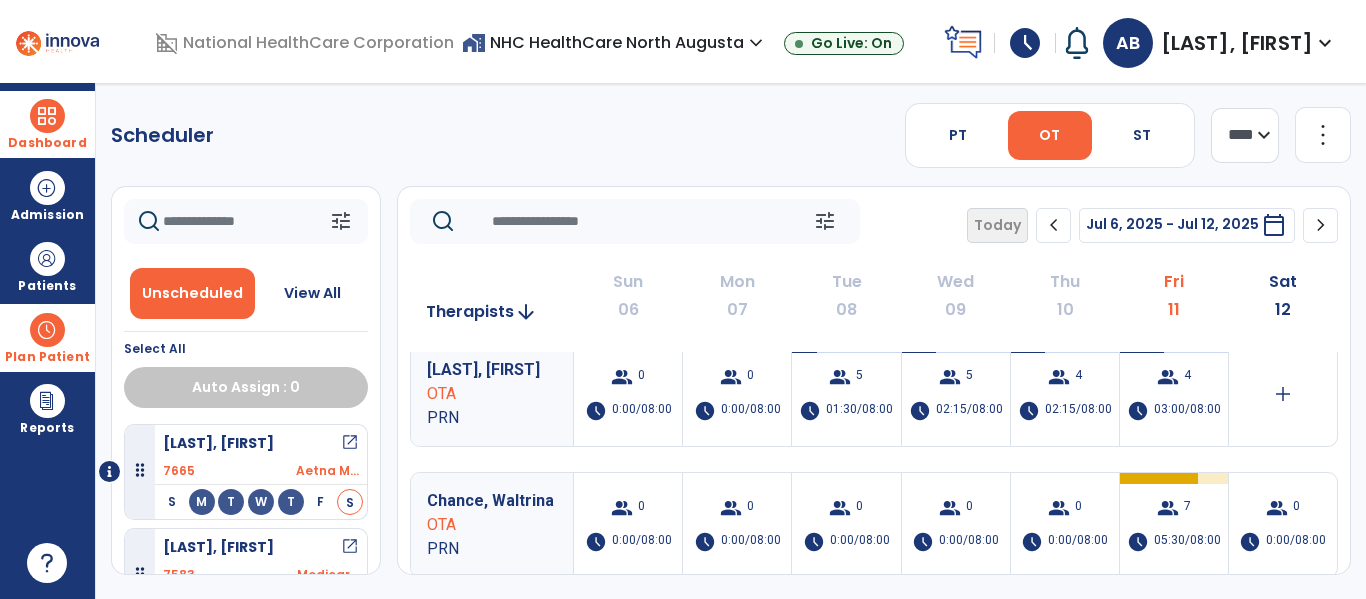 scroll, scrollTop: 500, scrollLeft: 0, axis: vertical 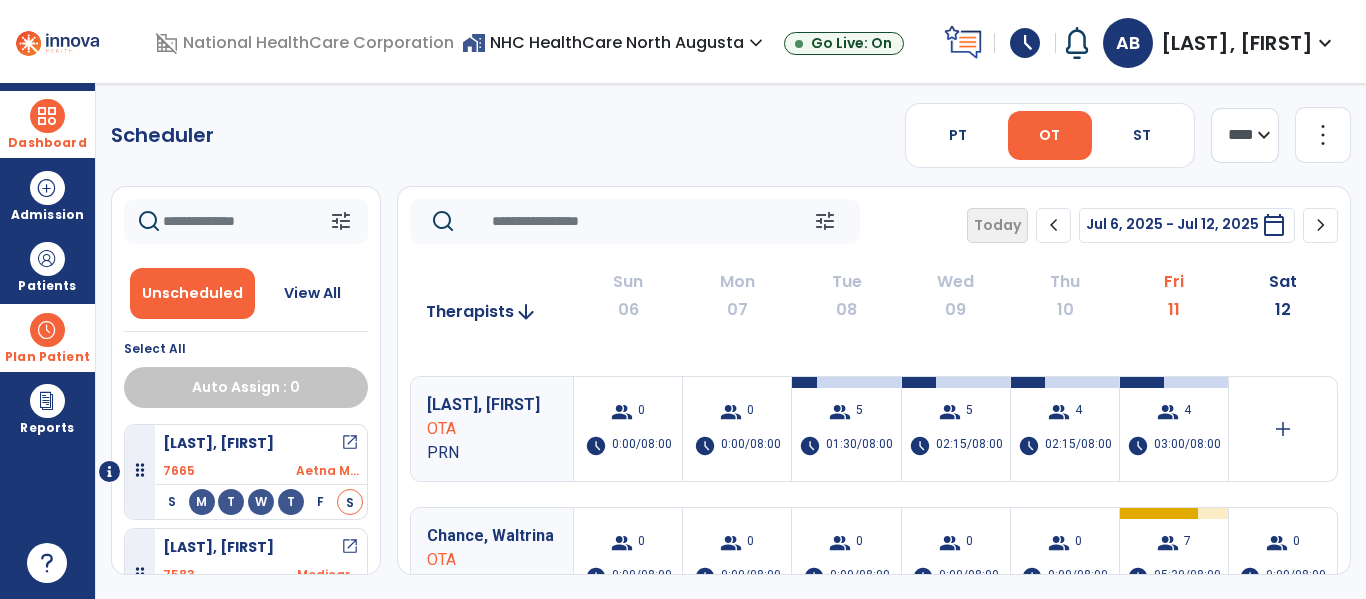 click on "schedule" at bounding box center (1025, 43) 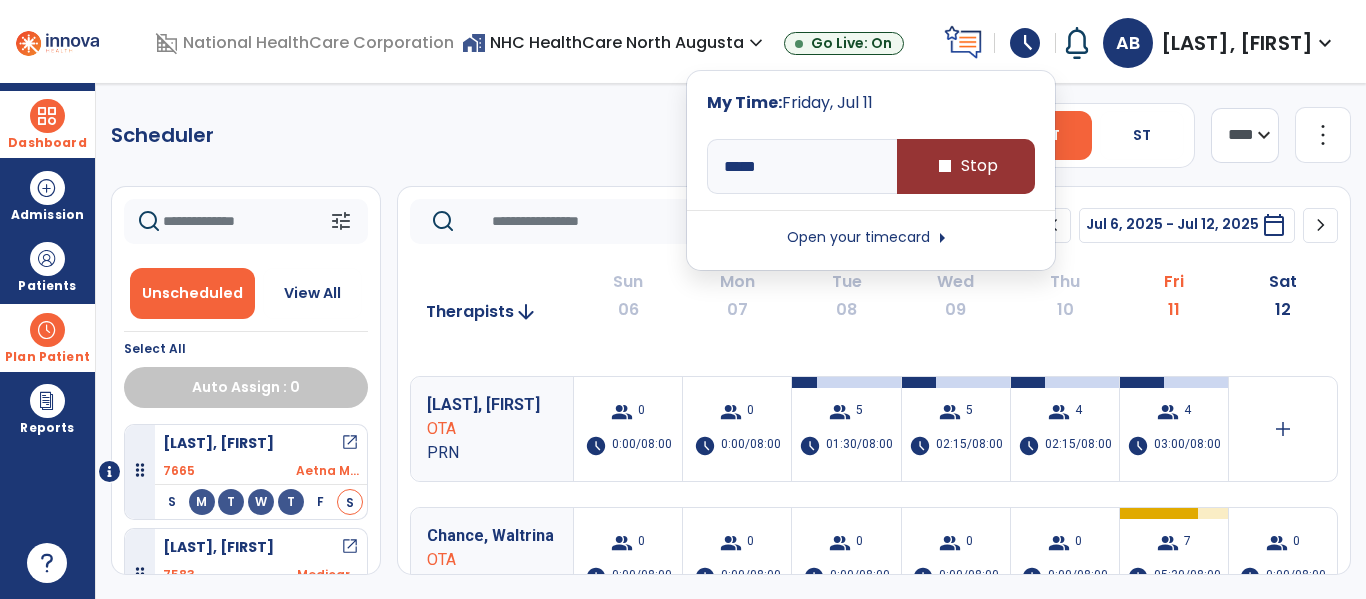 click on "stop" at bounding box center (945, 166) 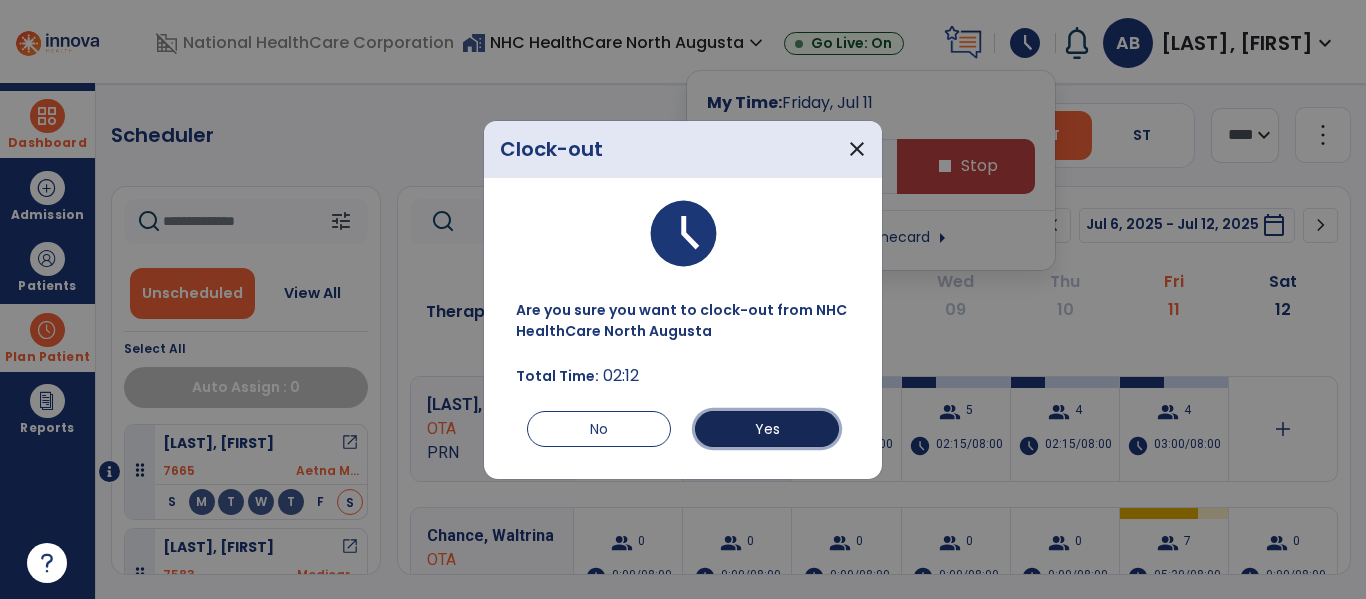 click on "Yes" at bounding box center [767, 429] 